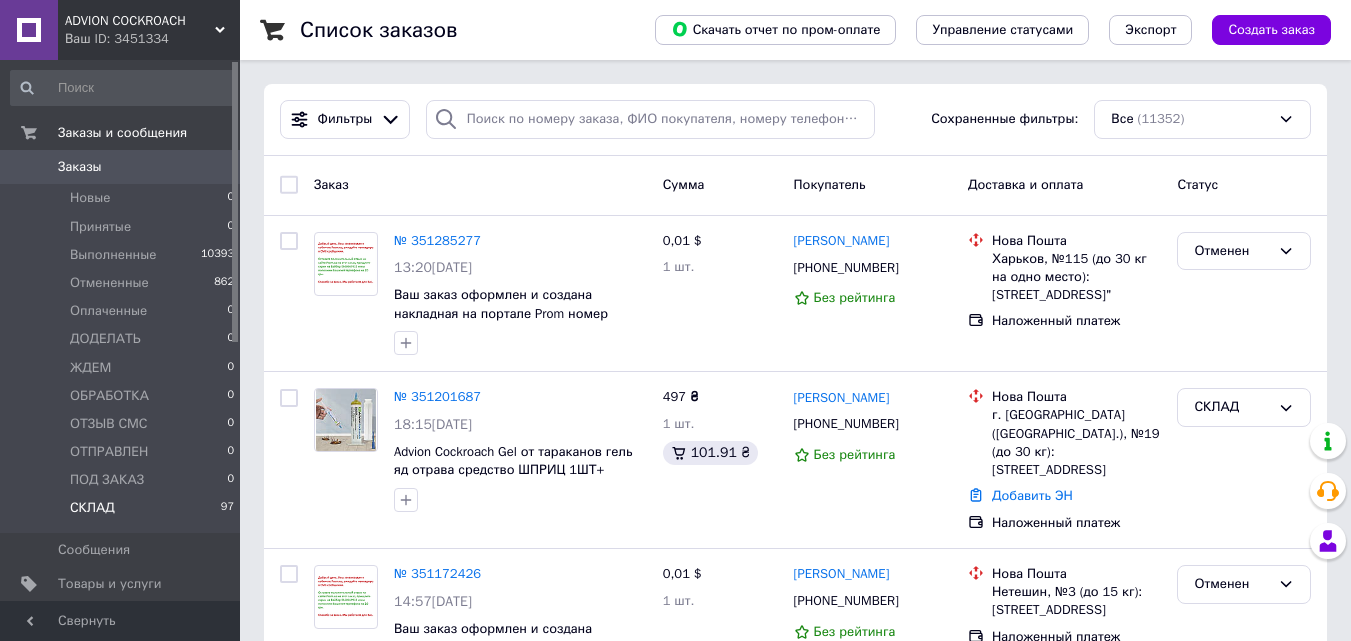 scroll, scrollTop: 0, scrollLeft: 0, axis: both 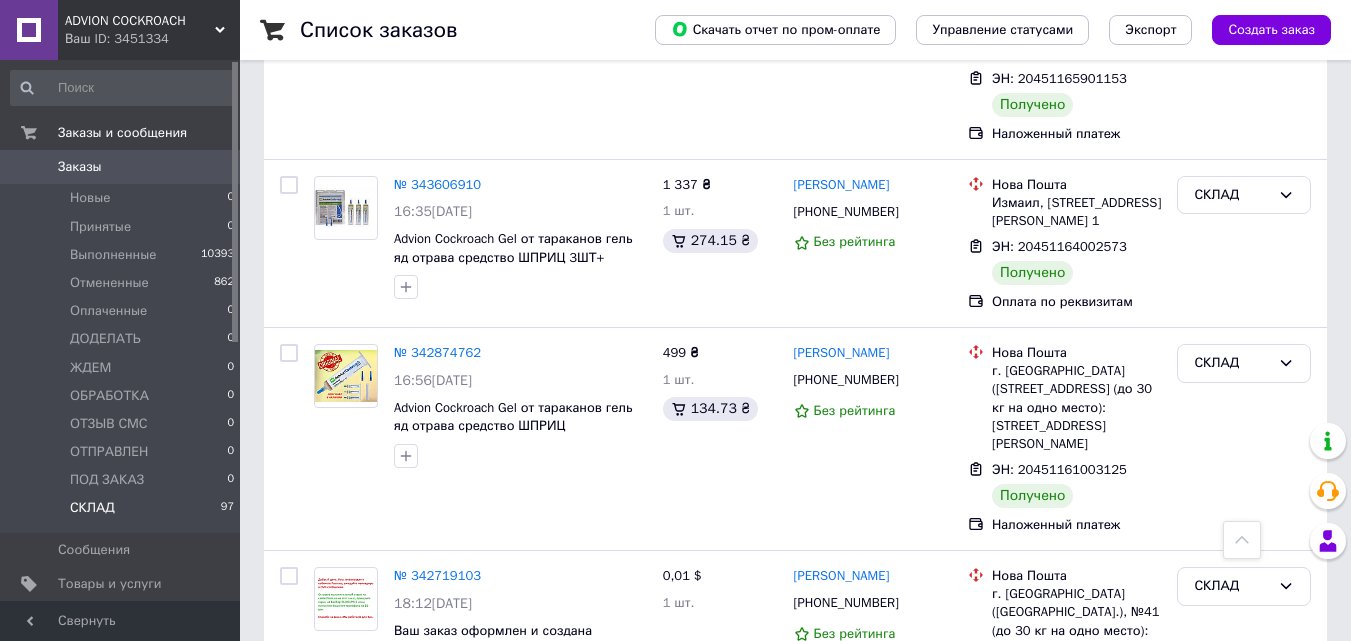 click on "5" at bounding box center [461, 800] 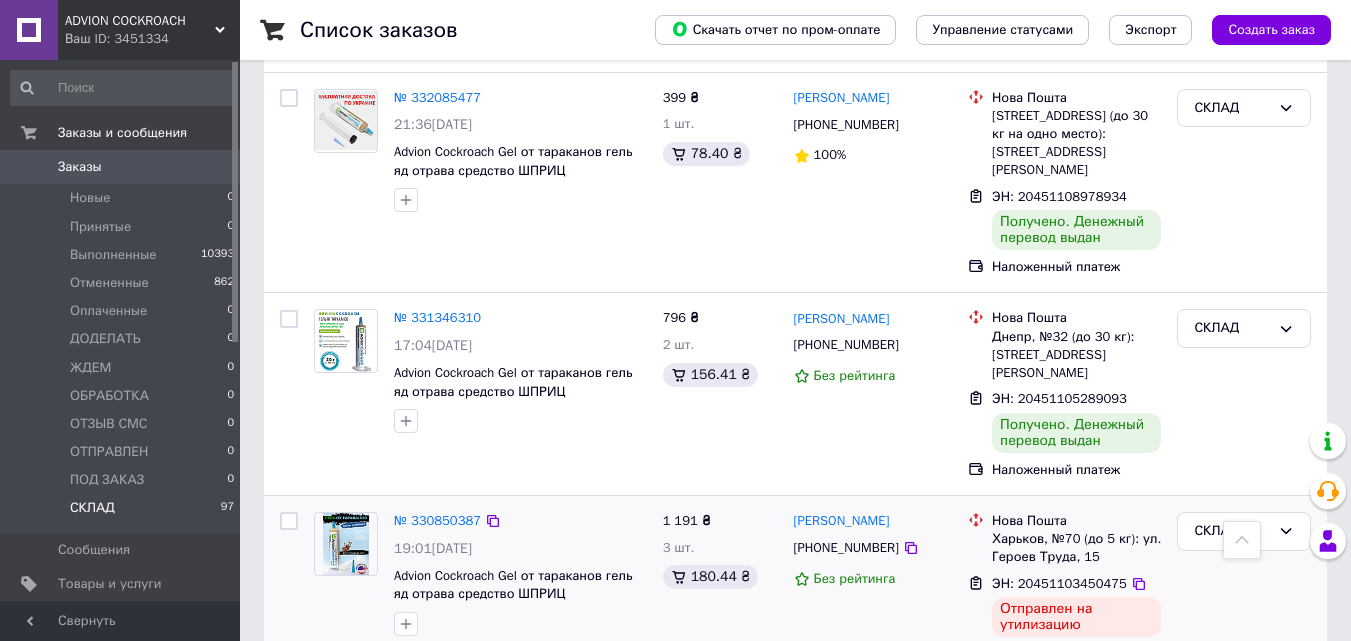 scroll, scrollTop: 3063, scrollLeft: 0, axis: vertical 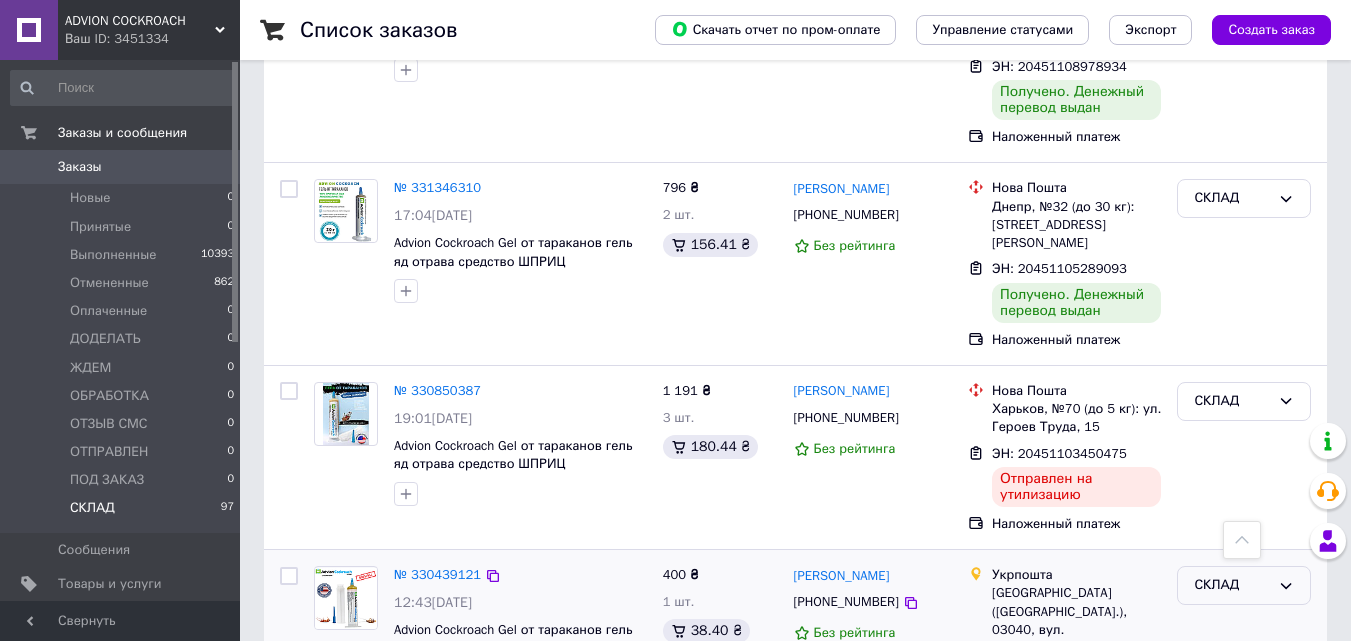 click on "СКЛАД" at bounding box center (1232, 585) 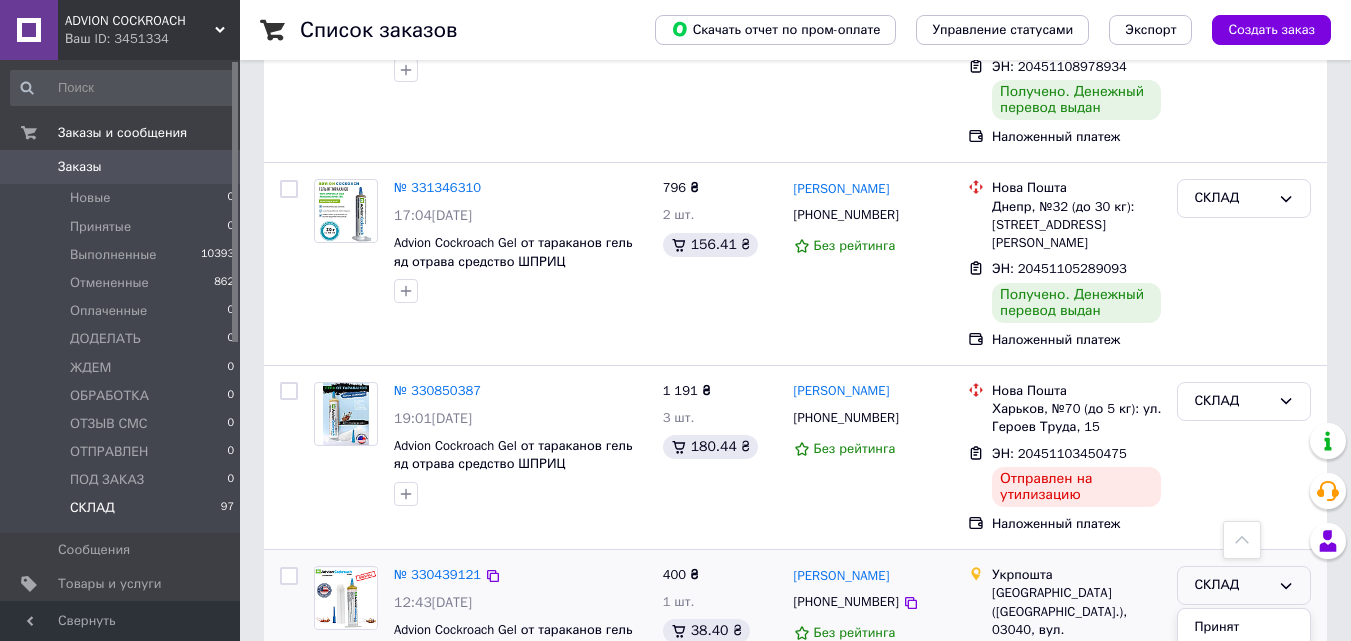 click on "Выполнен" at bounding box center (1244, 663) 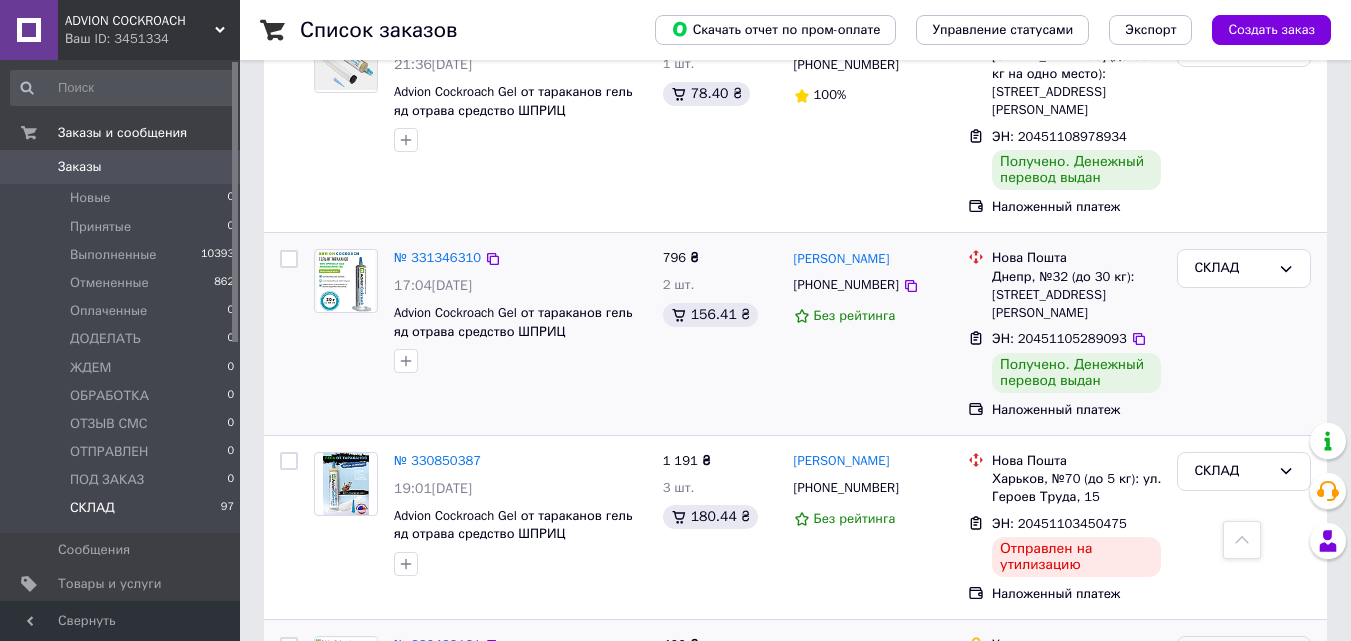 scroll, scrollTop: 2863, scrollLeft: 0, axis: vertical 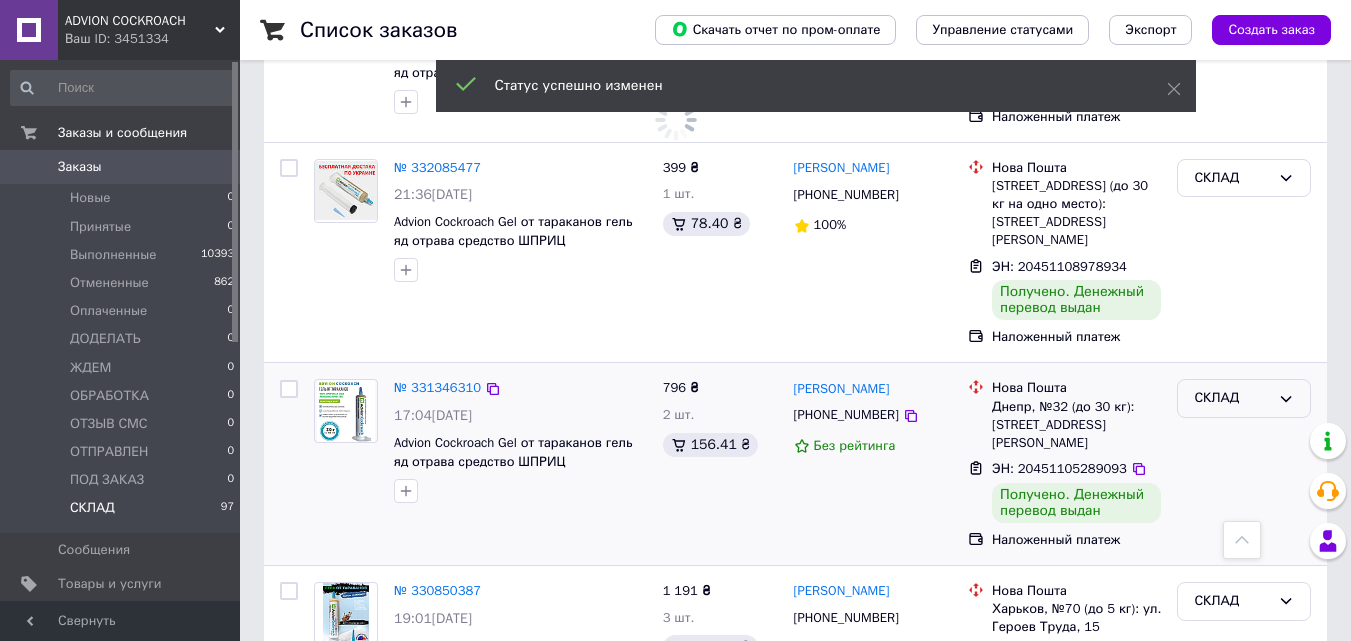 click on "СКЛАД" at bounding box center [1232, 398] 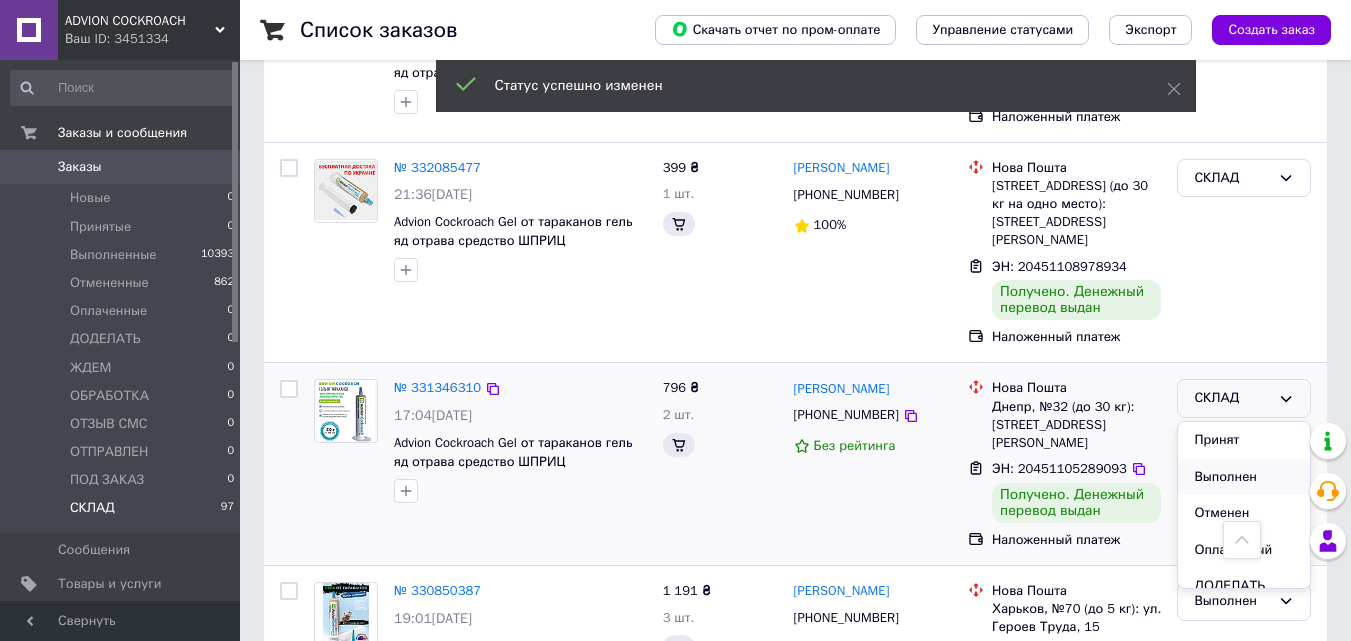 click on "Выполнен" at bounding box center (1244, 477) 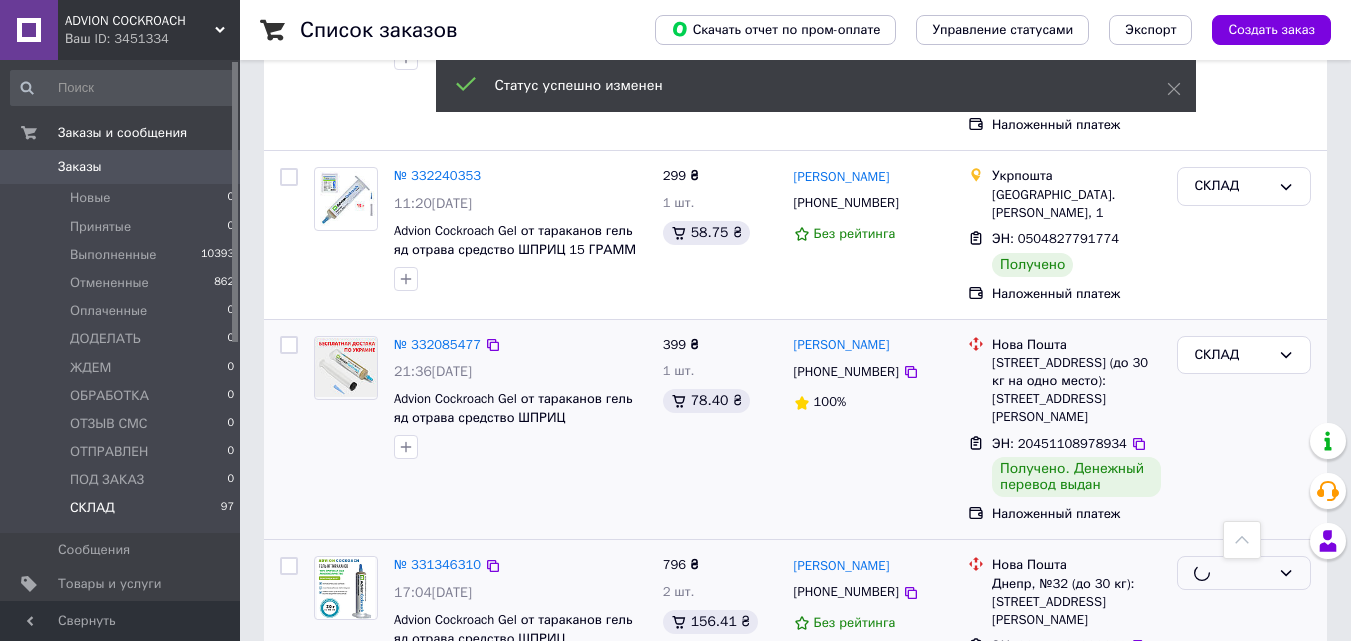 scroll, scrollTop: 2663, scrollLeft: 0, axis: vertical 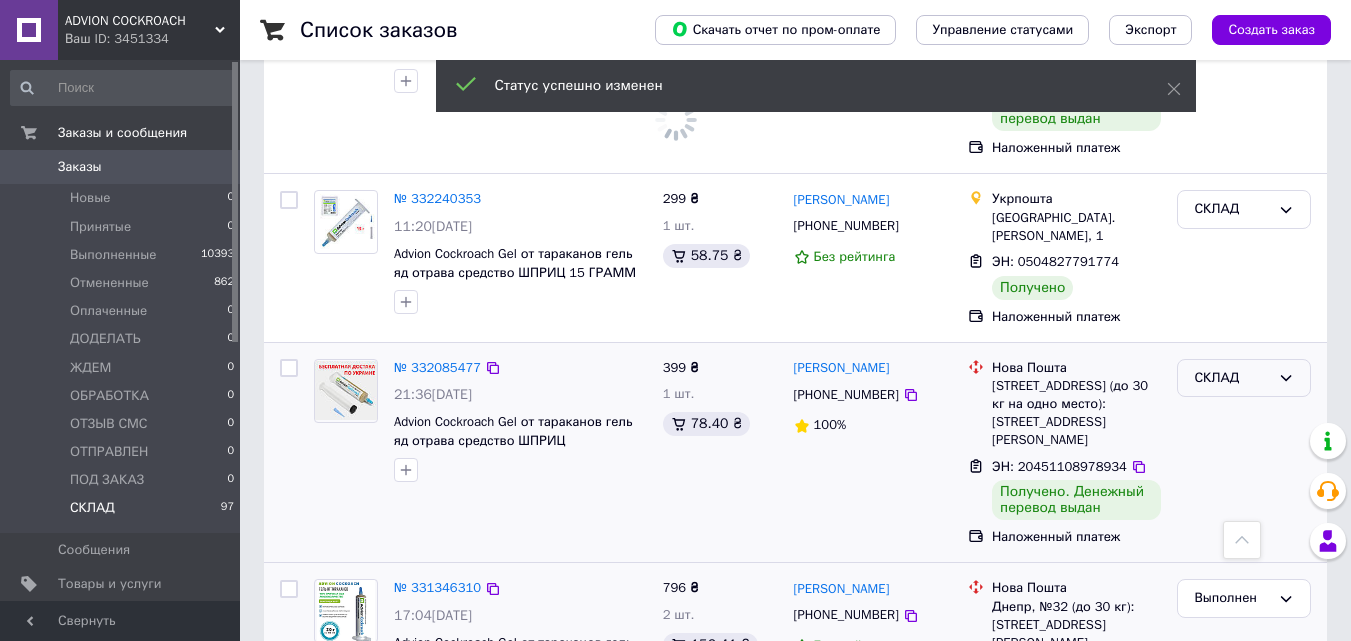 click on "СКЛАД" at bounding box center [1232, 378] 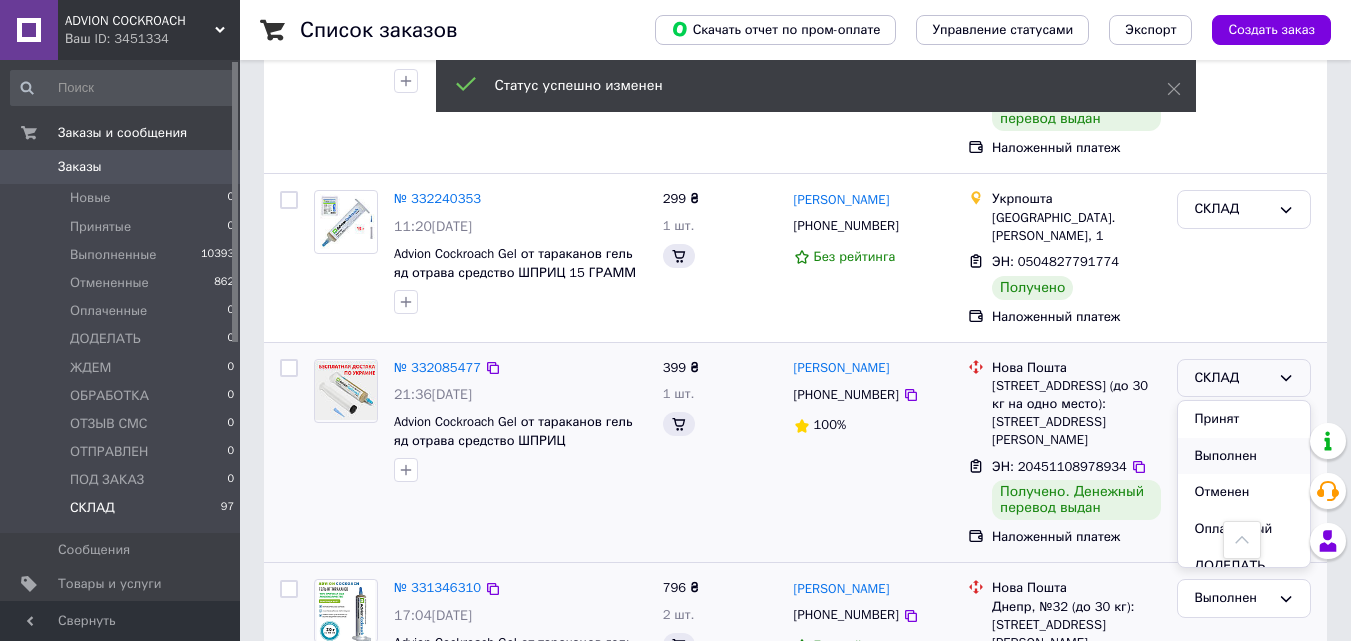 click on "Выполнен" at bounding box center (1244, 456) 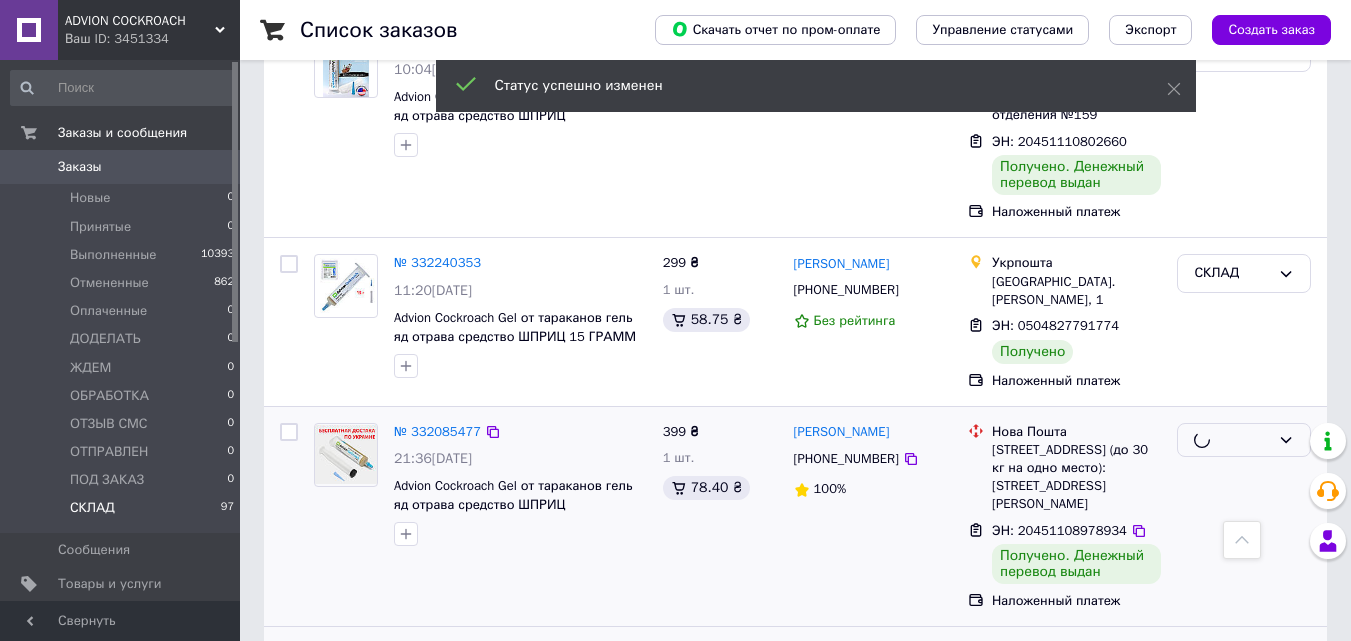 scroll, scrollTop: 2563, scrollLeft: 0, axis: vertical 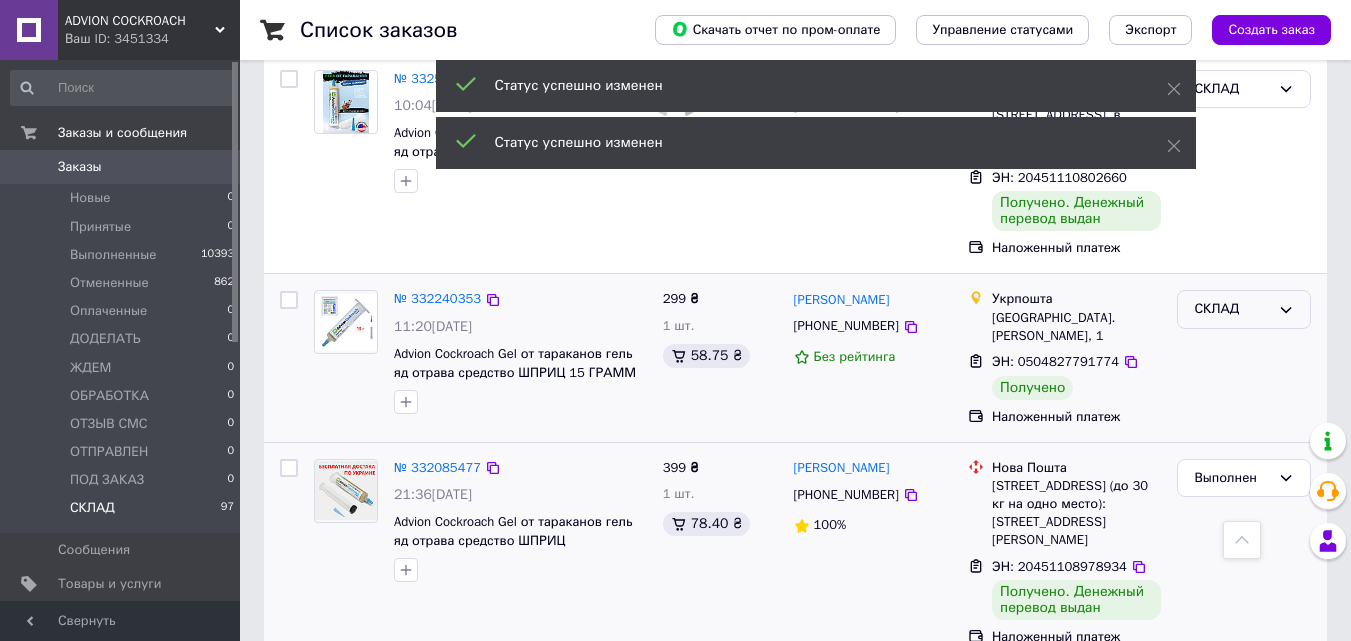 click on "СКЛАД" at bounding box center [1232, 309] 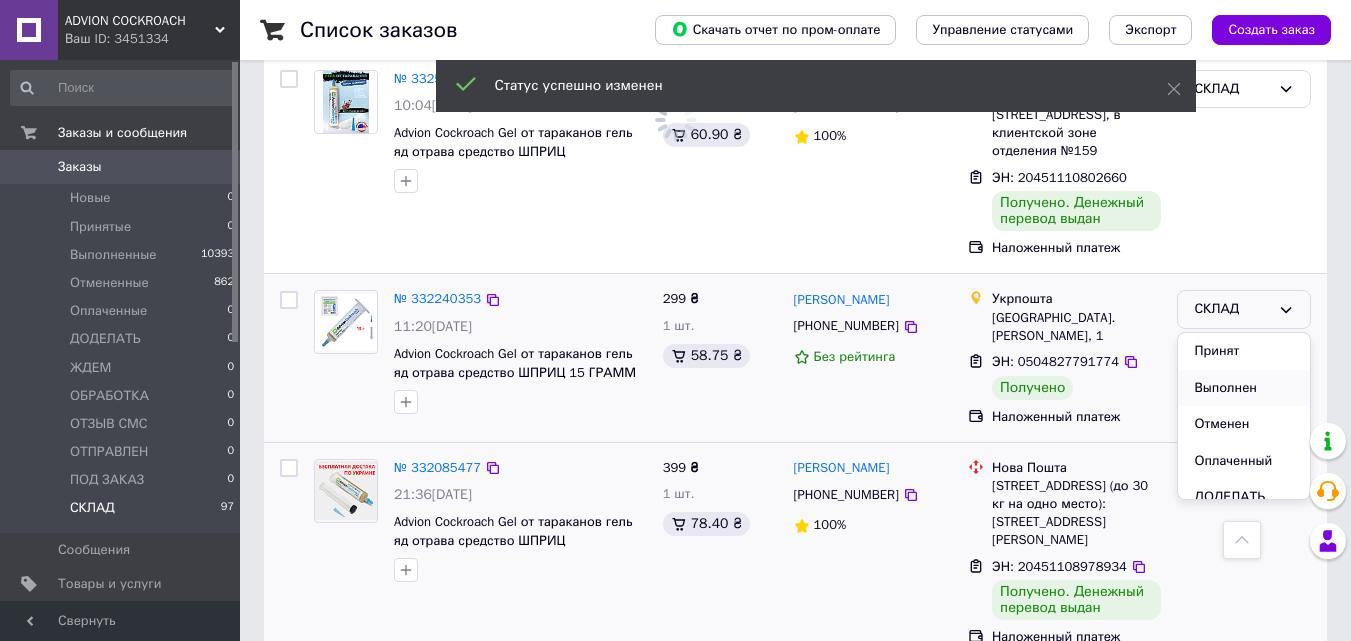 click on "Выполнен" at bounding box center [1244, 388] 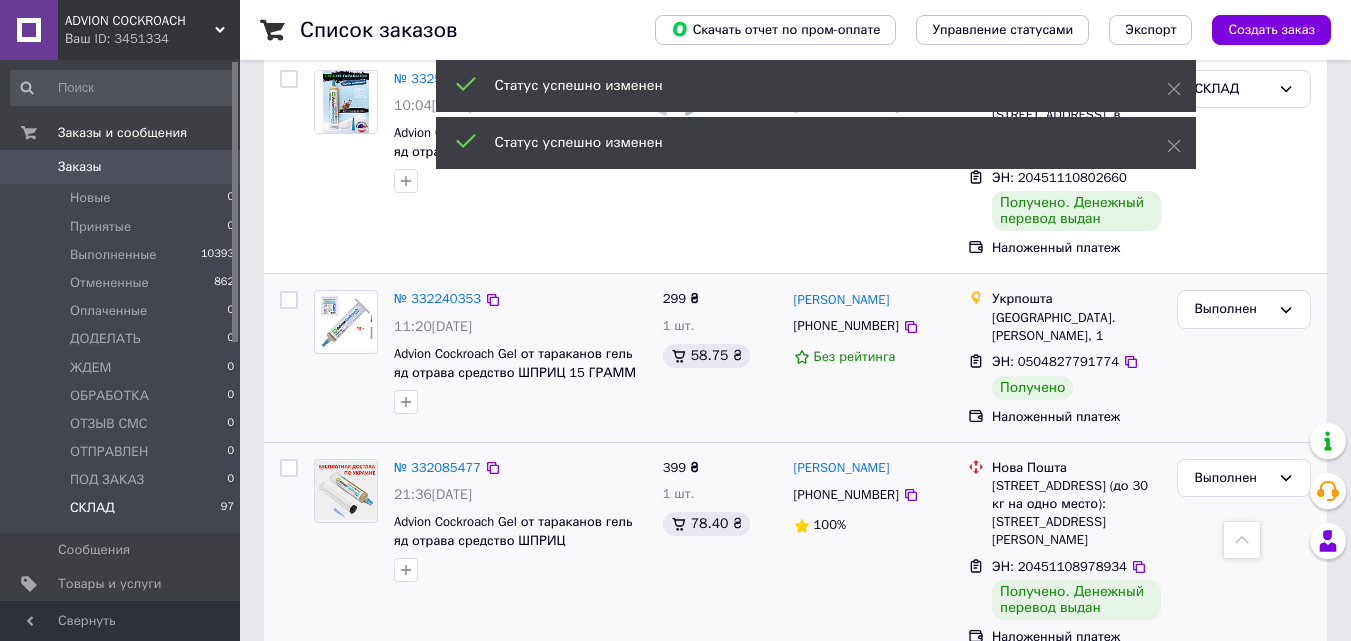 scroll, scrollTop: 2363, scrollLeft: 0, axis: vertical 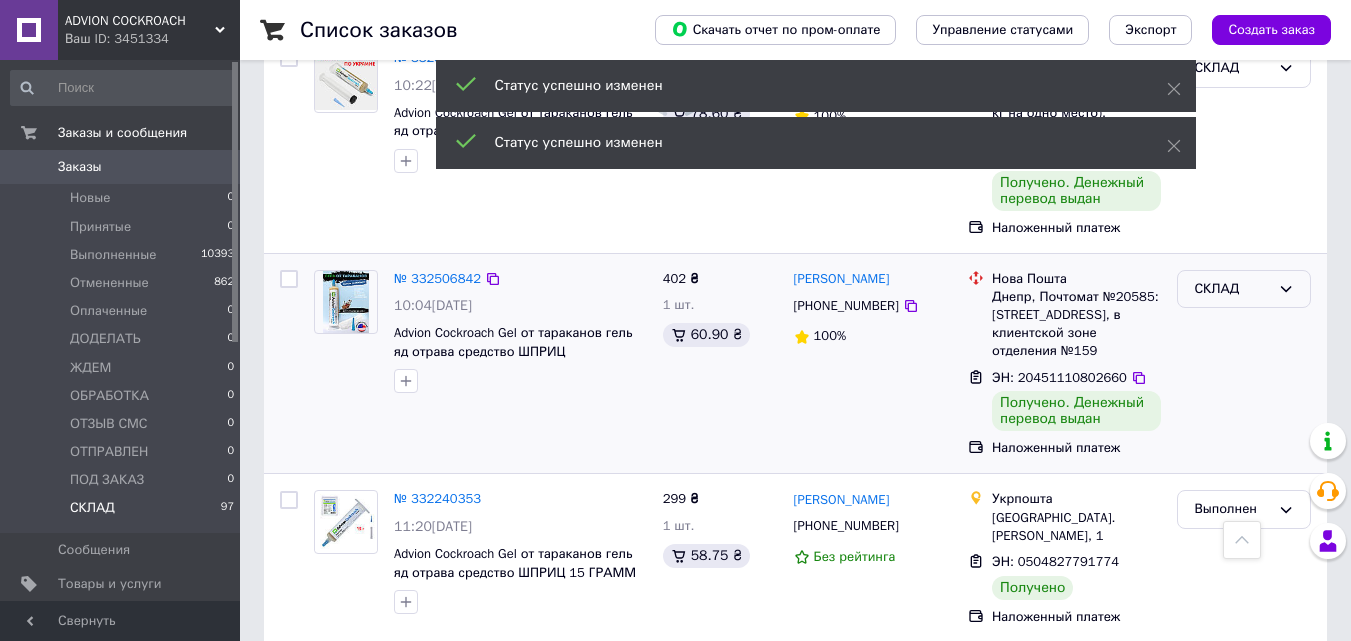 click on "СКЛАД" at bounding box center [1232, 289] 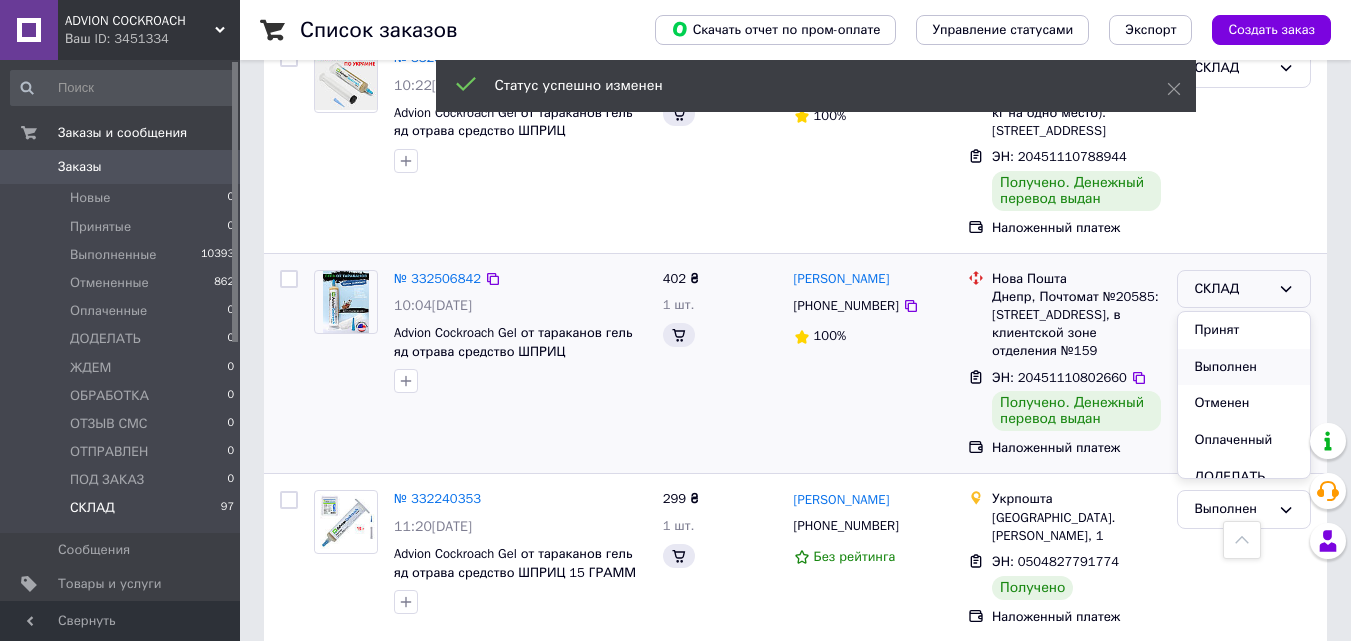 click on "Выполнен" at bounding box center [1244, 367] 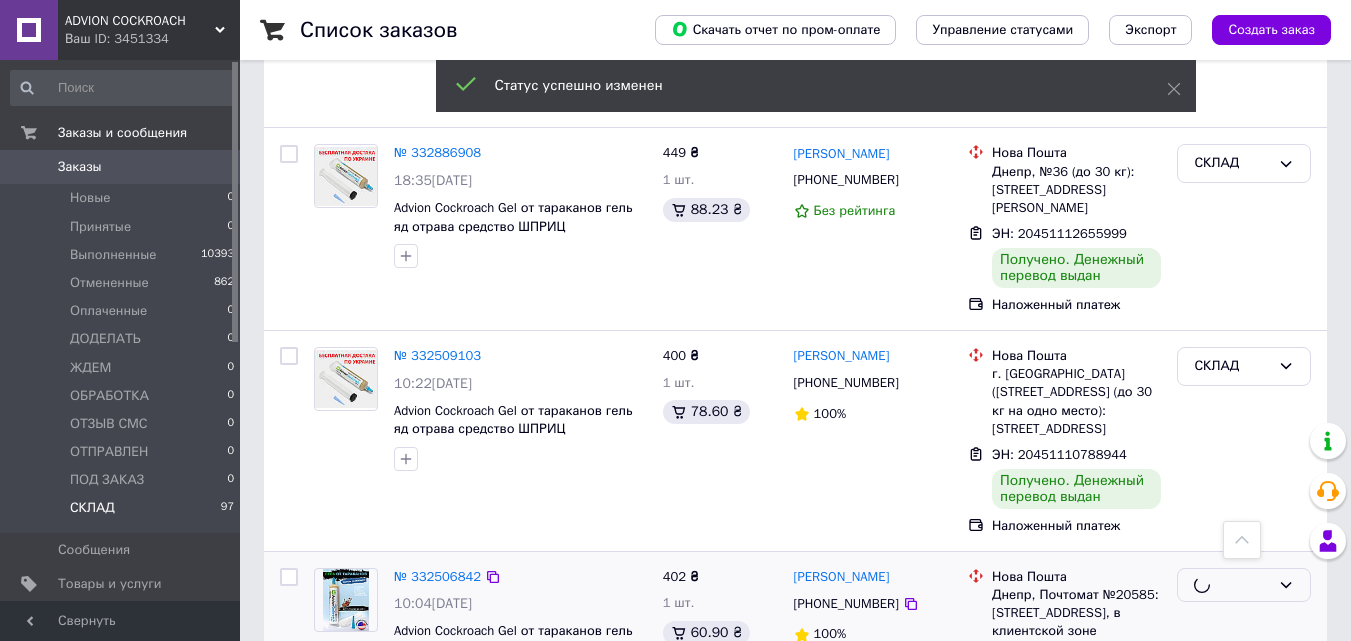 scroll, scrollTop: 2063, scrollLeft: 0, axis: vertical 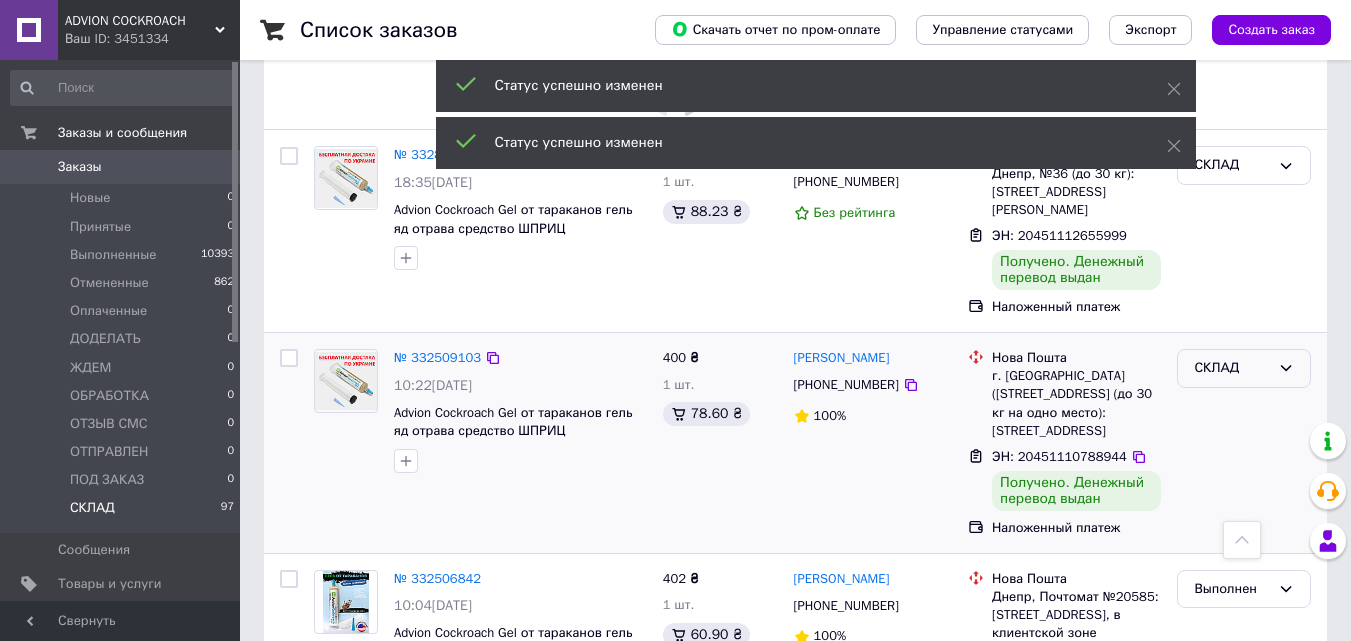 click on "СКЛАД" at bounding box center [1232, 368] 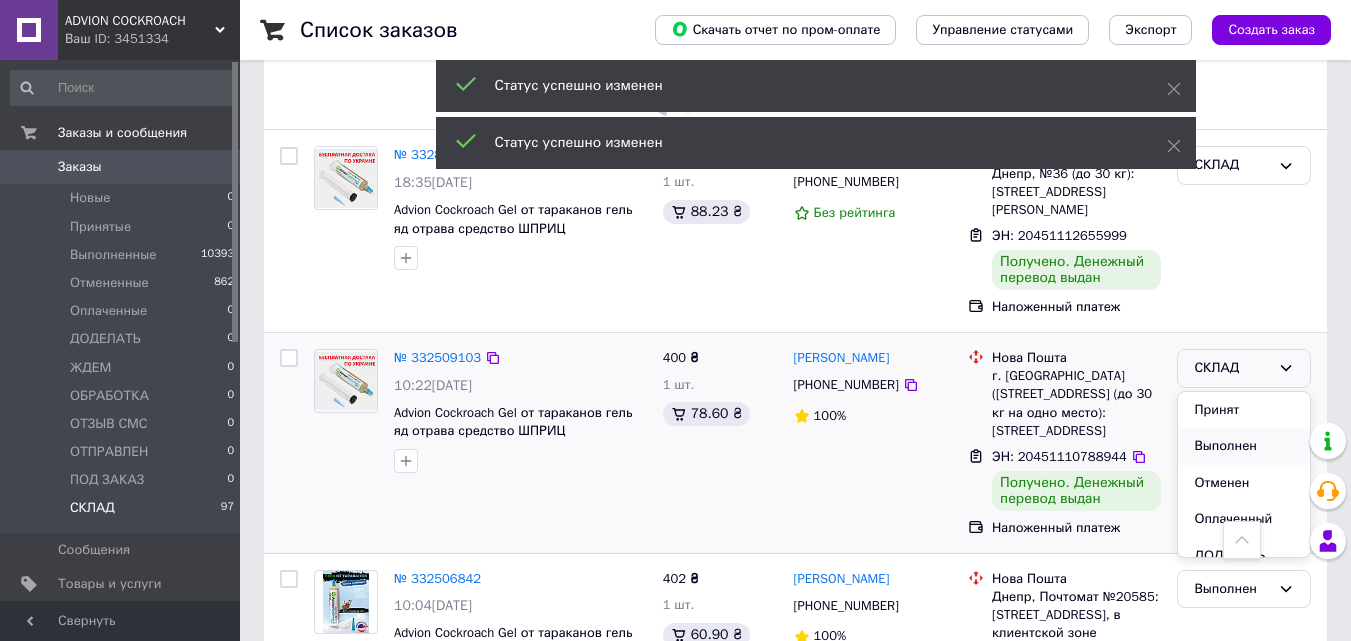 click on "Выполнен" at bounding box center (1244, 446) 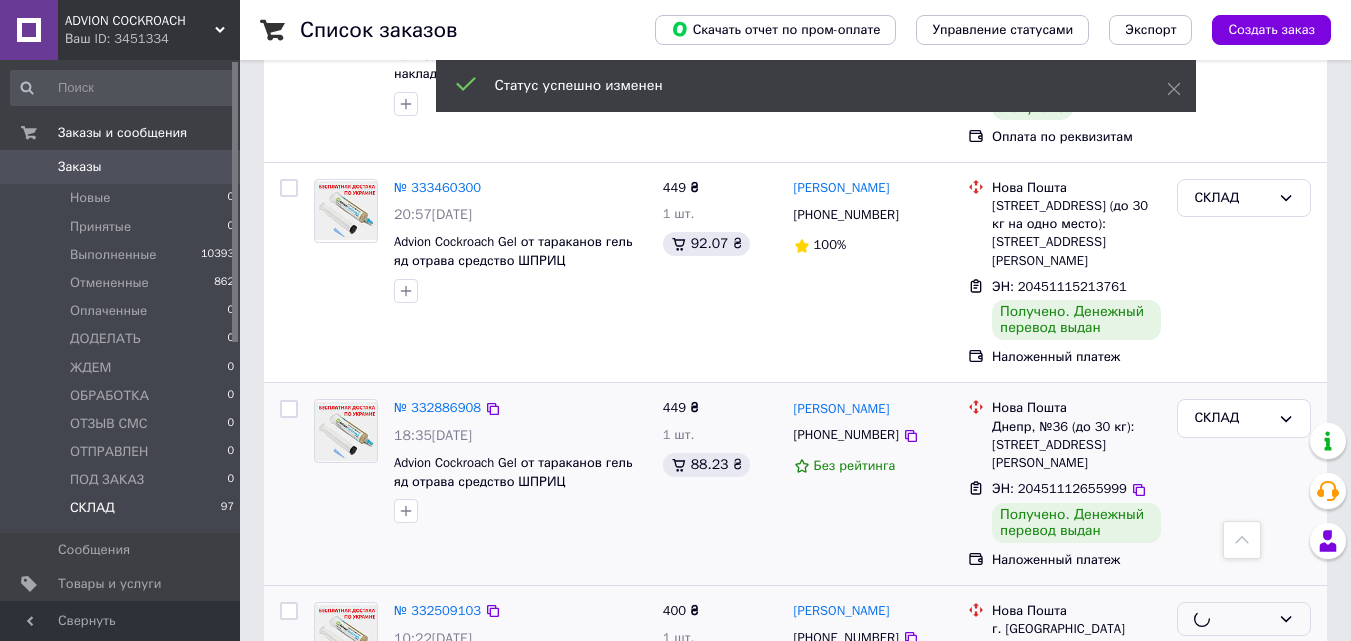 scroll, scrollTop: 1763, scrollLeft: 0, axis: vertical 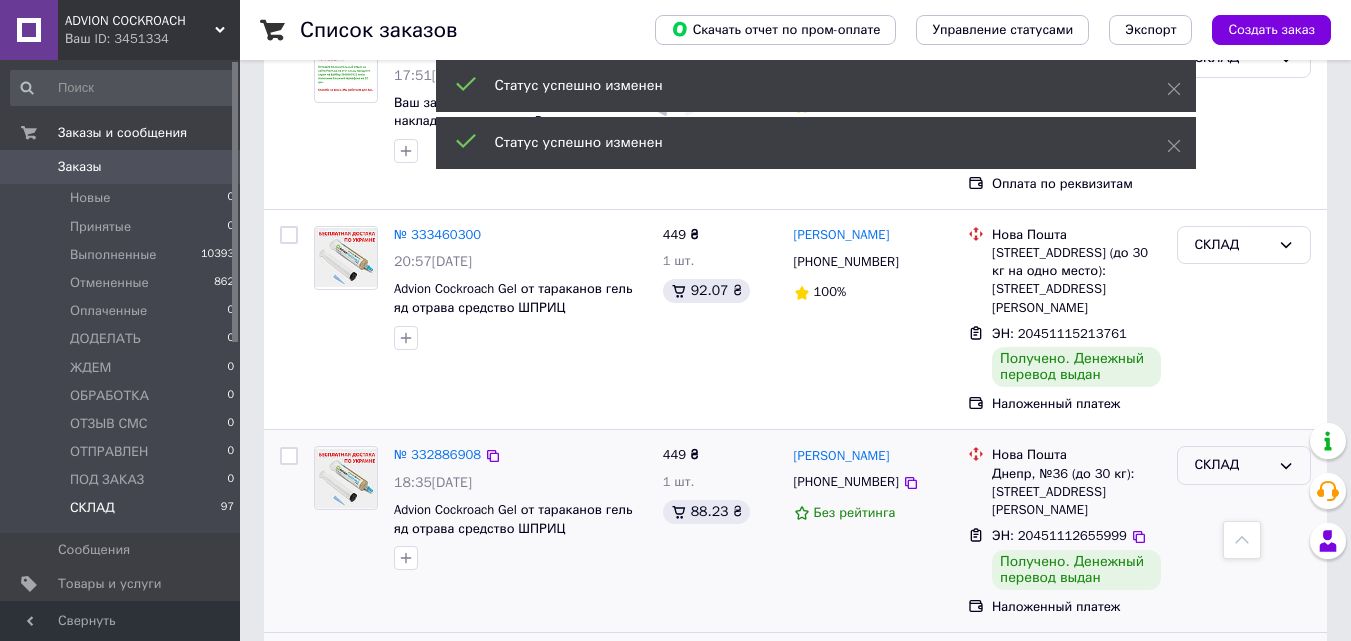 click on "СКЛАД" at bounding box center (1232, 465) 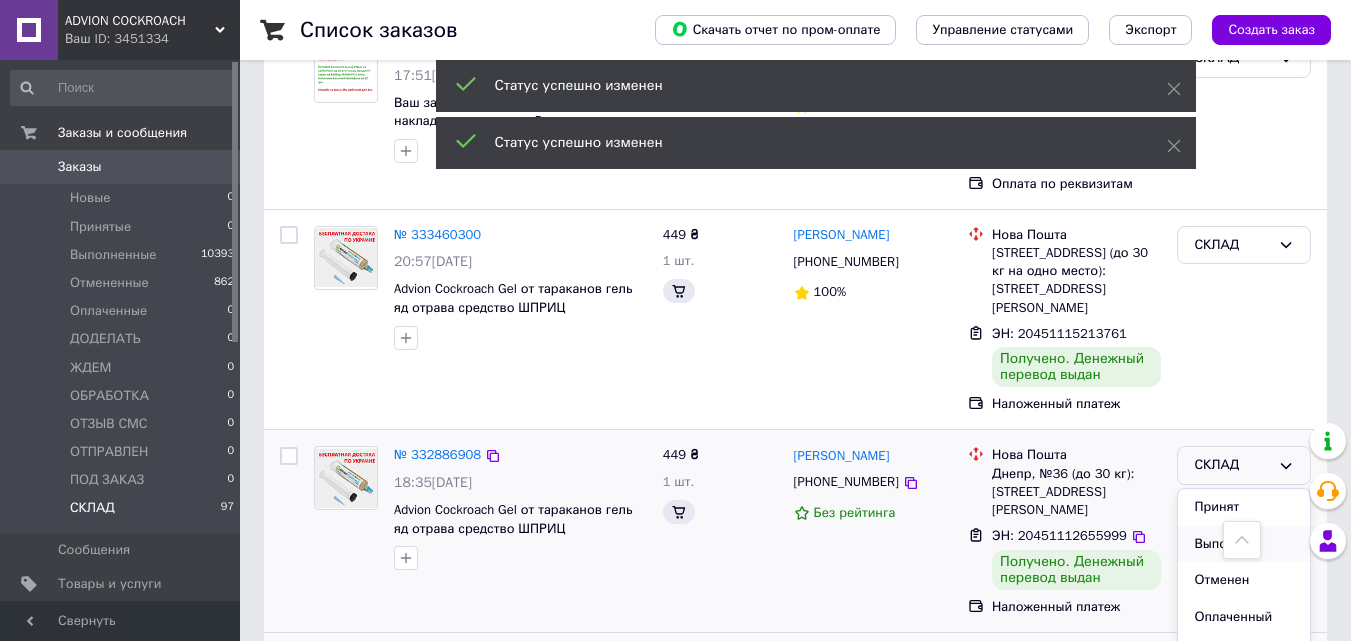 click on "Выполнен" at bounding box center (1244, 544) 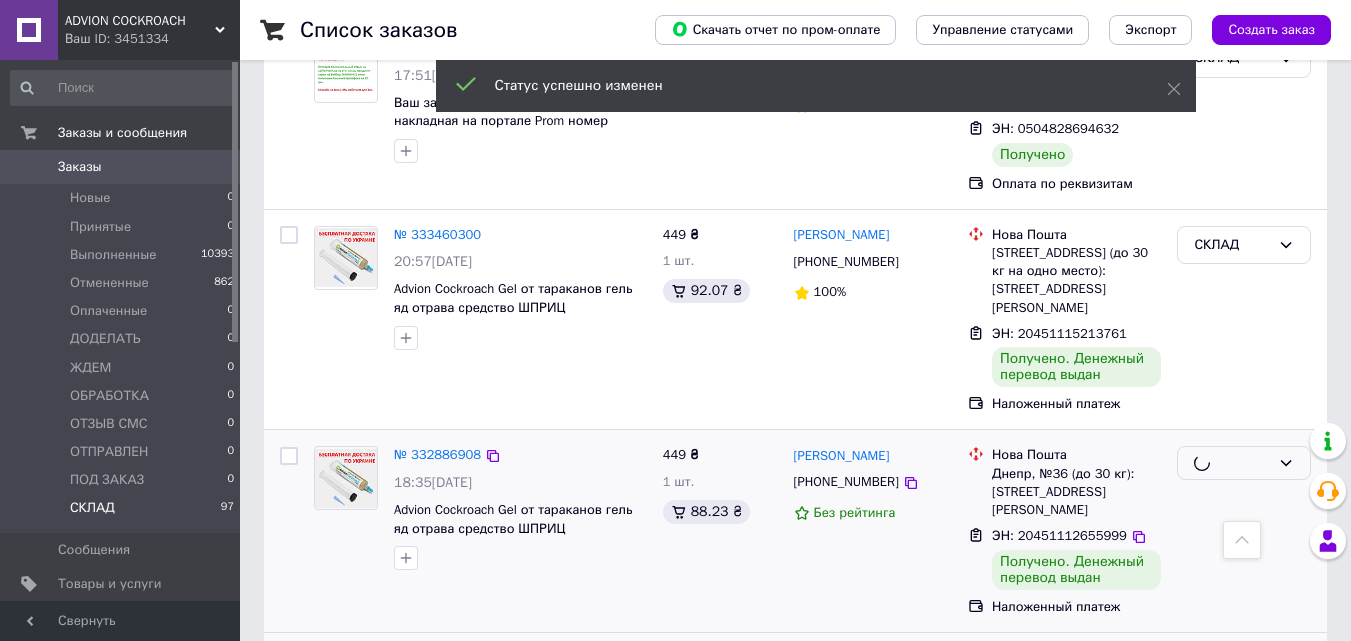 scroll, scrollTop: 1663, scrollLeft: 0, axis: vertical 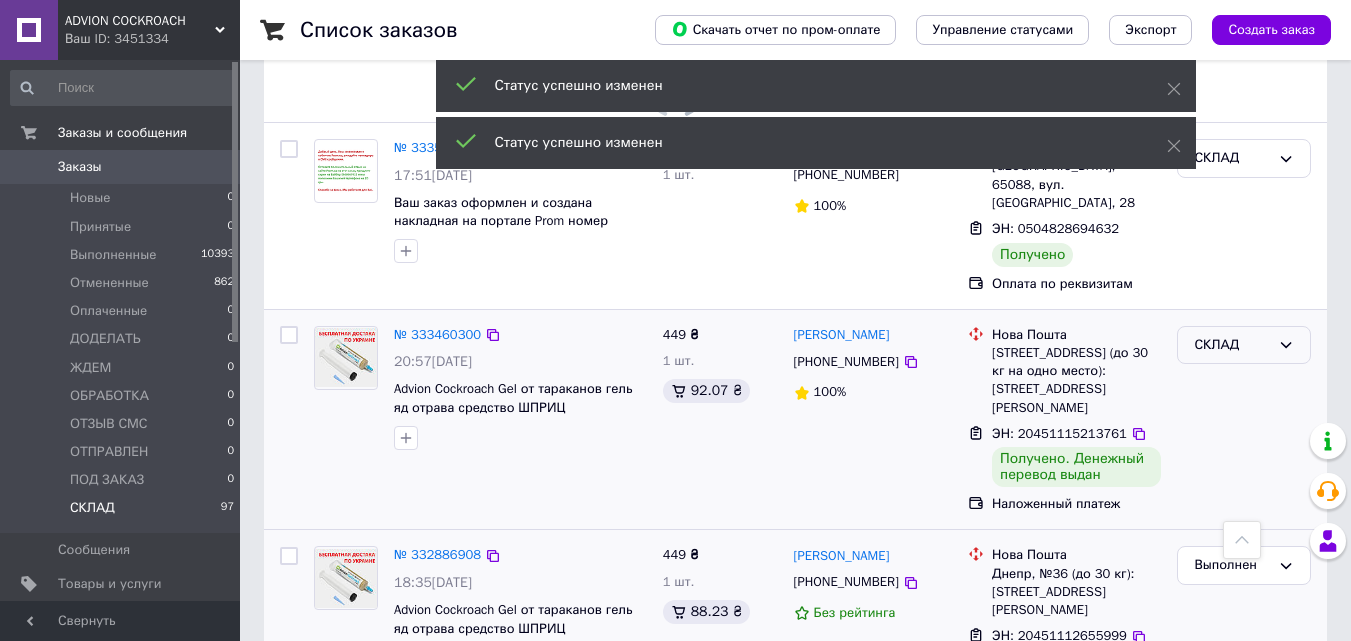 click on "СКЛАД" at bounding box center [1232, 345] 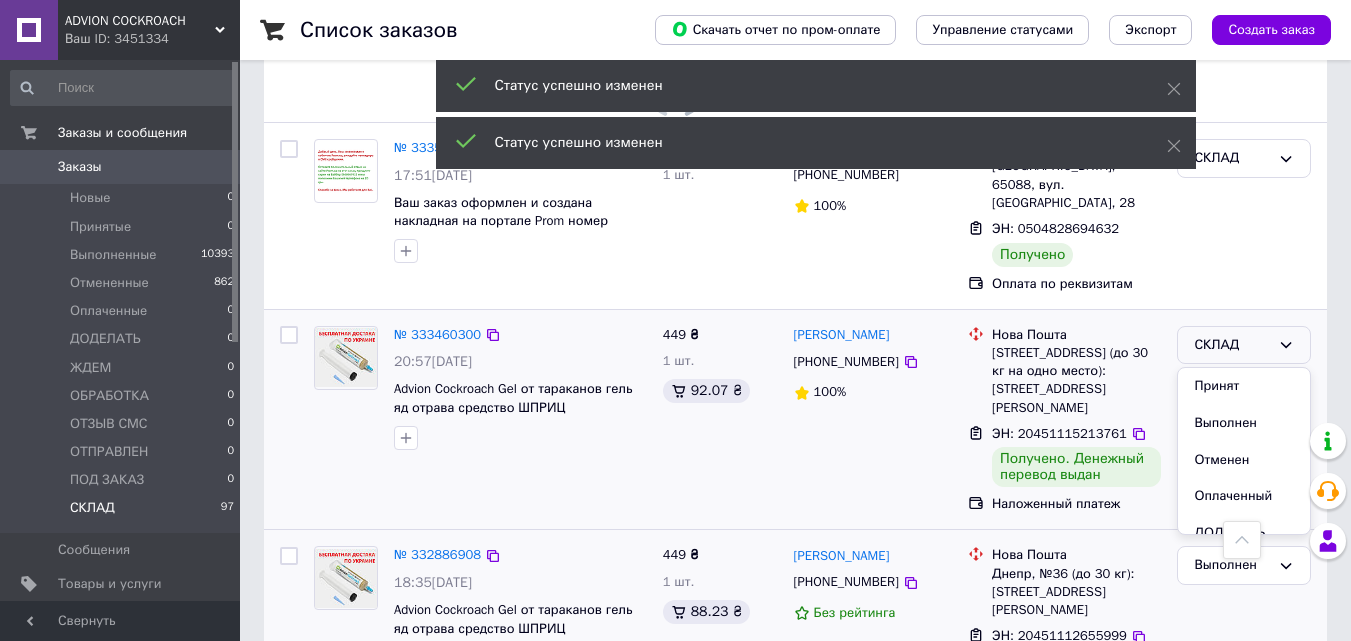 click on "Выполнен" at bounding box center [1244, 423] 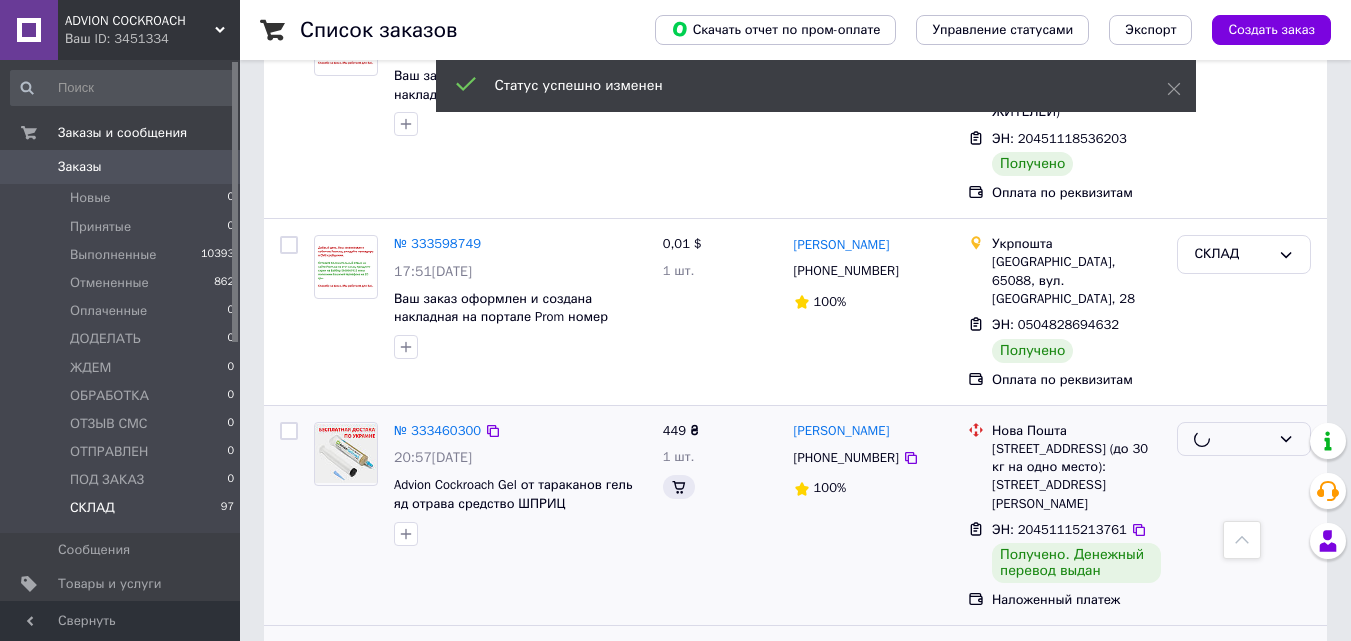 scroll, scrollTop: 1463, scrollLeft: 0, axis: vertical 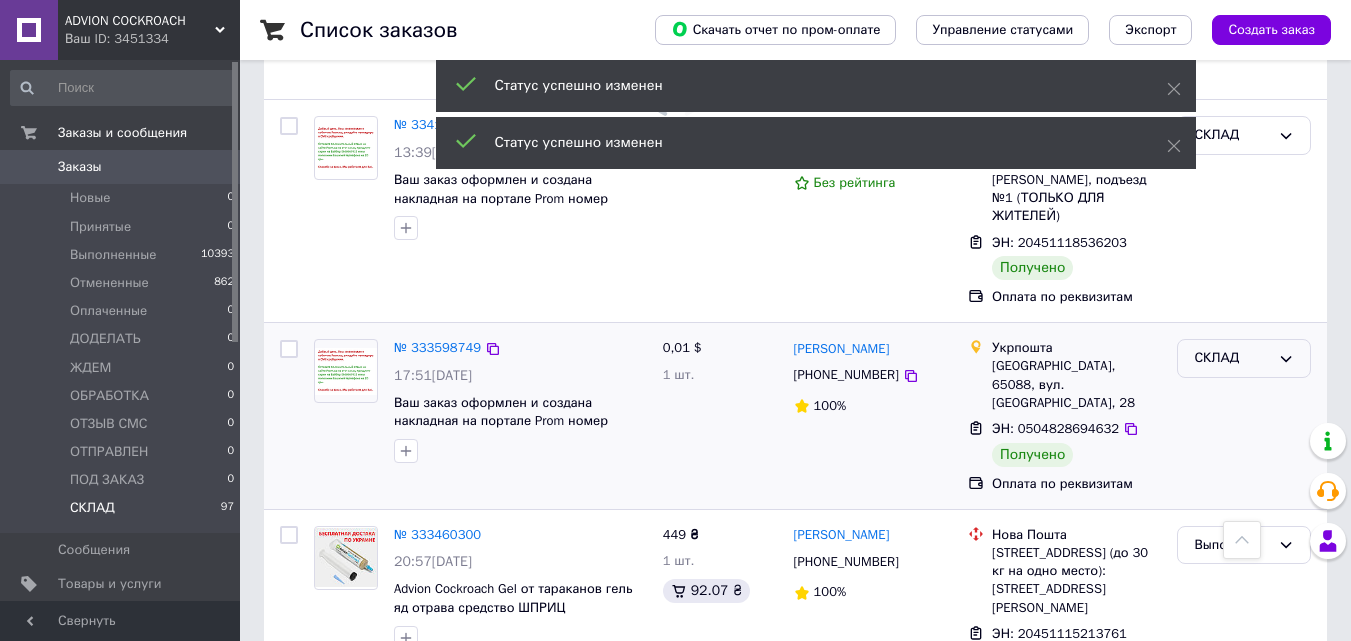 click on "СКЛАД" at bounding box center (1232, 358) 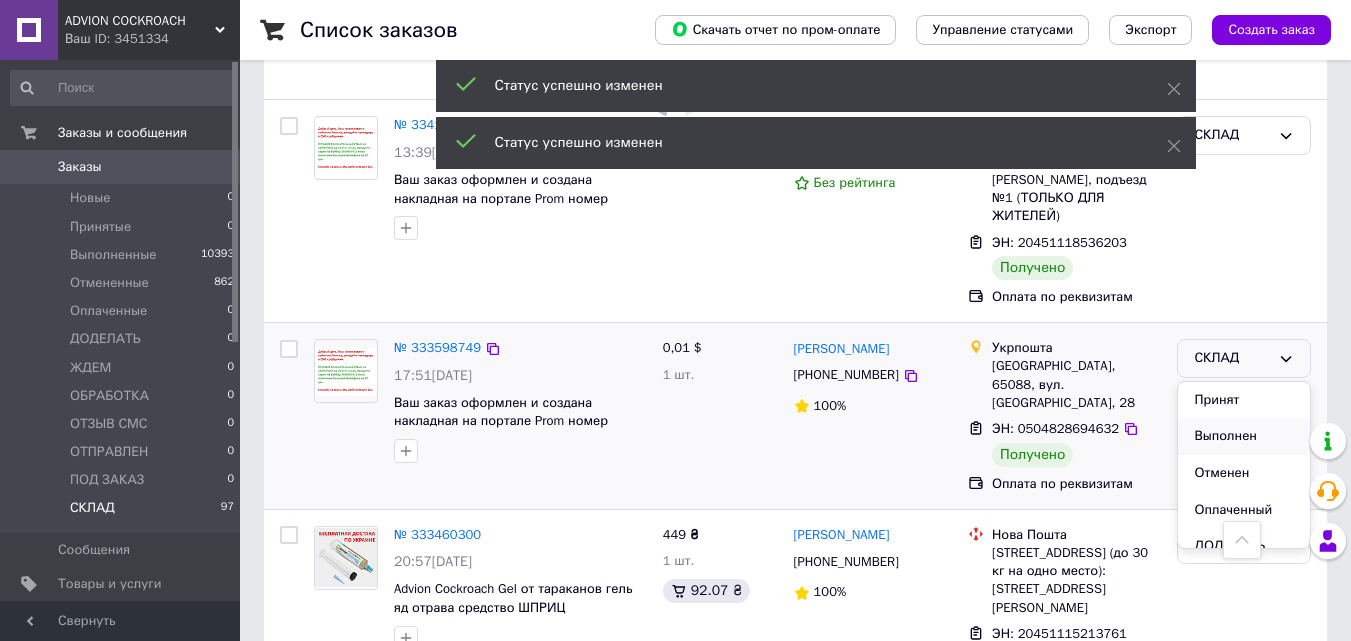click on "Выполнен" at bounding box center [1244, 436] 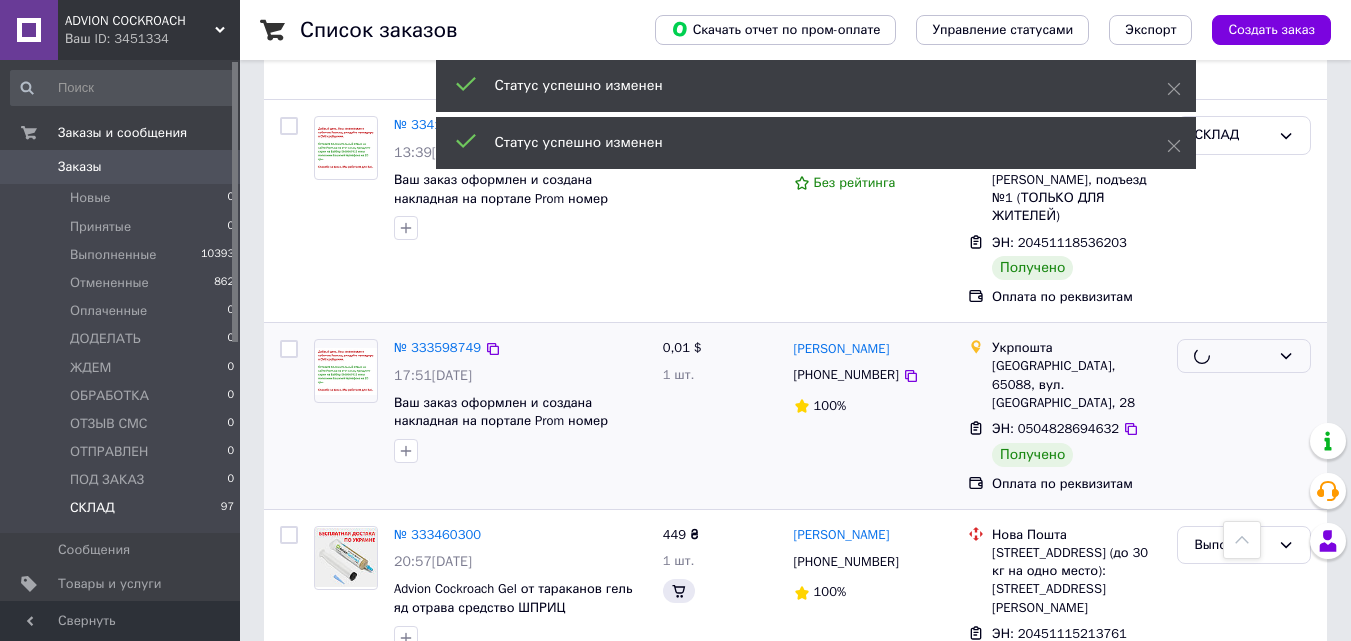 scroll, scrollTop: 1263, scrollLeft: 0, axis: vertical 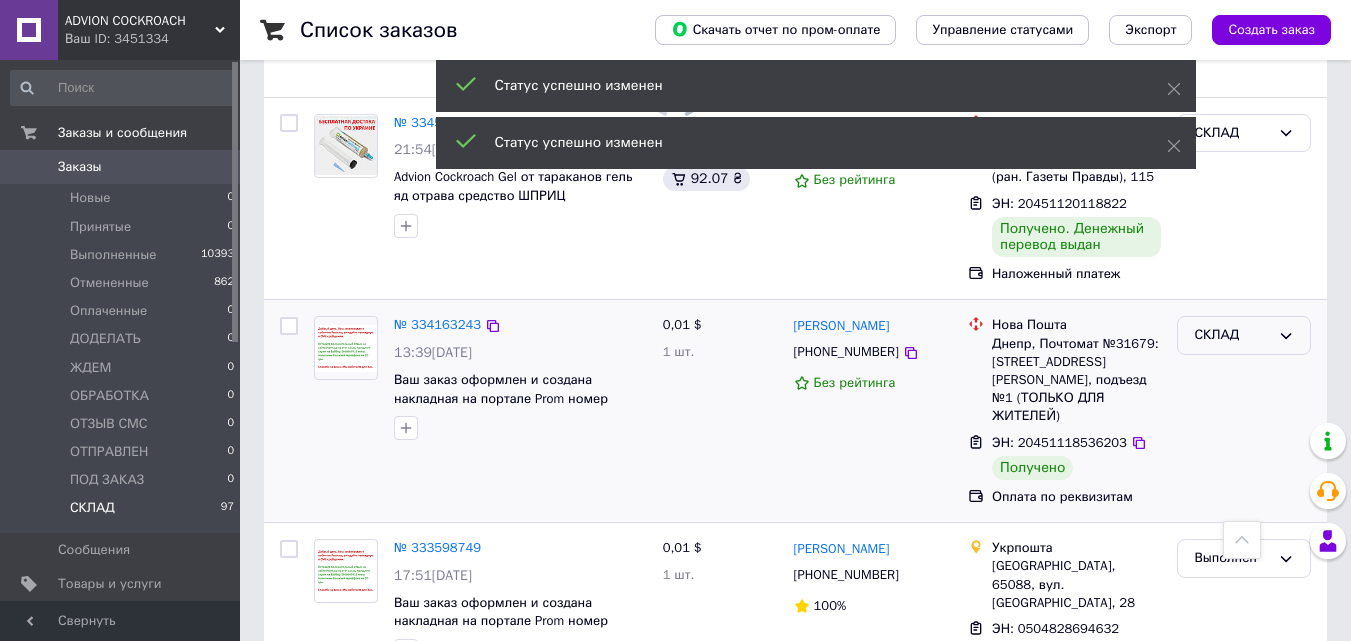 click on "СКЛАД" at bounding box center (1232, 335) 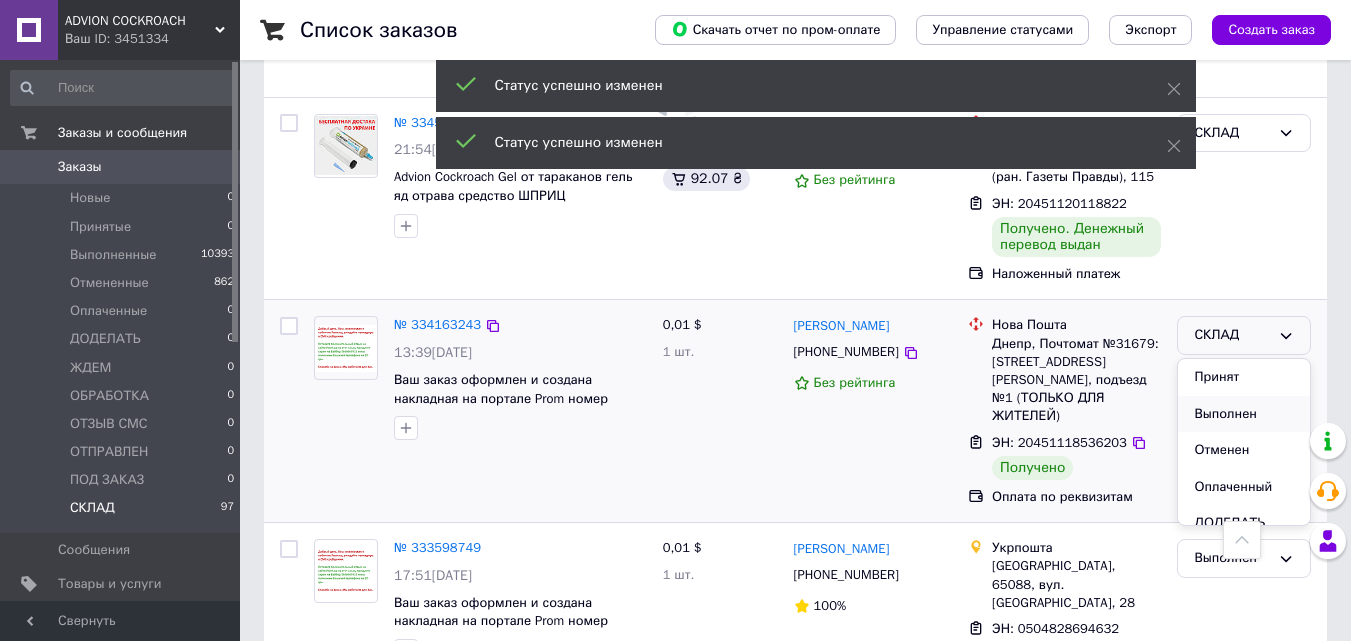 click on "Выполнен" at bounding box center [1244, 414] 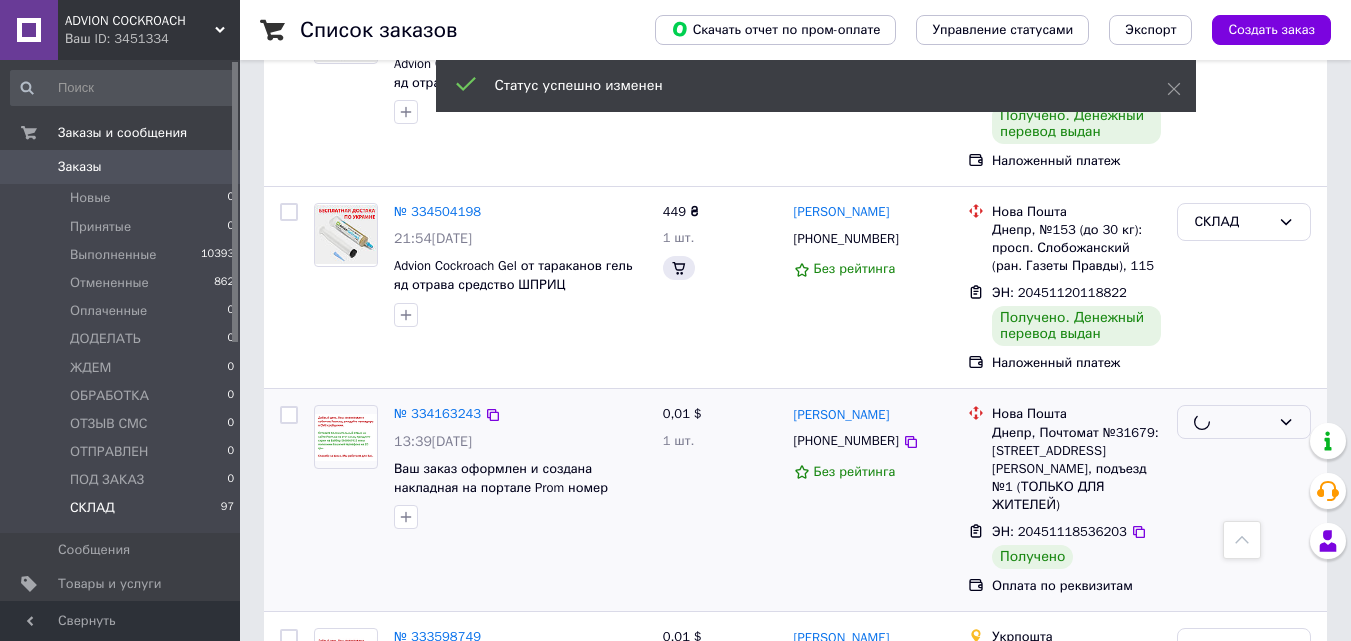 scroll, scrollTop: 1063, scrollLeft: 0, axis: vertical 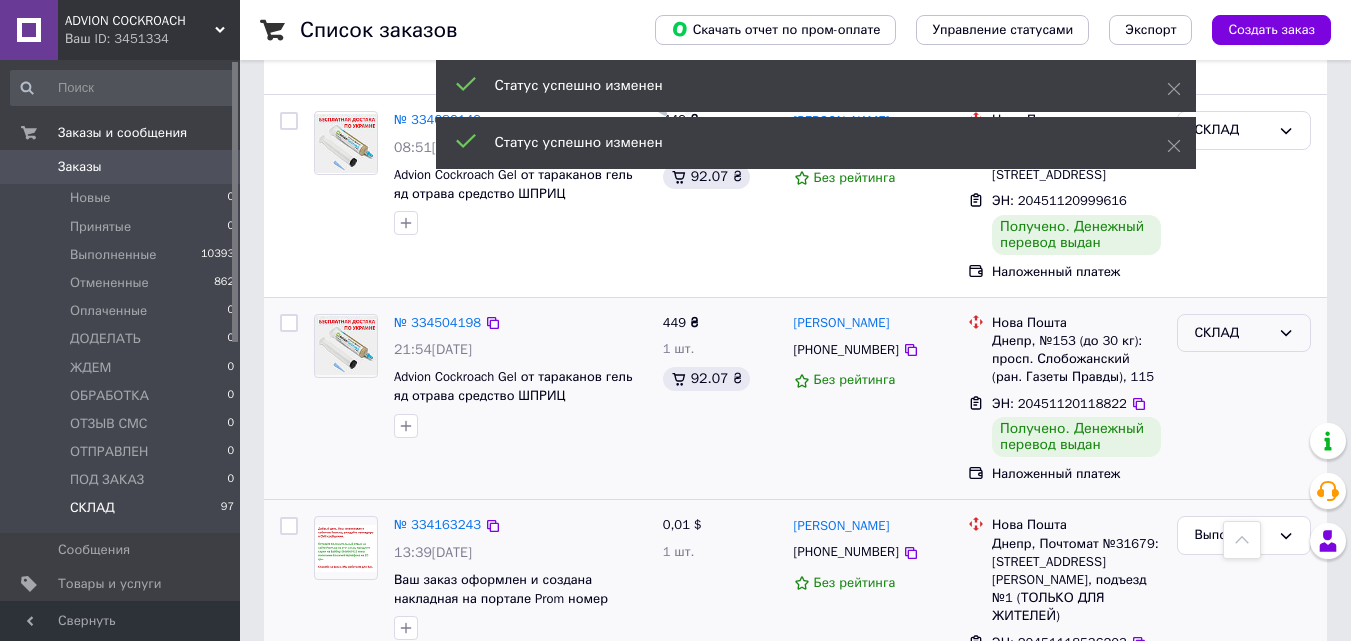 click on "СКЛАД" at bounding box center (1232, 333) 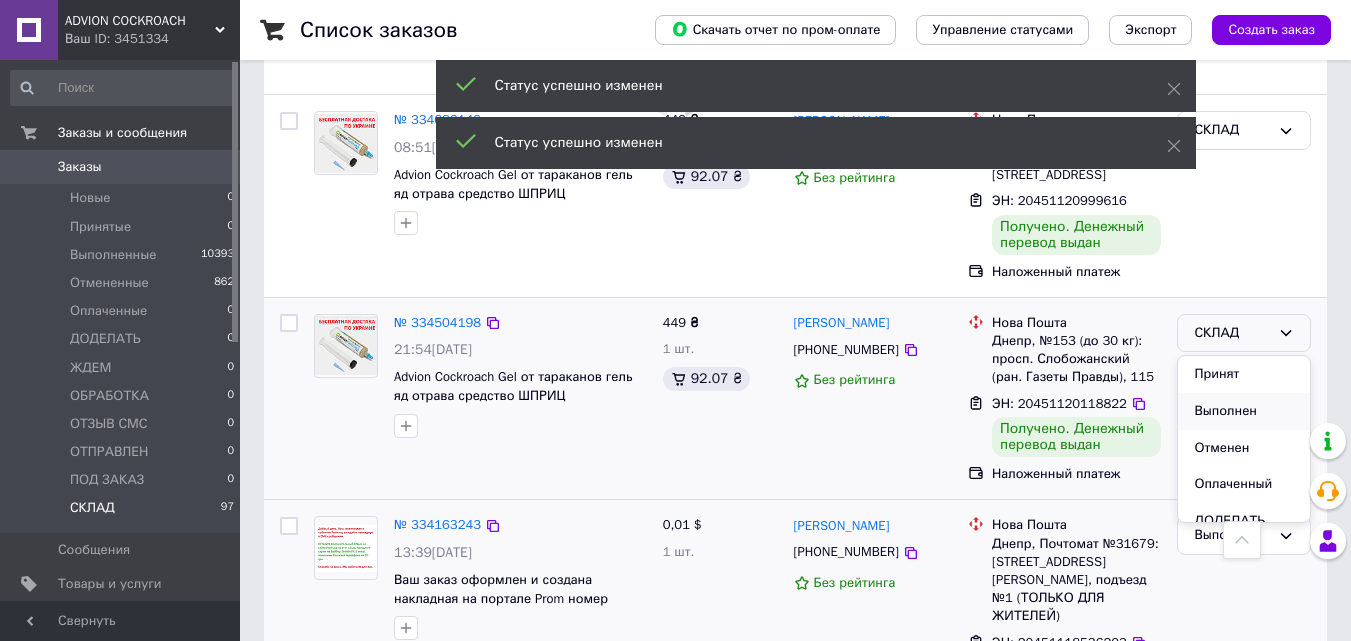 click on "Выполнен" at bounding box center (1244, 411) 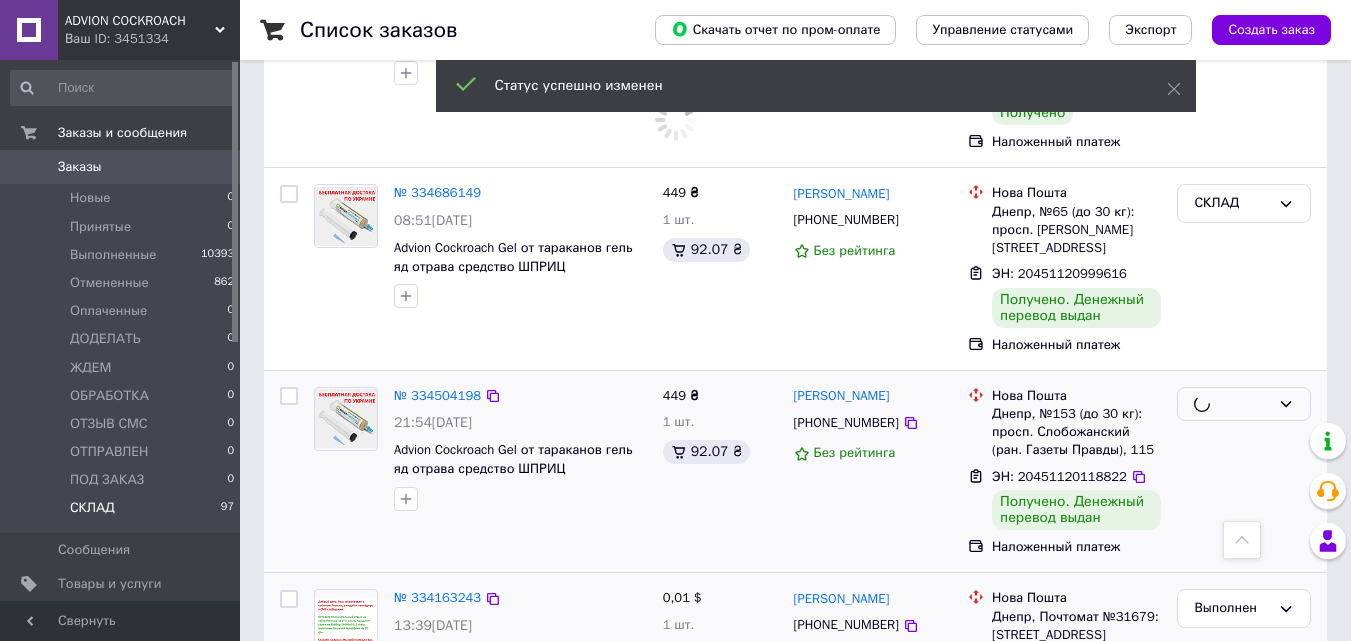 scroll, scrollTop: 863, scrollLeft: 0, axis: vertical 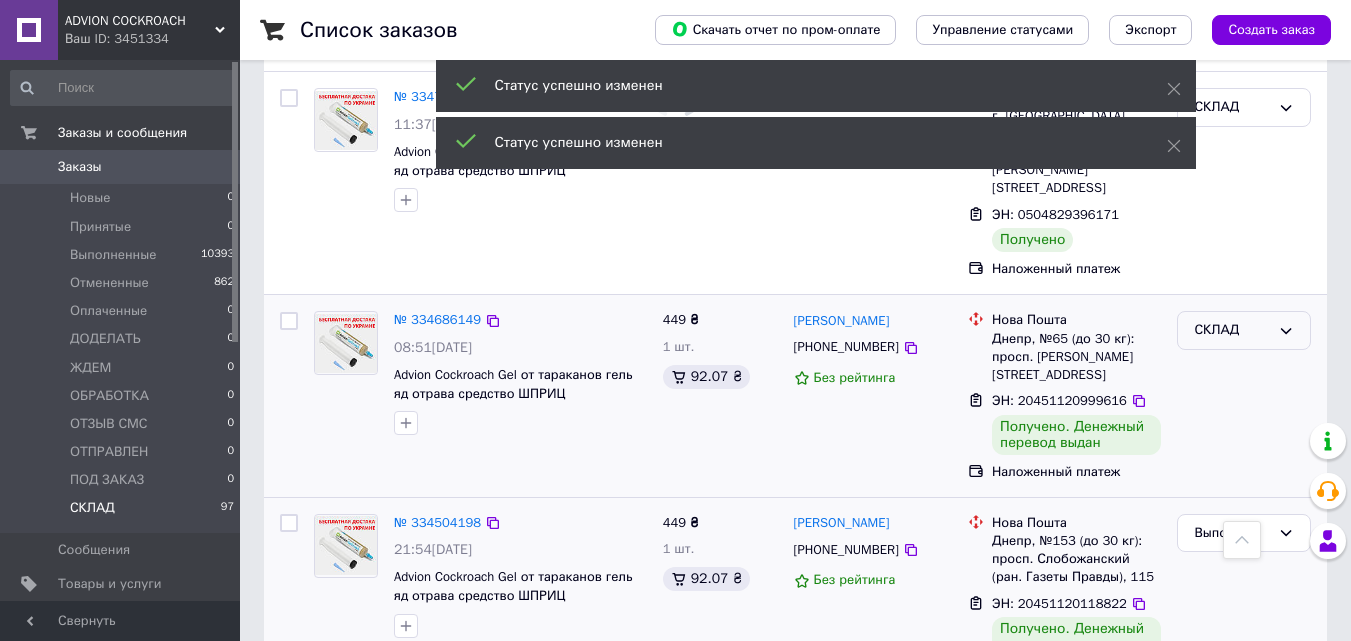 click on "СКЛАД" at bounding box center [1232, 330] 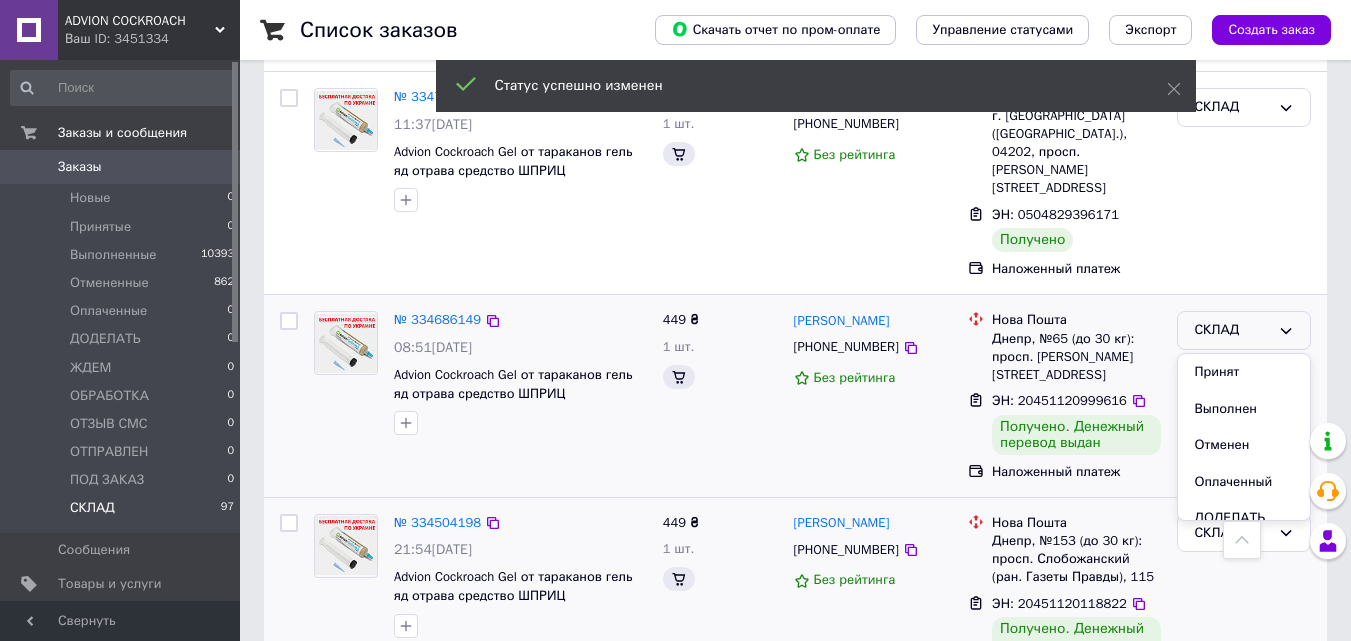 click on "Выполнен" at bounding box center (1244, 409) 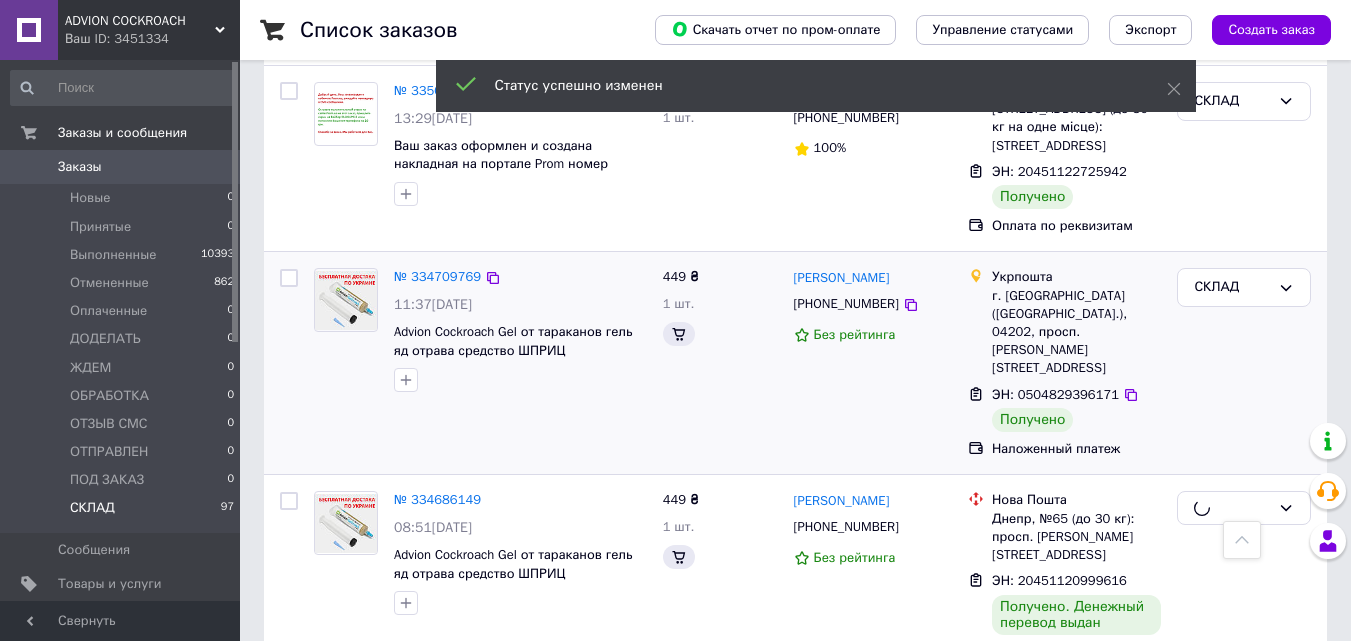scroll, scrollTop: 663, scrollLeft: 0, axis: vertical 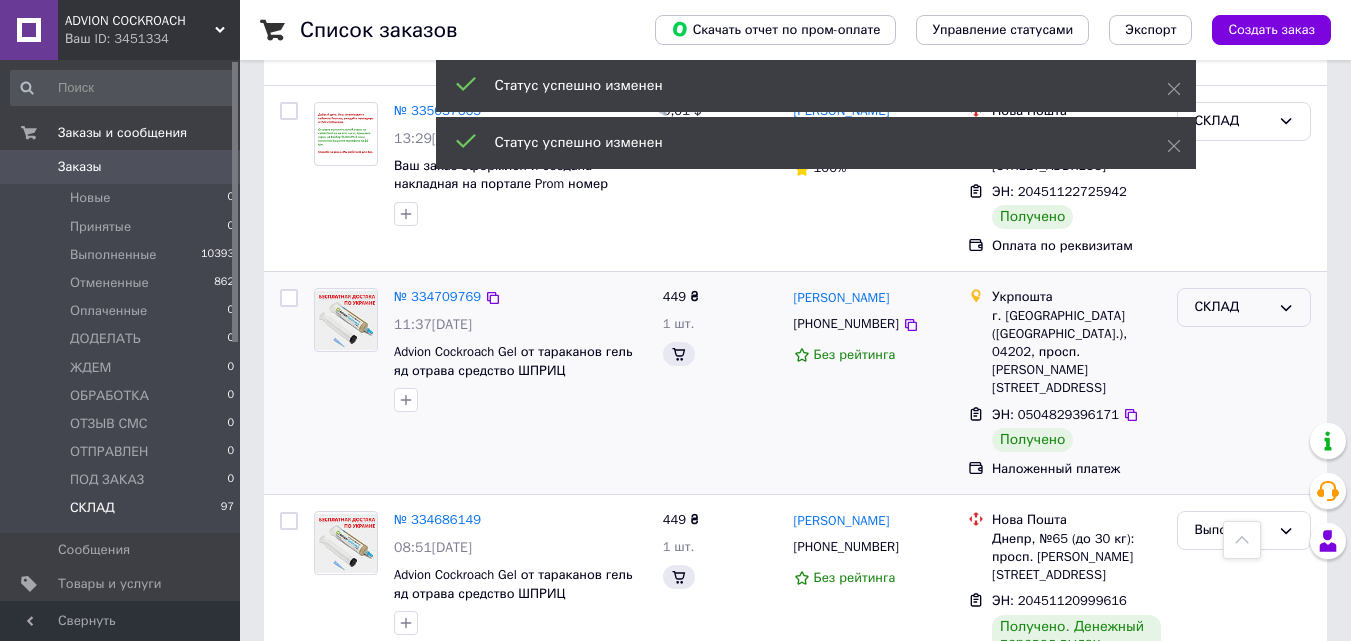 click on "СКЛАД" at bounding box center [1232, 307] 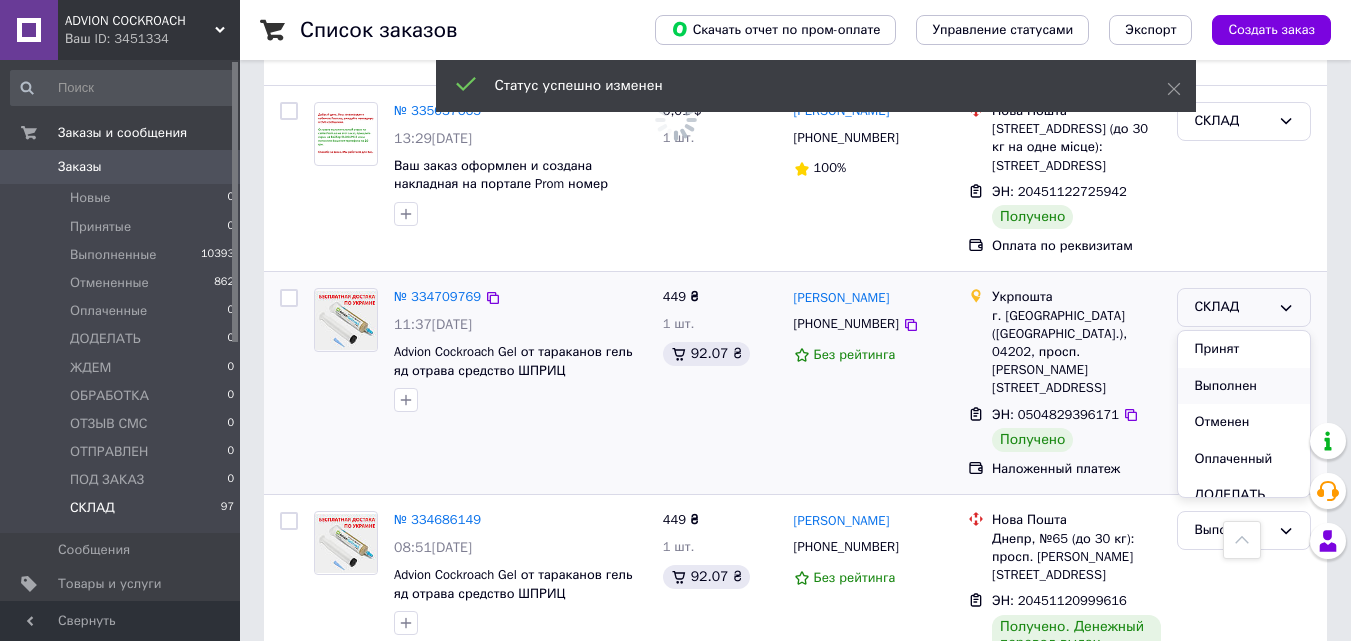 click on "Выполнен" at bounding box center (1244, 386) 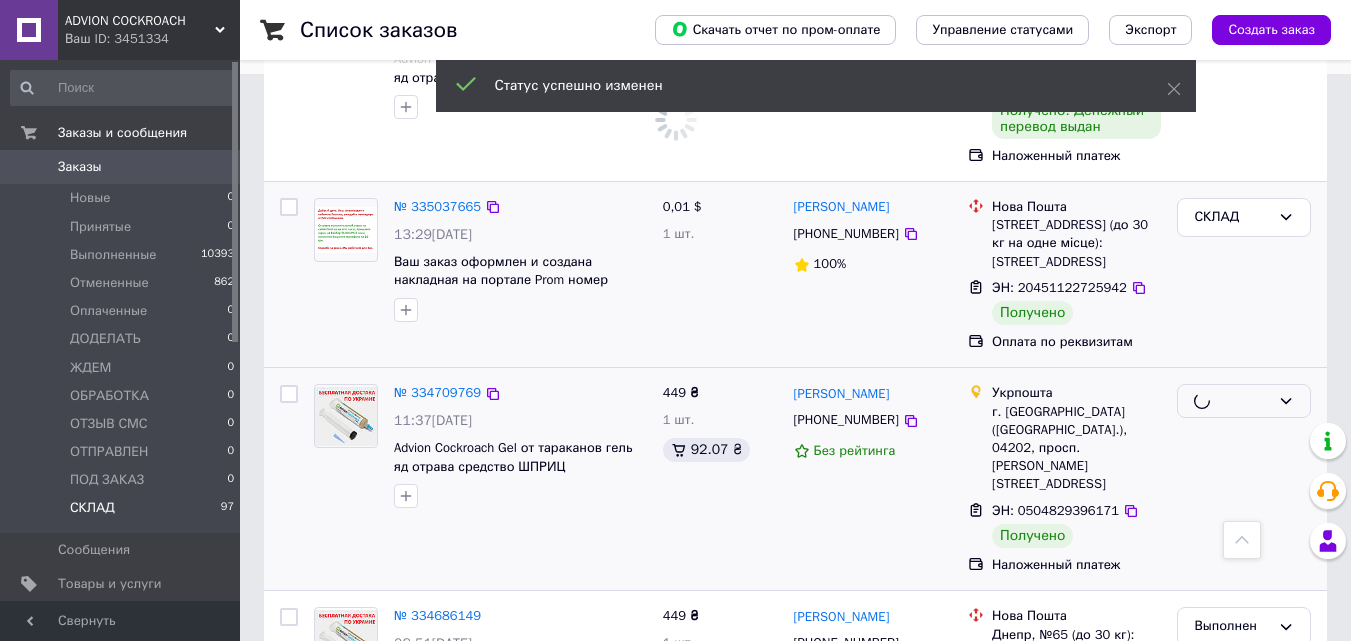 scroll, scrollTop: 463, scrollLeft: 0, axis: vertical 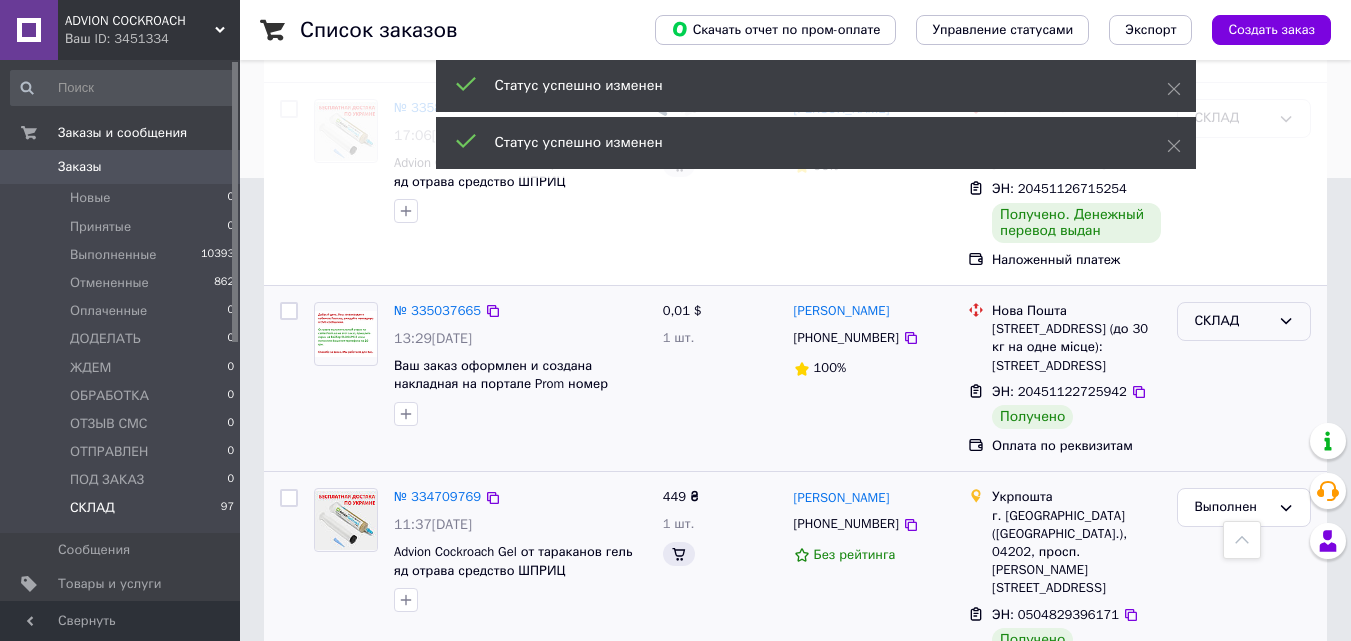 click on "СКЛАД" at bounding box center [1232, 321] 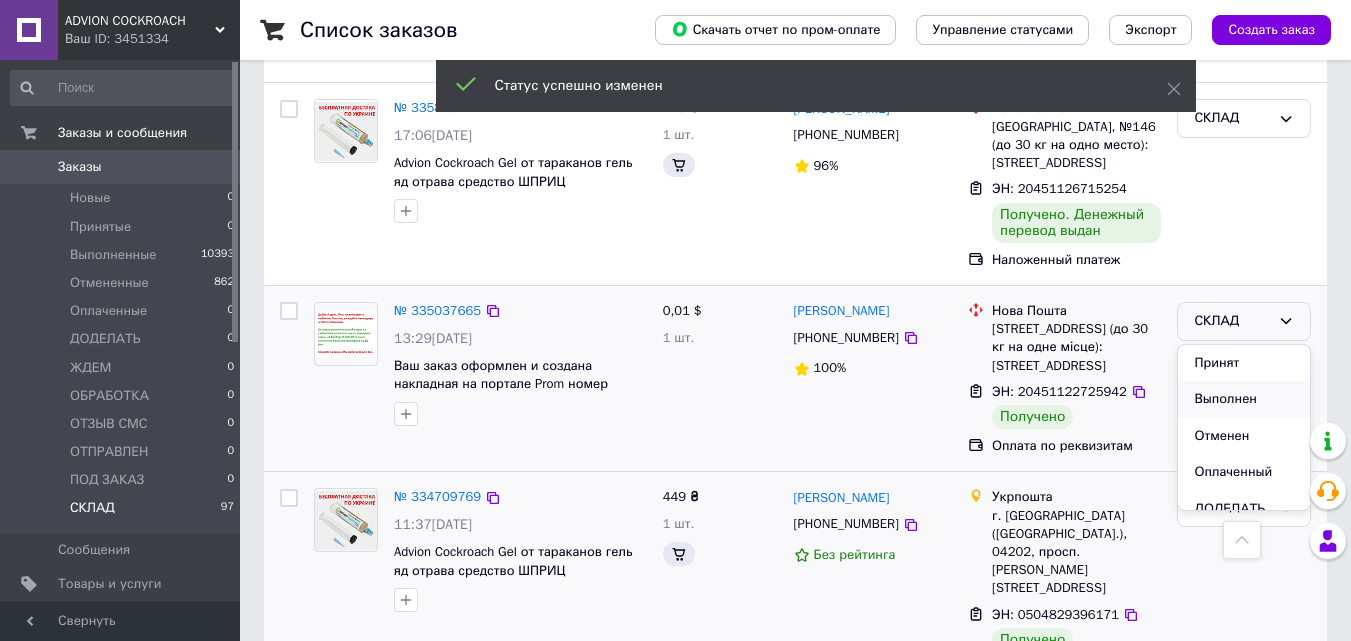 click on "Выполнен" at bounding box center [1244, 399] 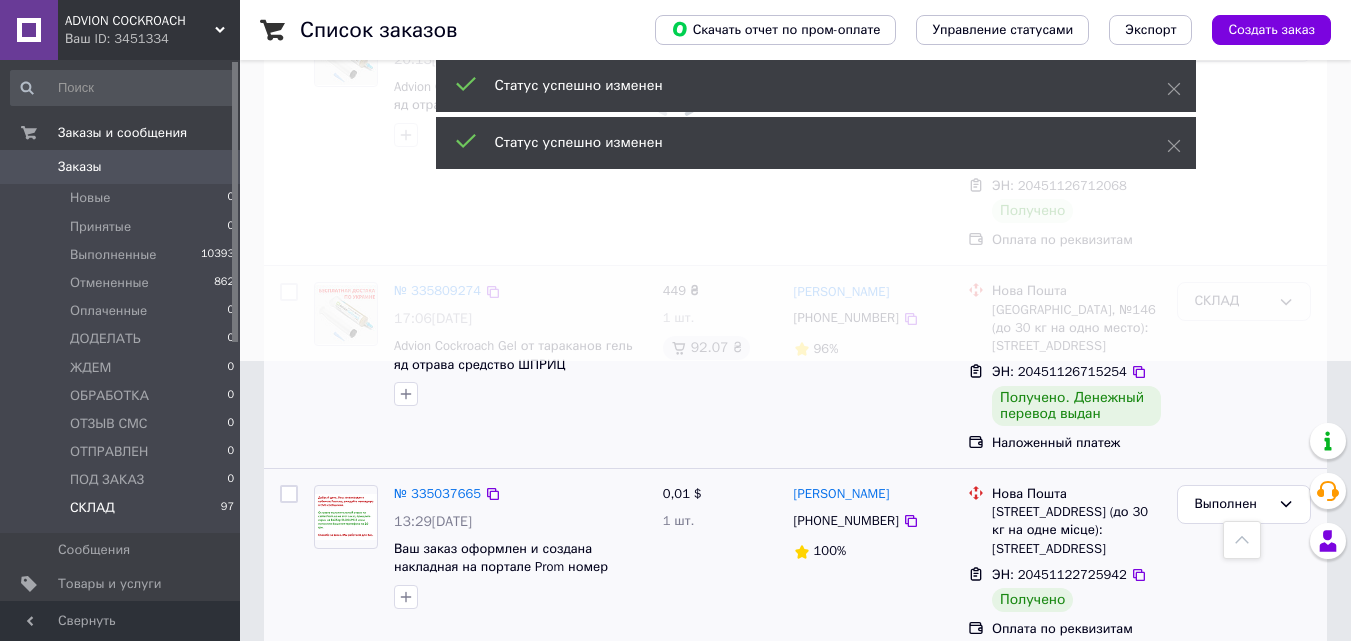 scroll, scrollTop: 263, scrollLeft: 0, axis: vertical 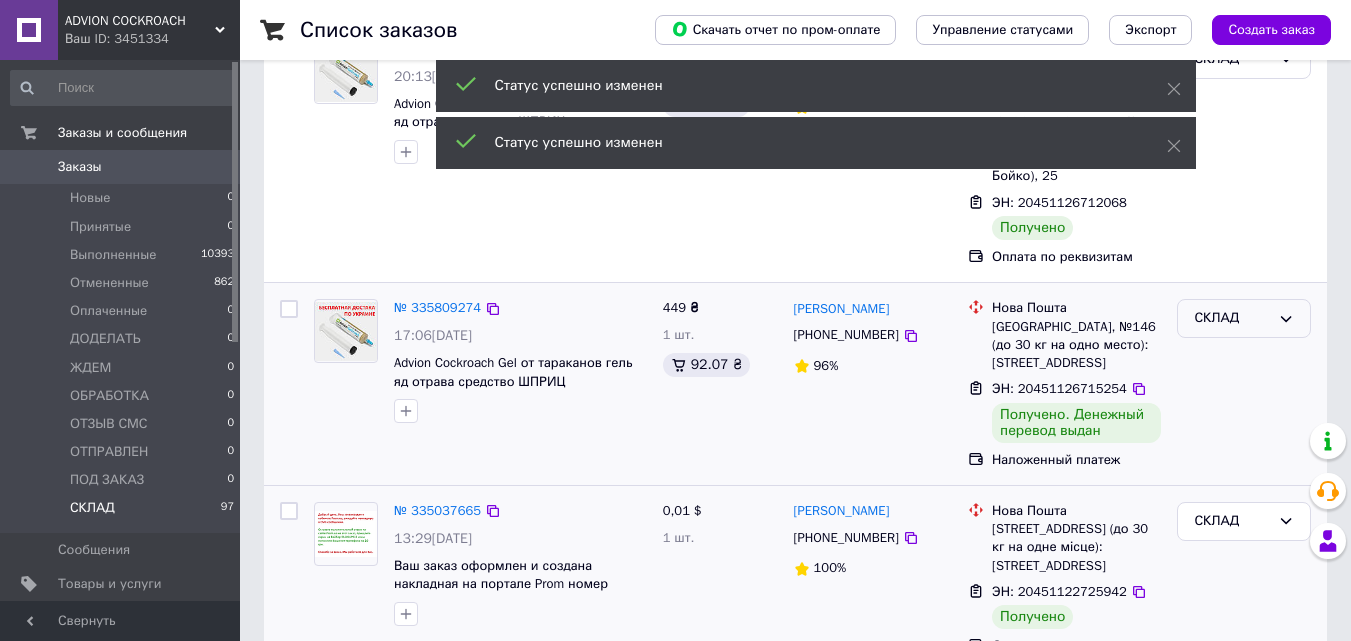 click on "СКЛАД" at bounding box center (1232, 318) 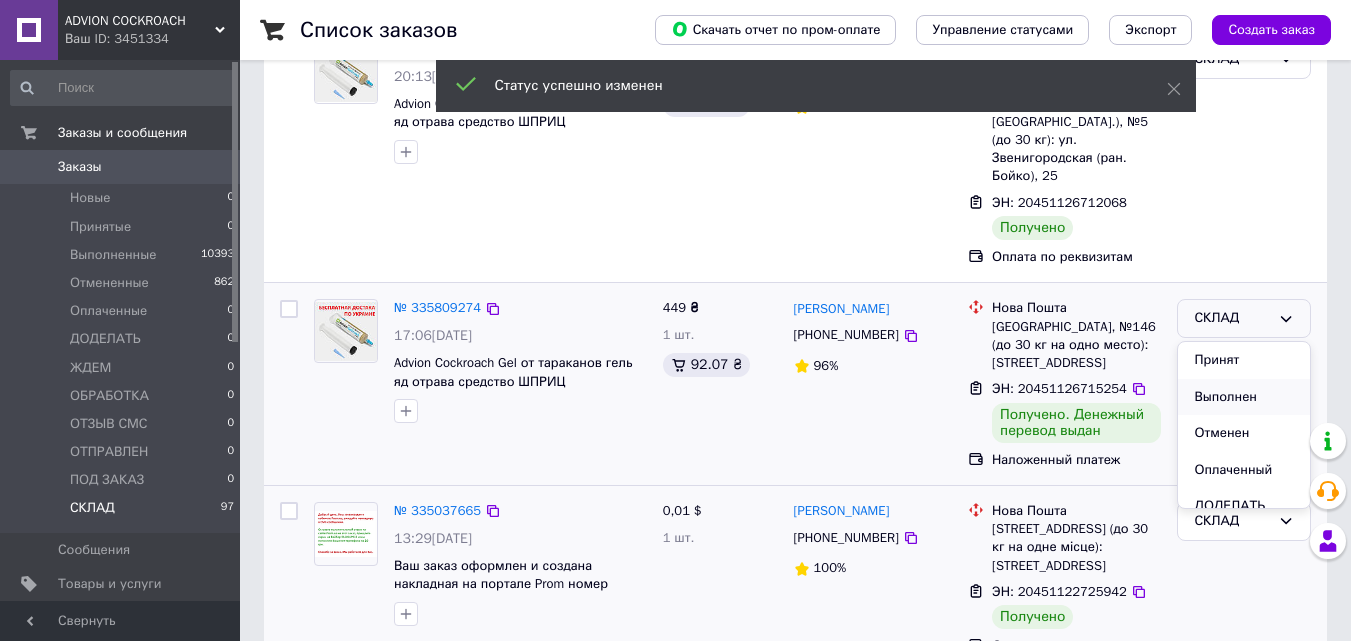 click on "Выполнен" at bounding box center (1244, 397) 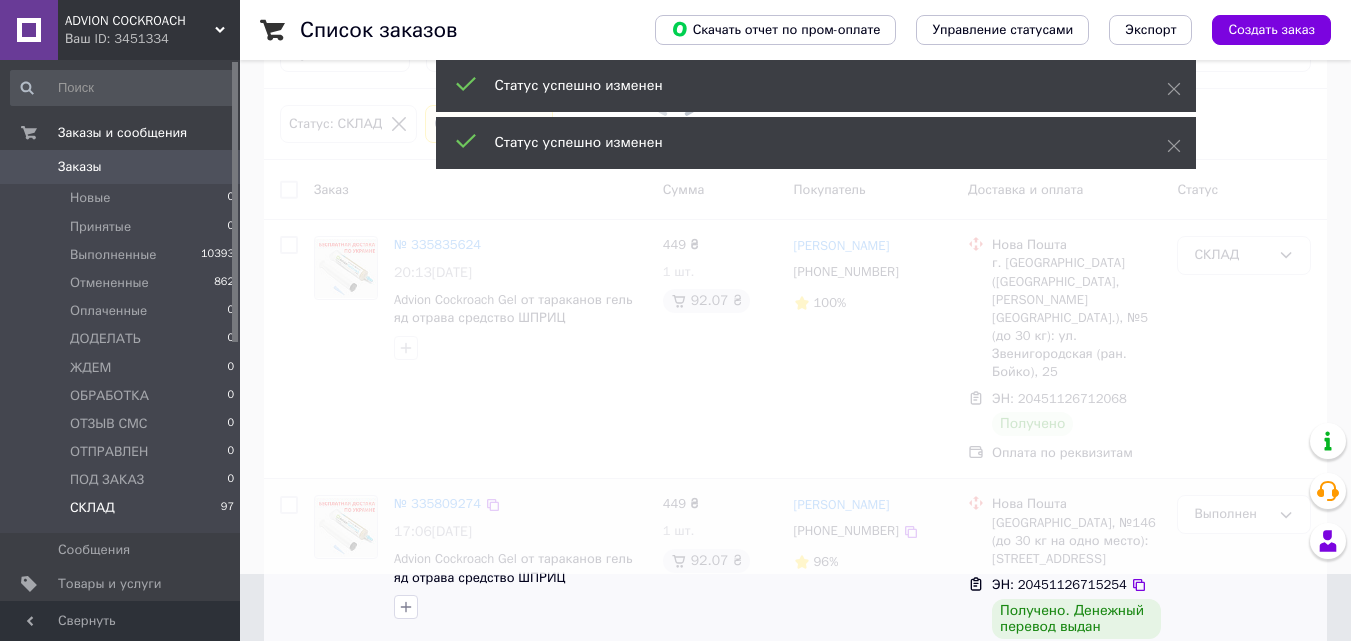 scroll, scrollTop: 63, scrollLeft: 0, axis: vertical 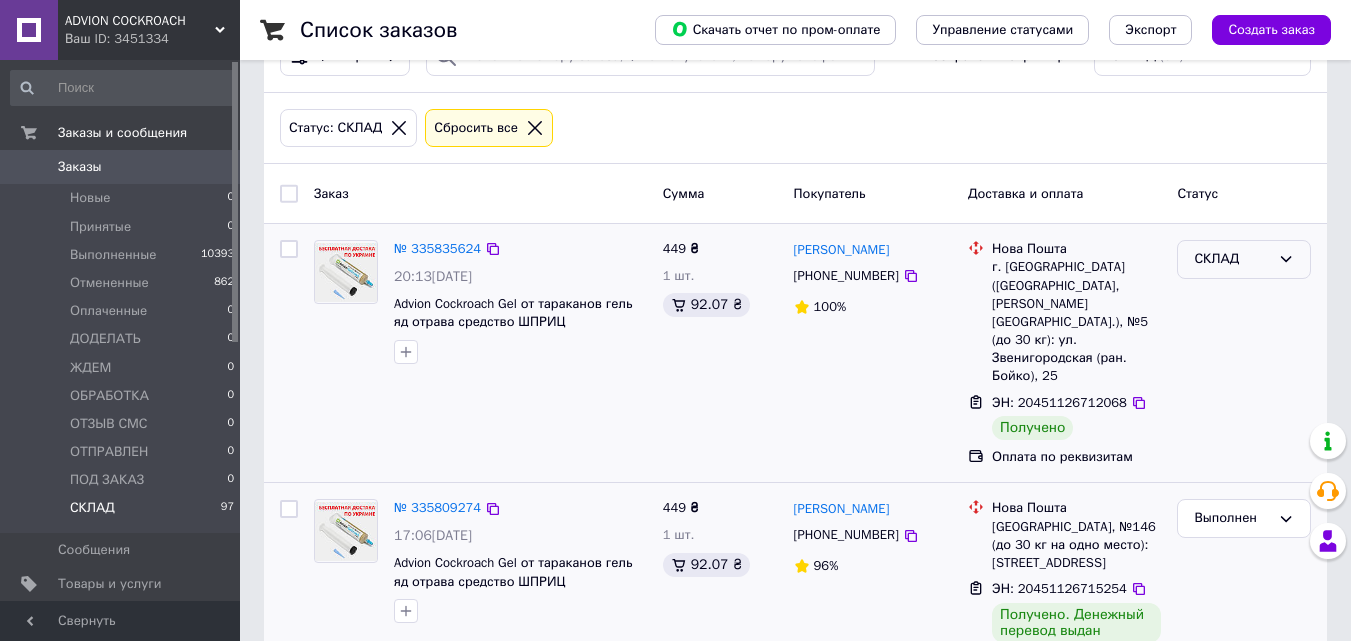 click on "СКЛАД" at bounding box center (1244, 259) 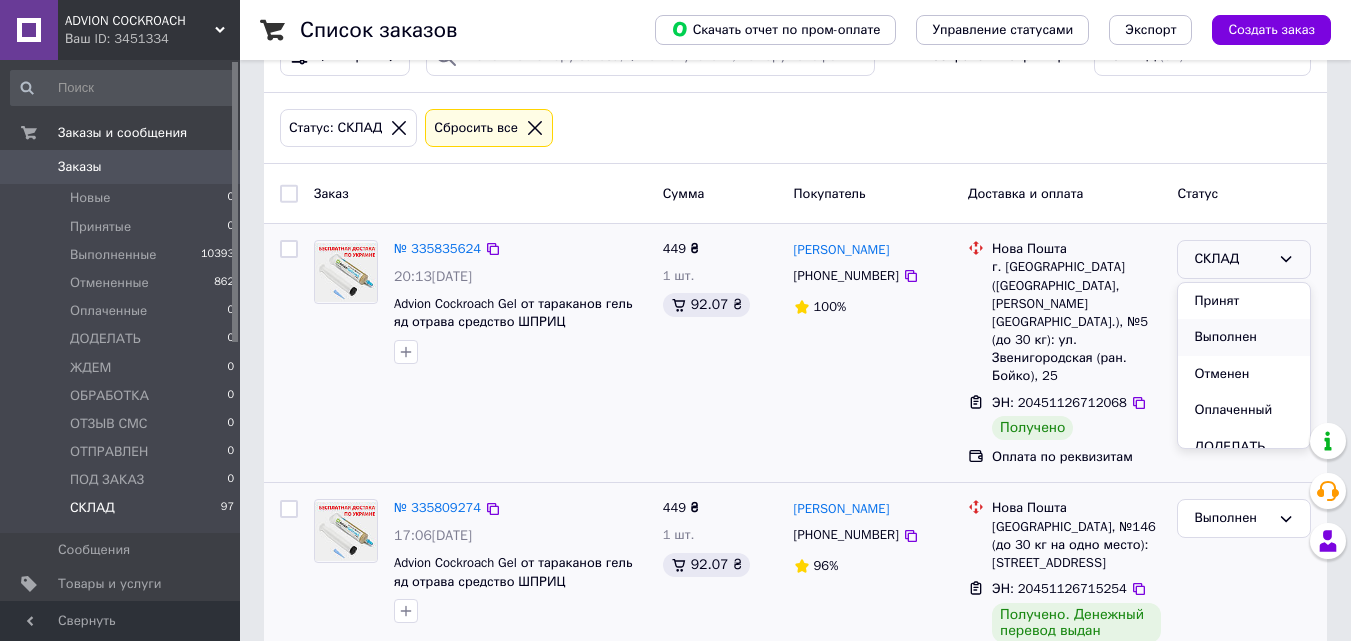 click on "Выполнен" at bounding box center [1244, 337] 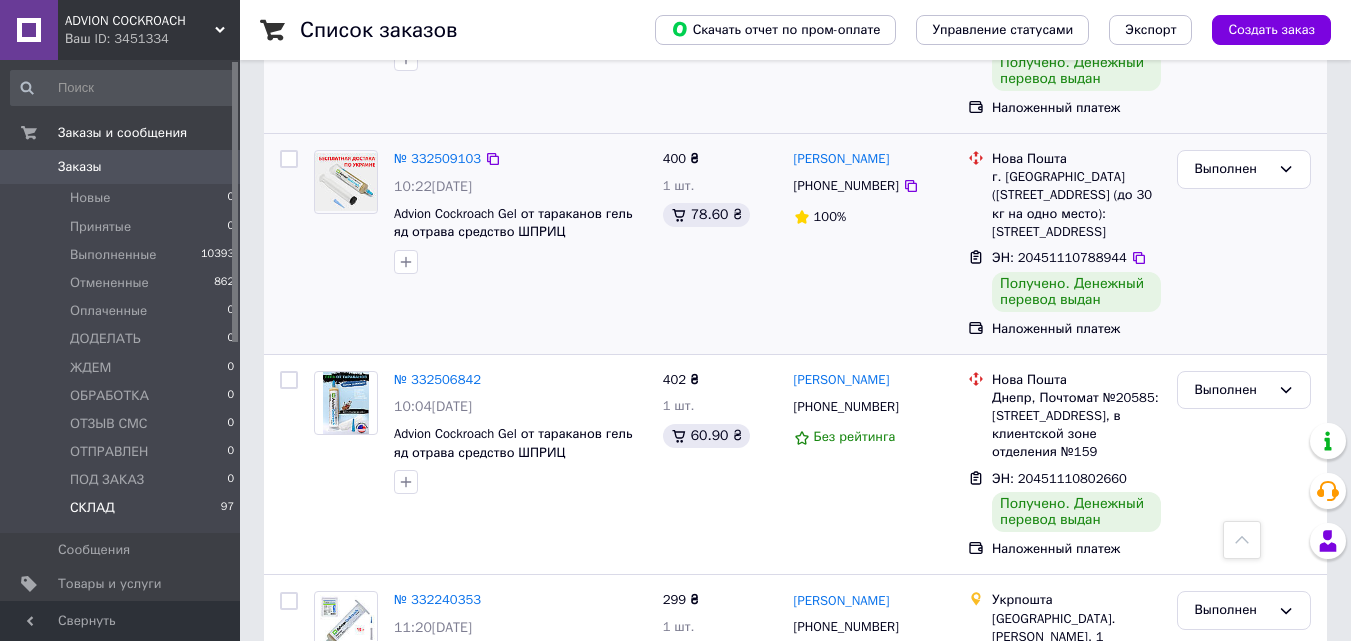 scroll, scrollTop: 2878, scrollLeft: 0, axis: vertical 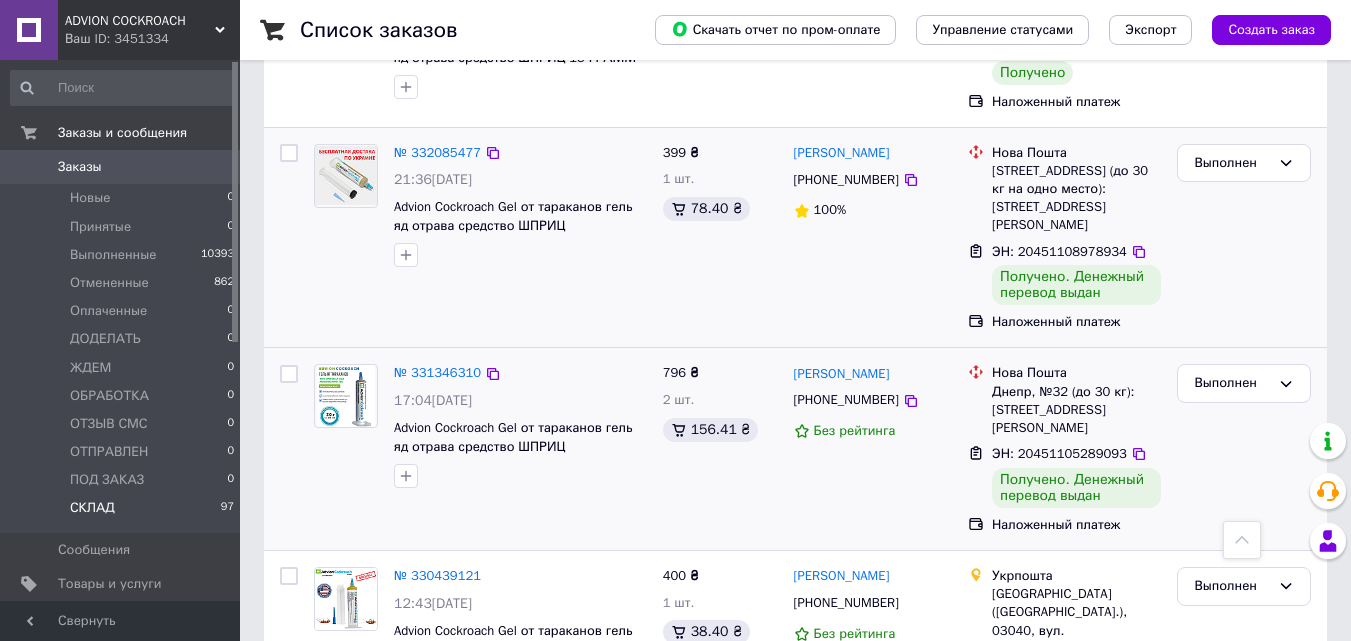 click on "4" at bounding box center [550, 800] 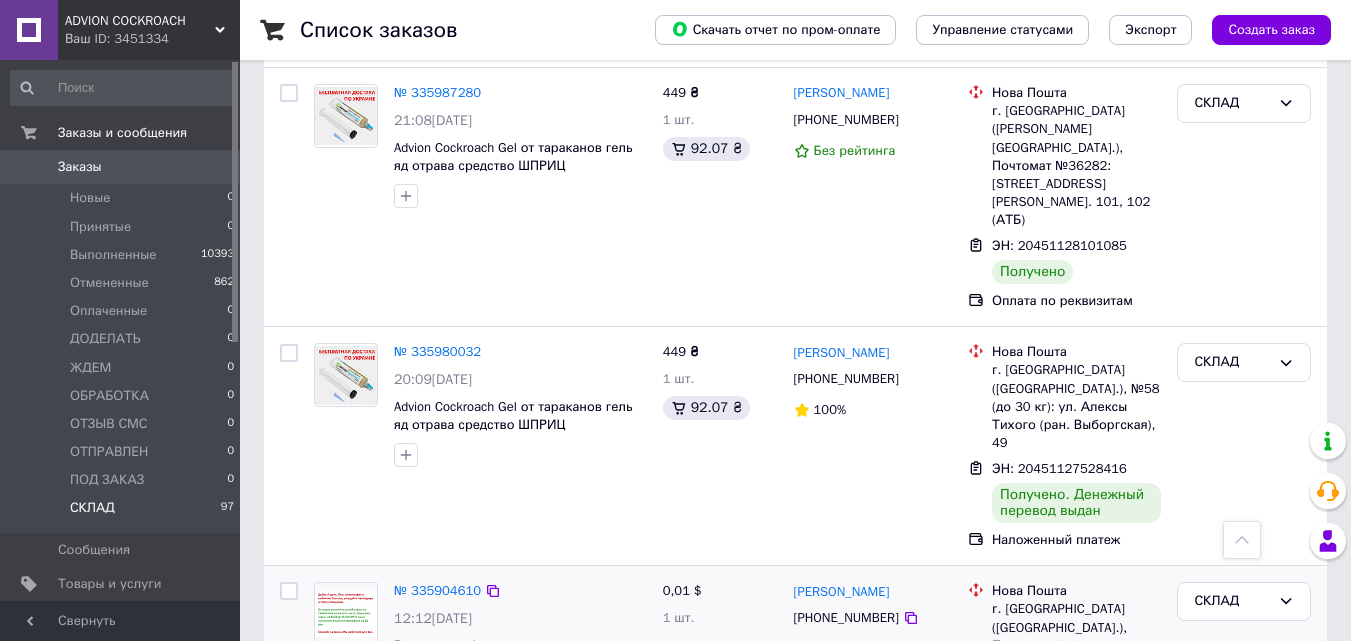 scroll, scrollTop: 3774, scrollLeft: 0, axis: vertical 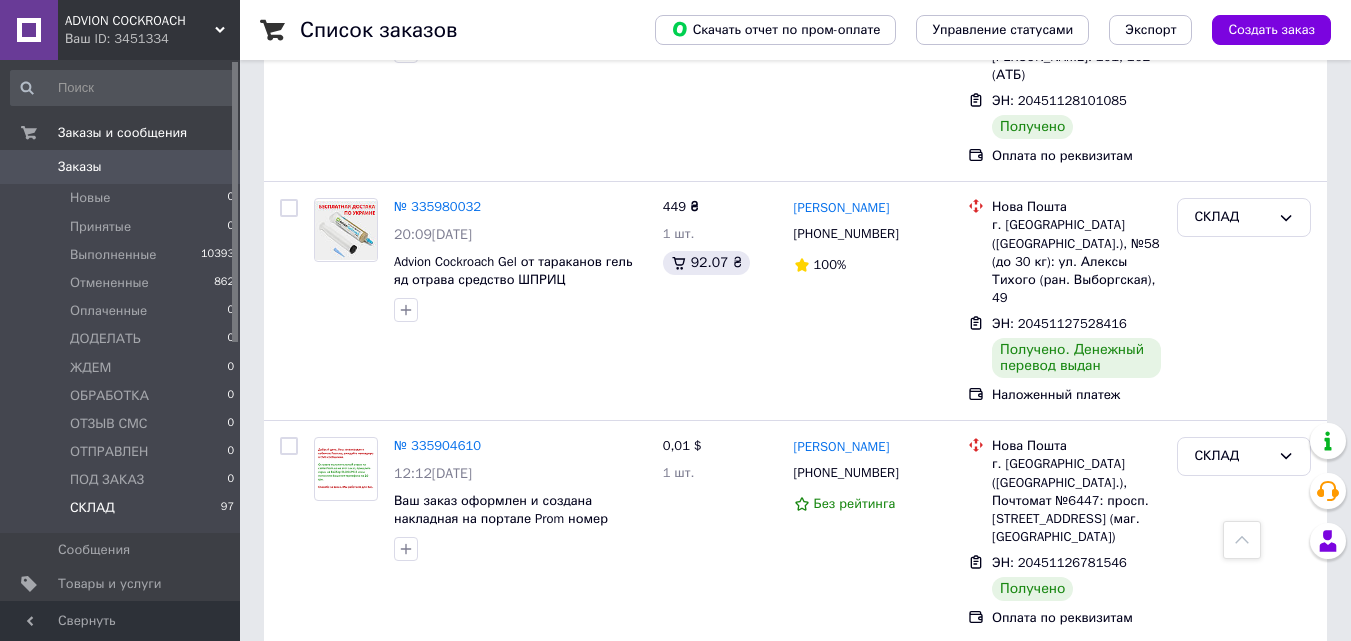 click on "СКЛАД" at bounding box center [1232, 679] 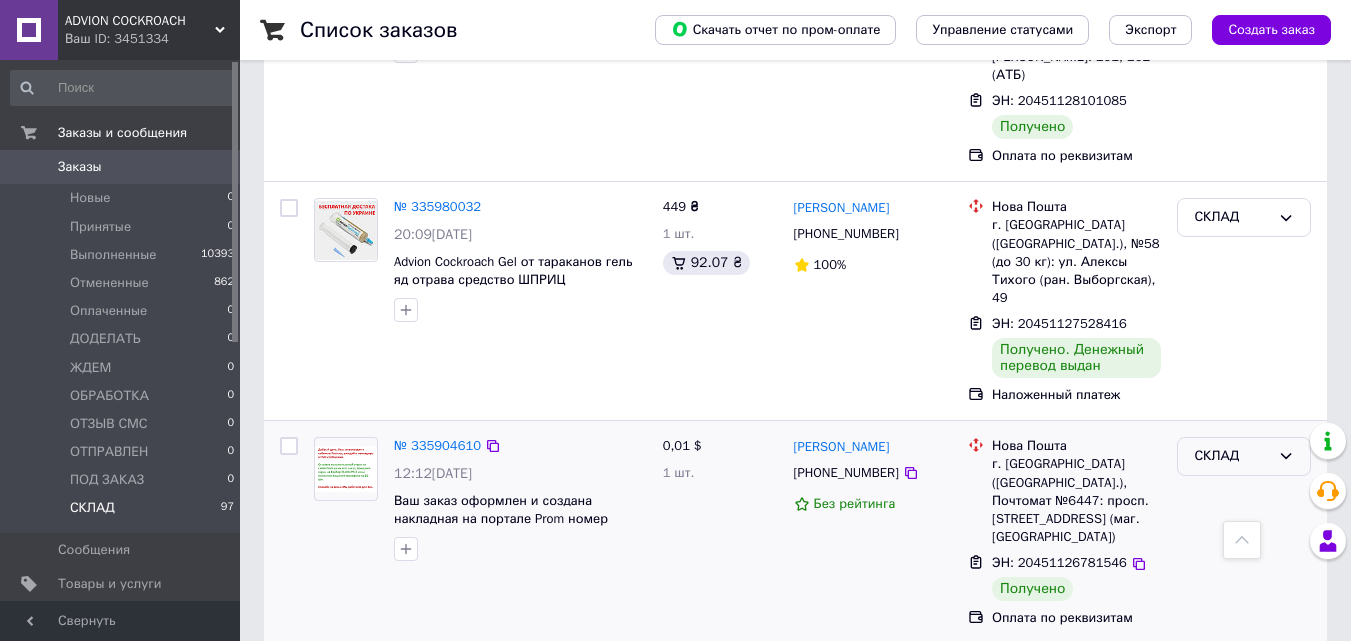 click on "СКЛАД" at bounding box center [1232, 456] 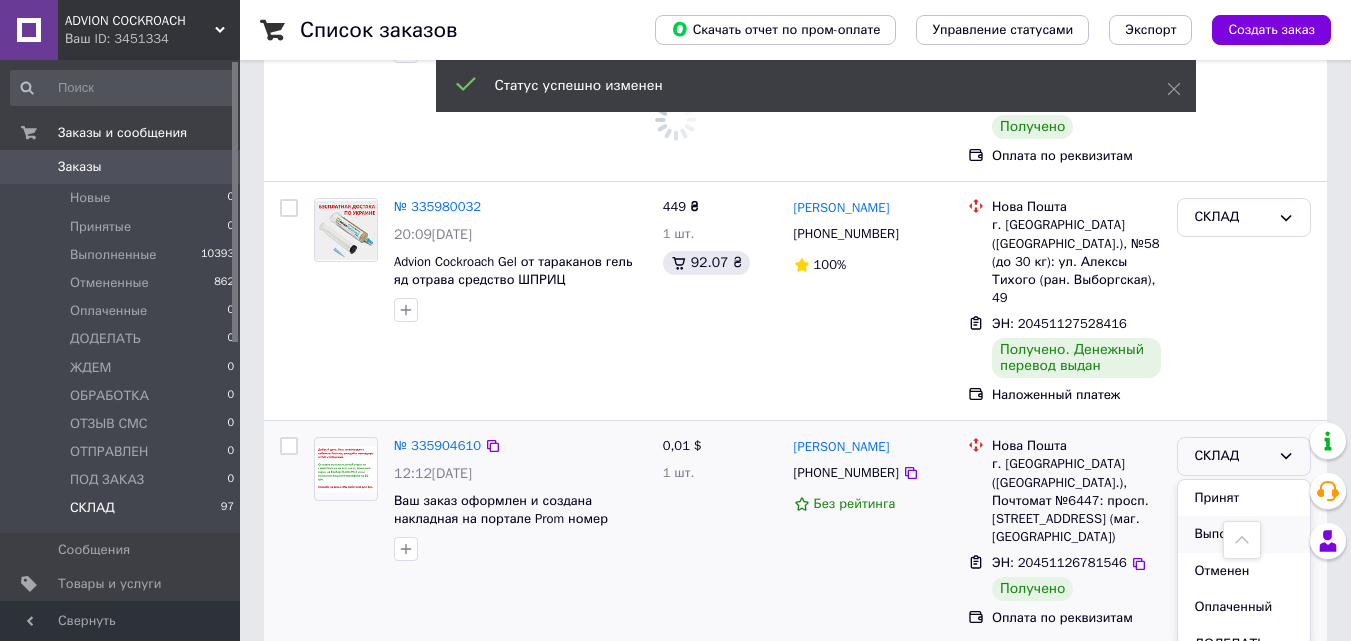 click on "Выполнен" at bounding box center [1244, 534] 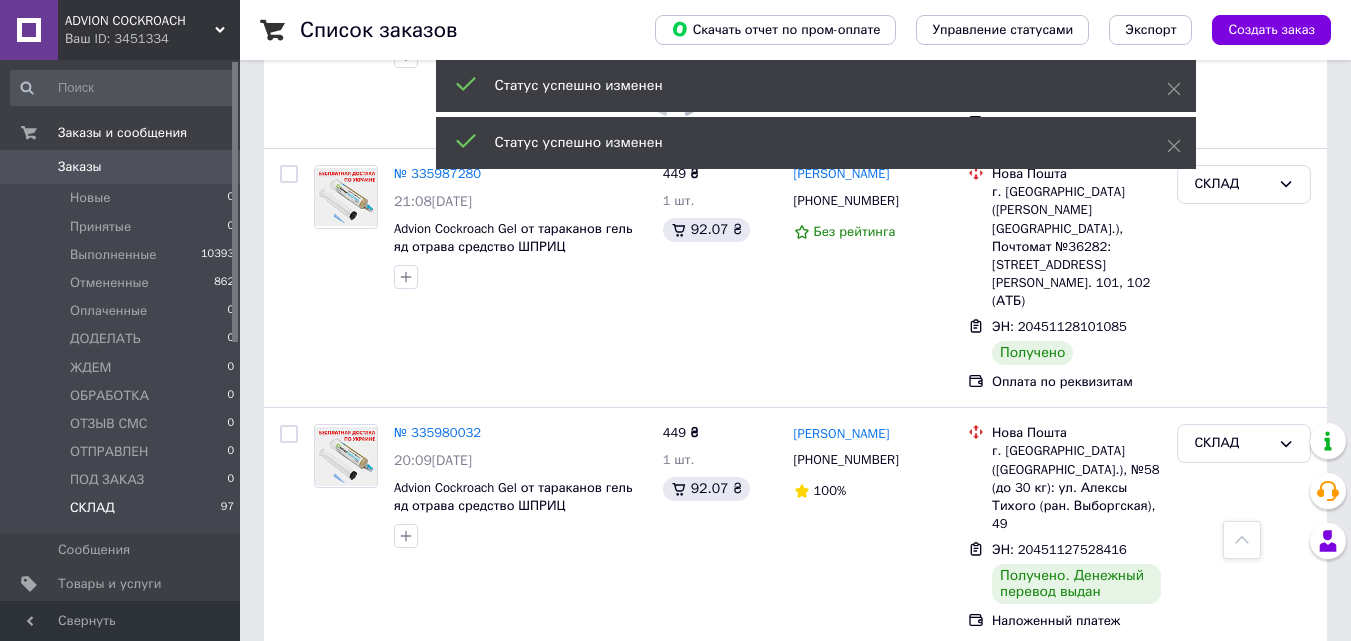 scroll, scrollTop: 3474, scrollLeft: 0, axis: vertical 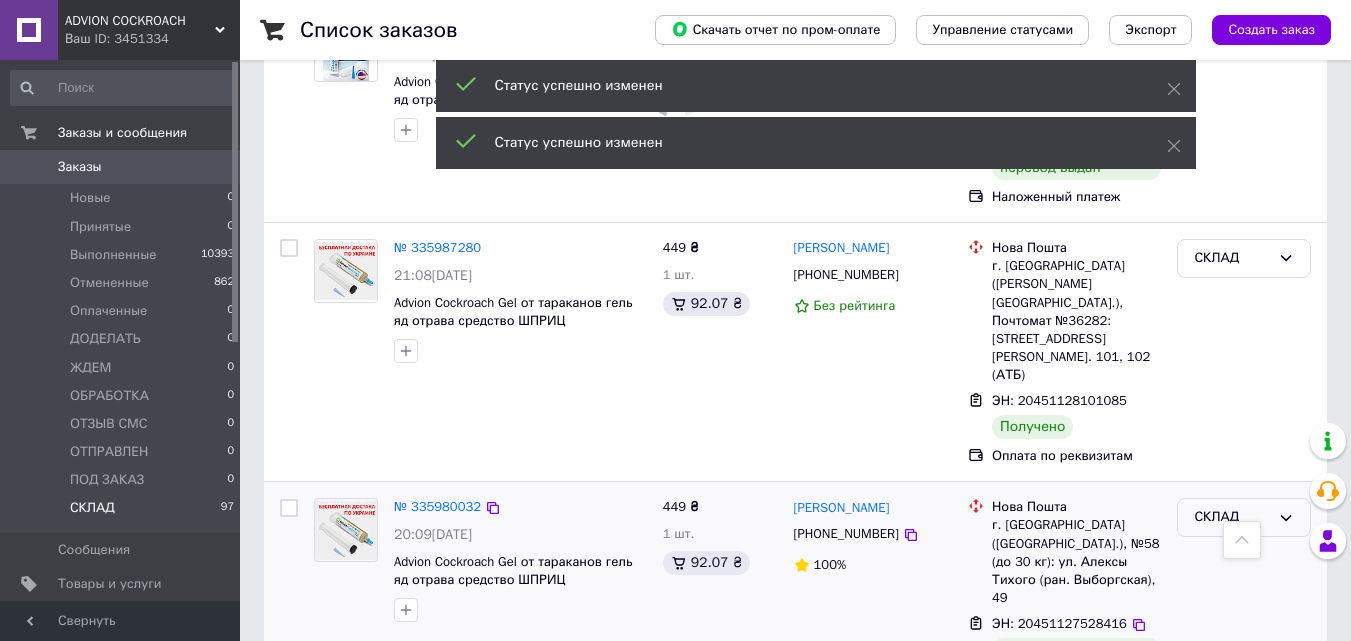 click on "СКЛАД" at bounding box center [1232, 517] 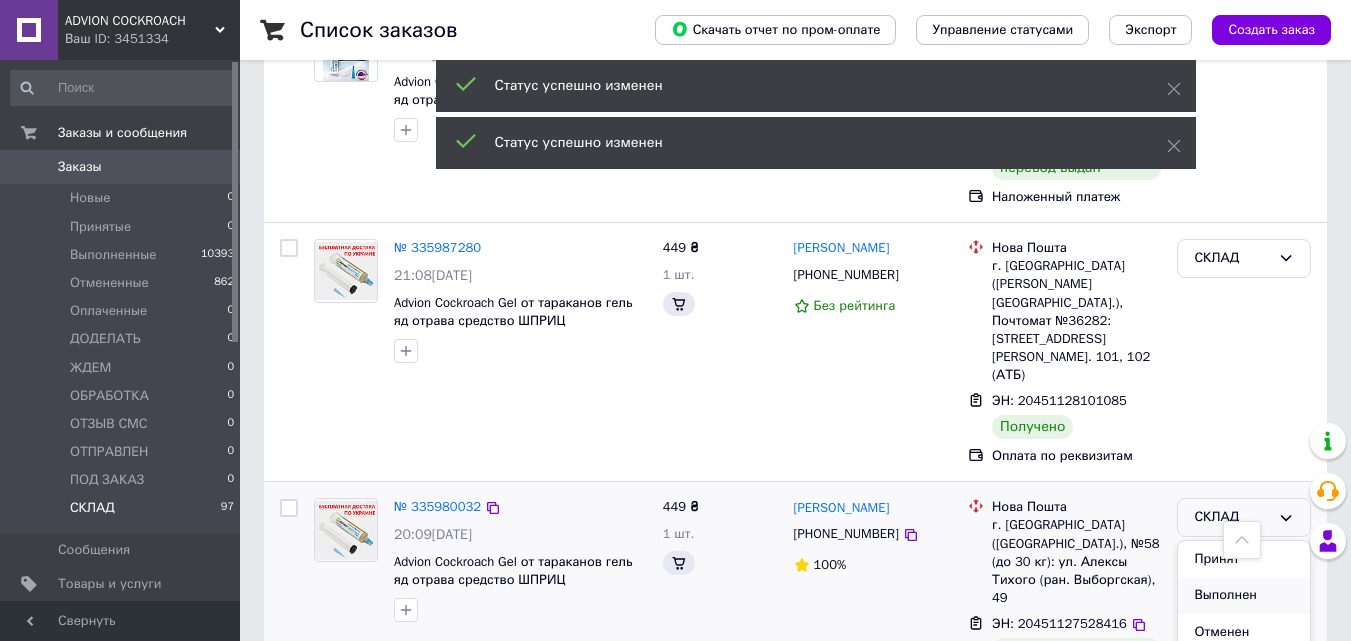 click on "Выполнен" at bounding box center [1244, 595] 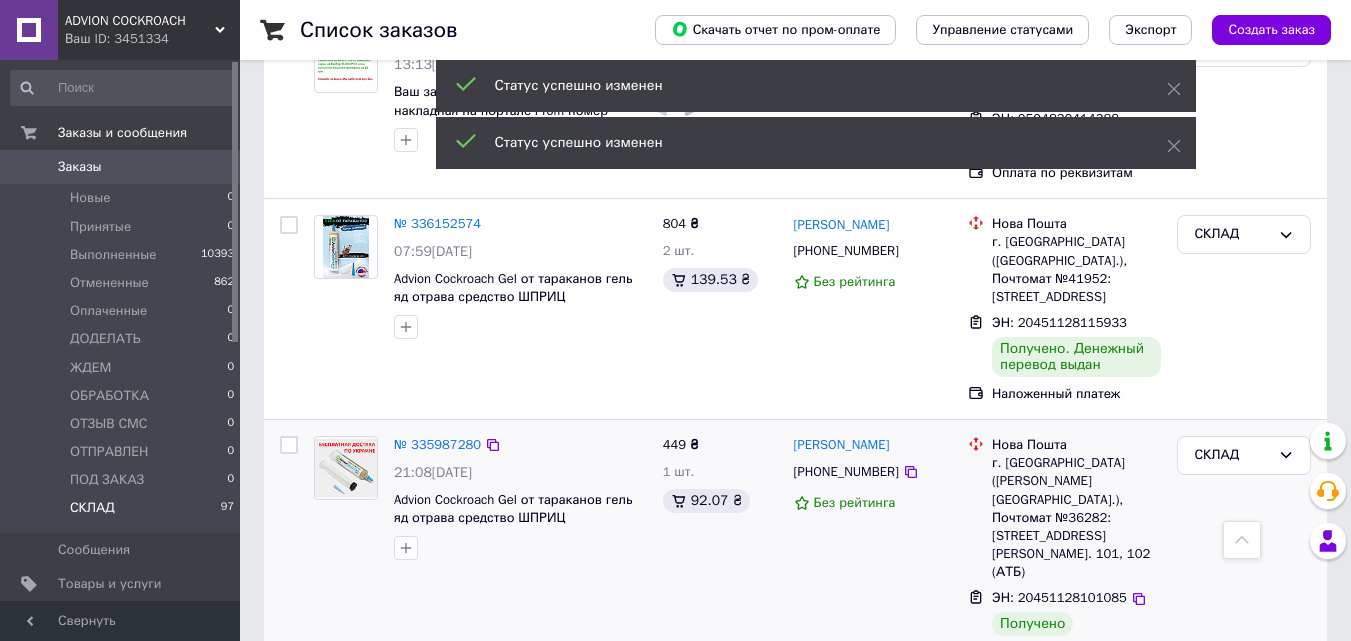 scroll, scrollTop: 3274, scrollLeft: 0, axis: vertical 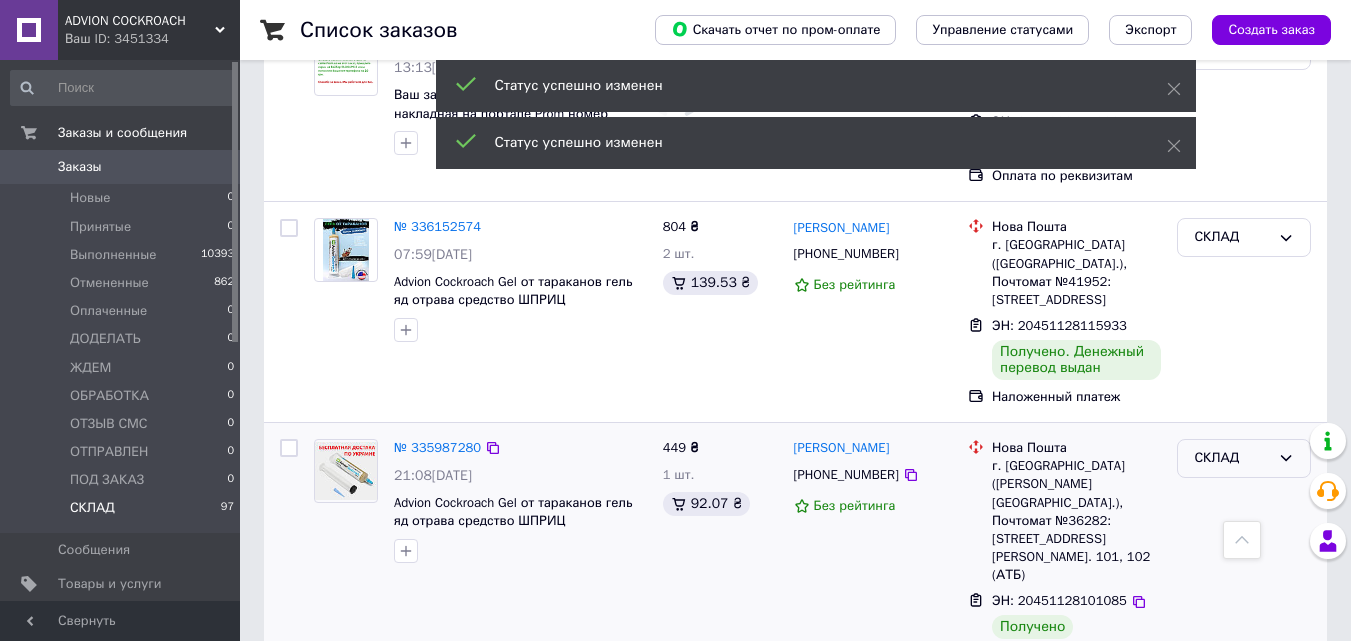 click on "СКЛАД" at bounding box center (1232, 458) 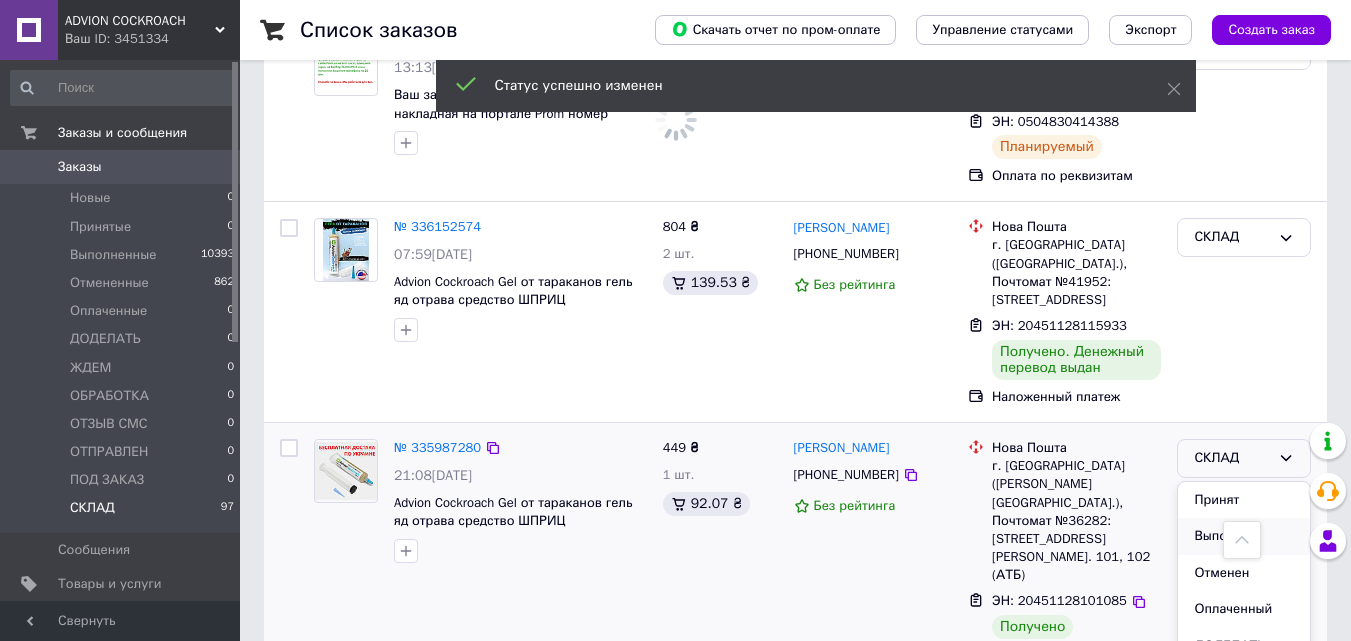 click on "Выполнен" at bounding box center [1244, 536] 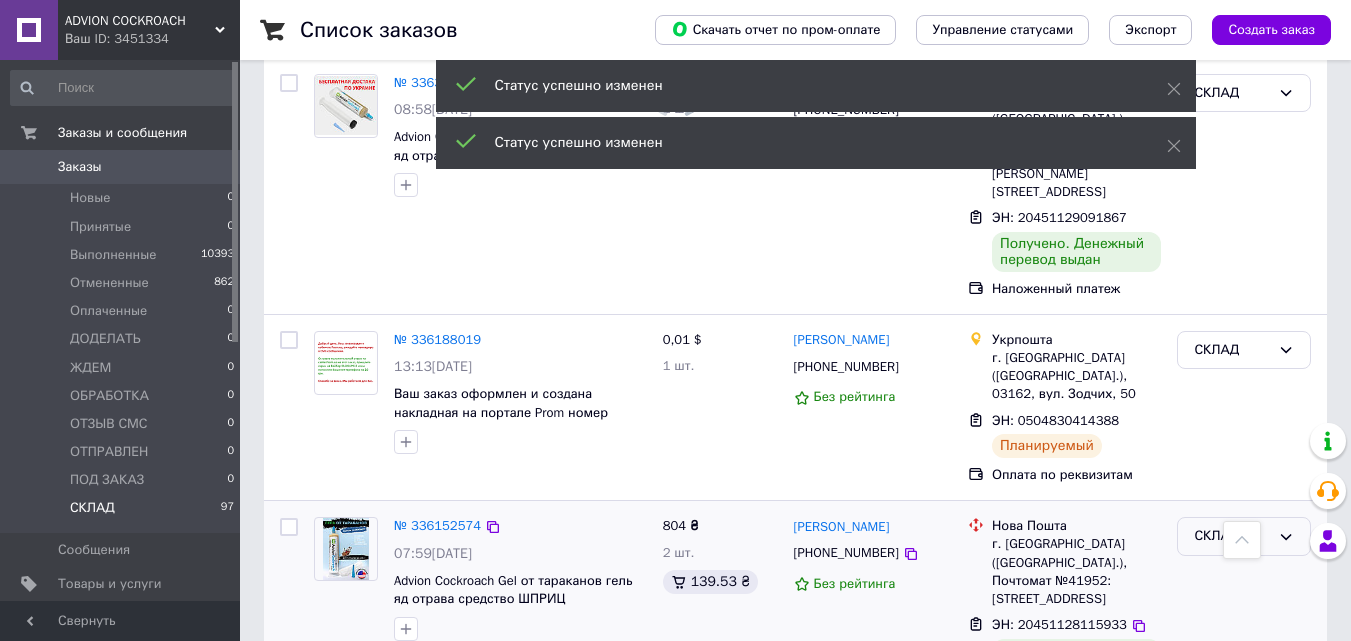 scroll, scrollTop: 2974, scrollLeft: 0, axis: vertical 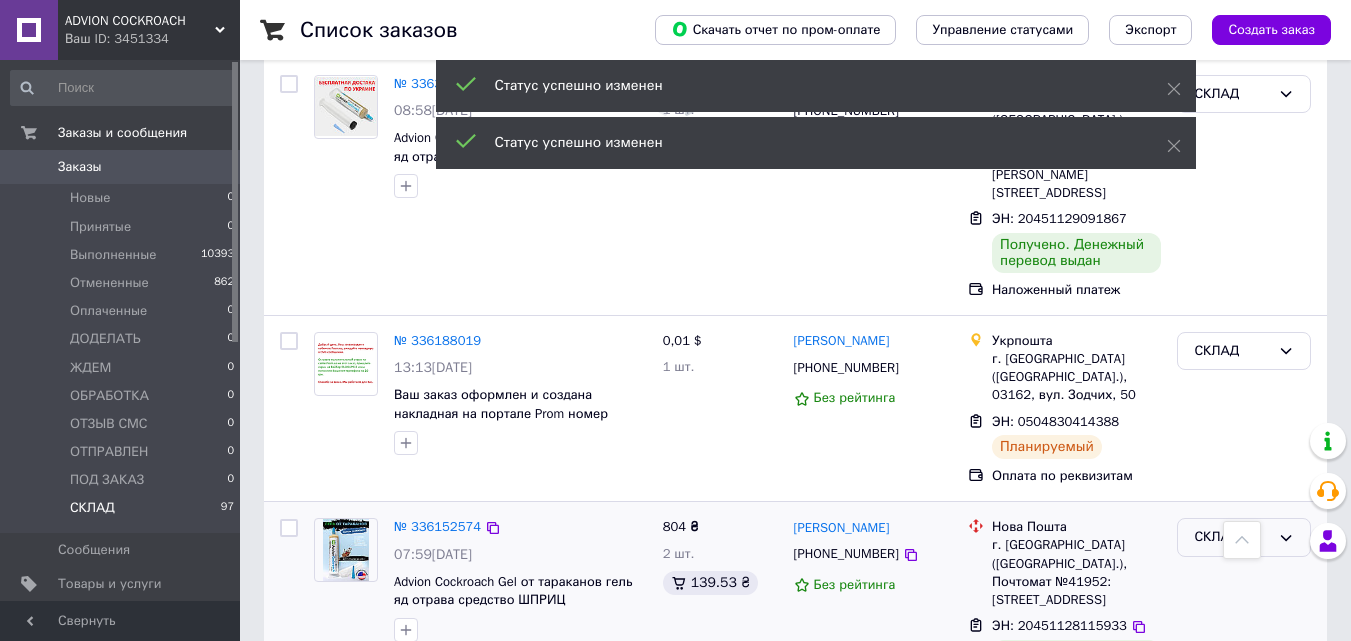 click on "СКЛАД" at bounding box center (1232, 537) 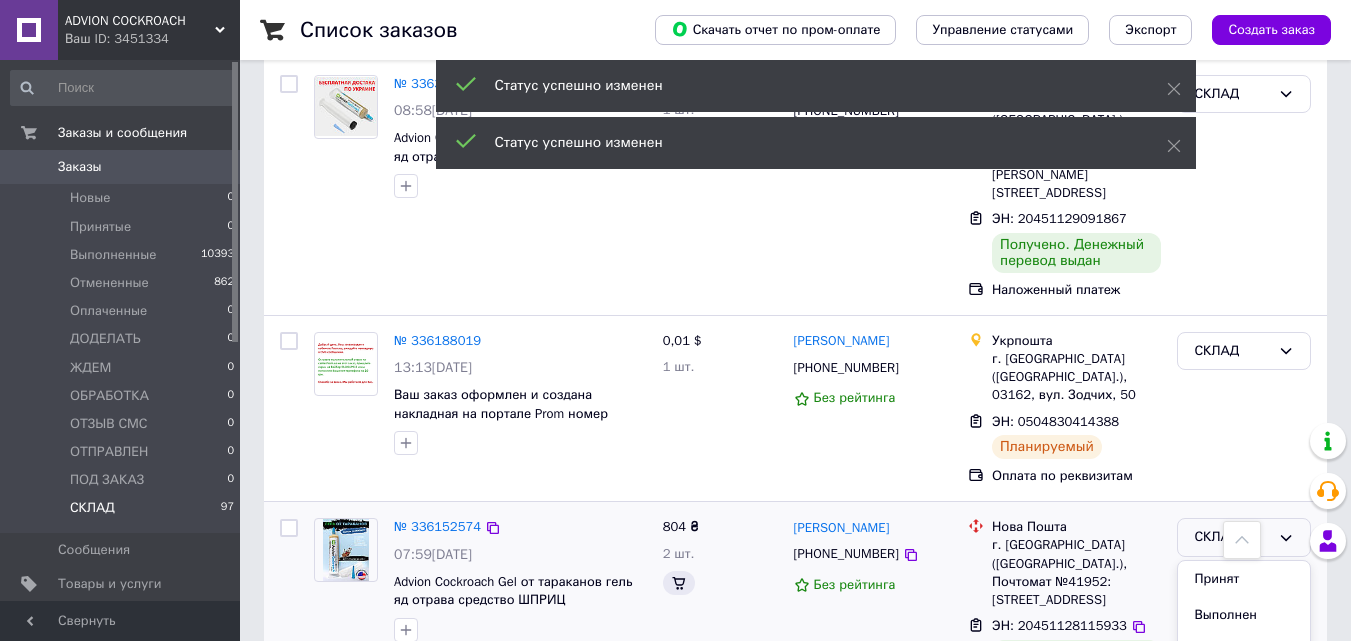 click on "Выполнен" at bounding box center [1244, 615] 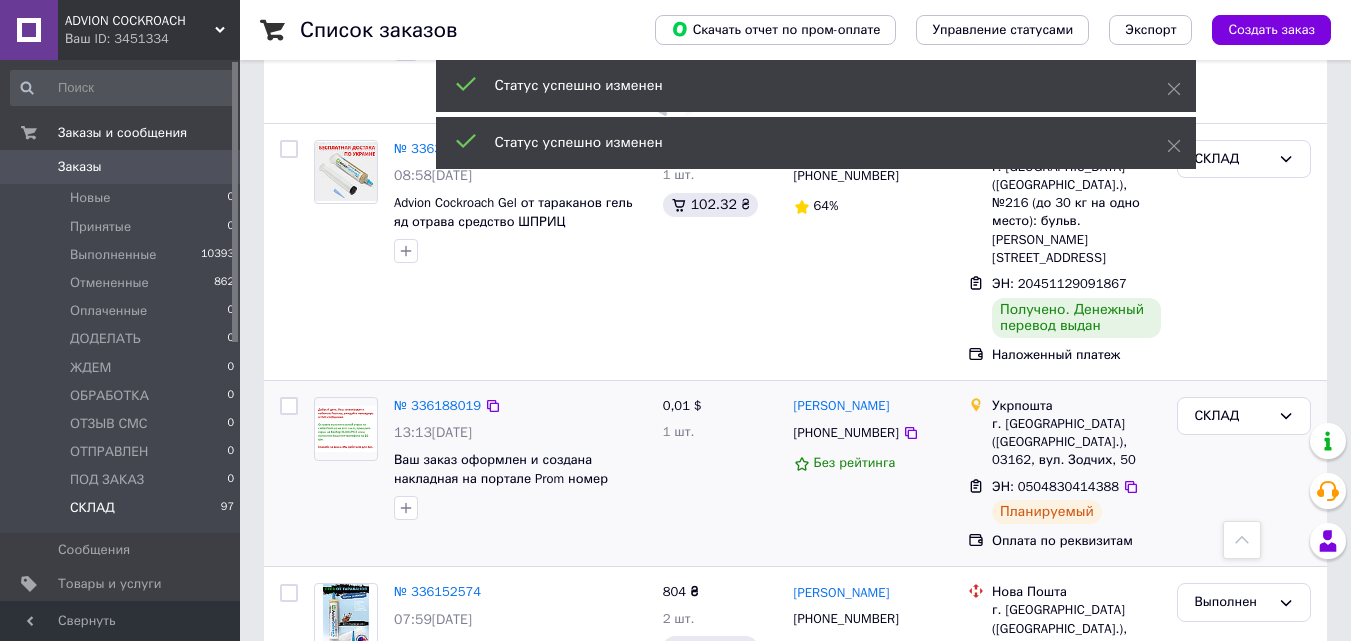 scroll, scrollTop: 2874, scrollLeft: 0, axis: vertical 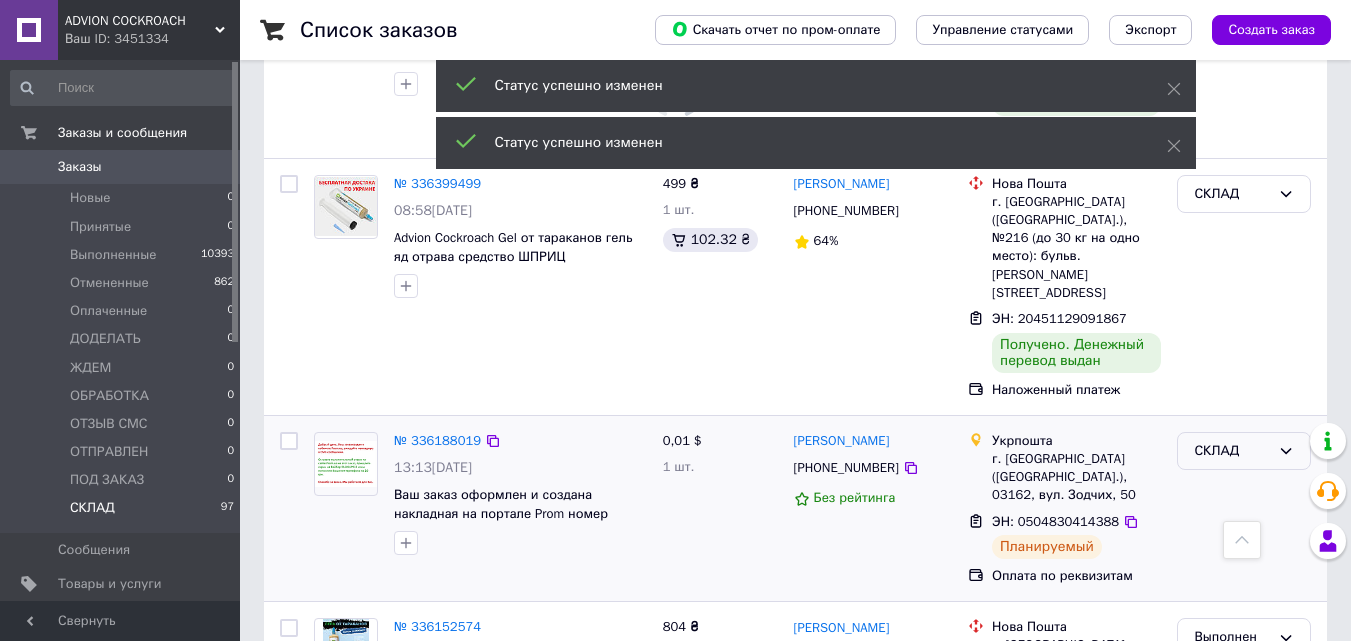 click on "СКЛАД" at bounding box center (1232, 451) 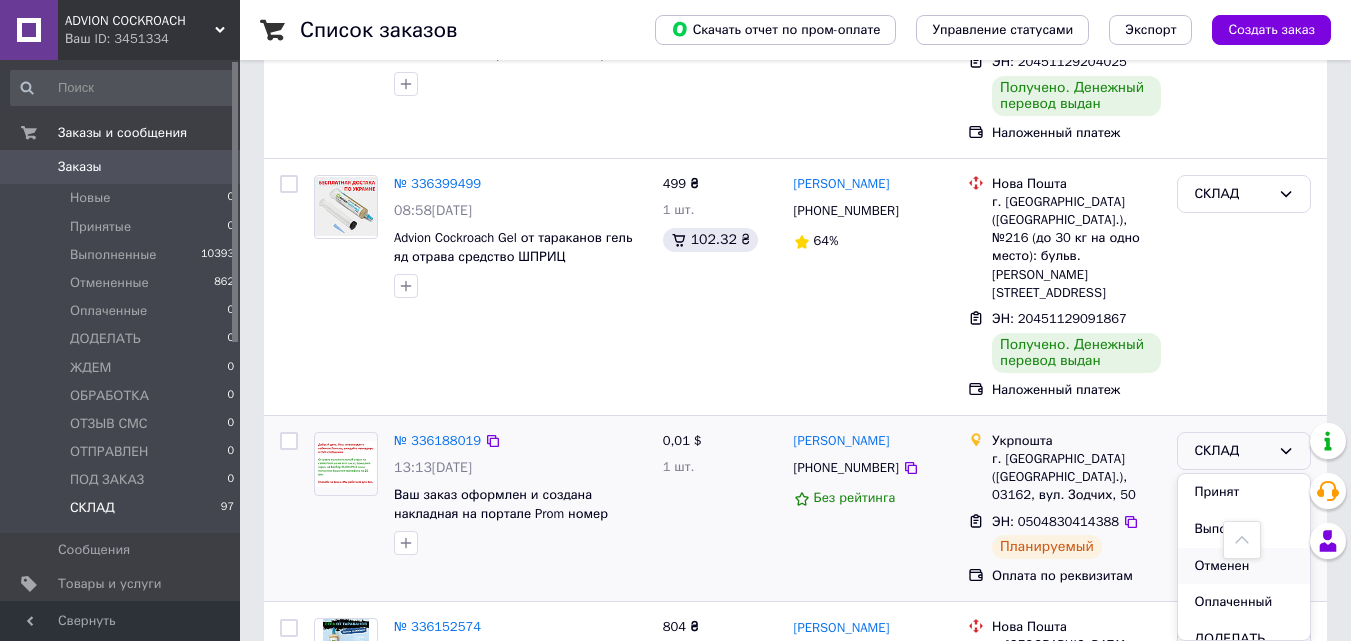 click on "Отменен" at bounding box center (1244, 566) 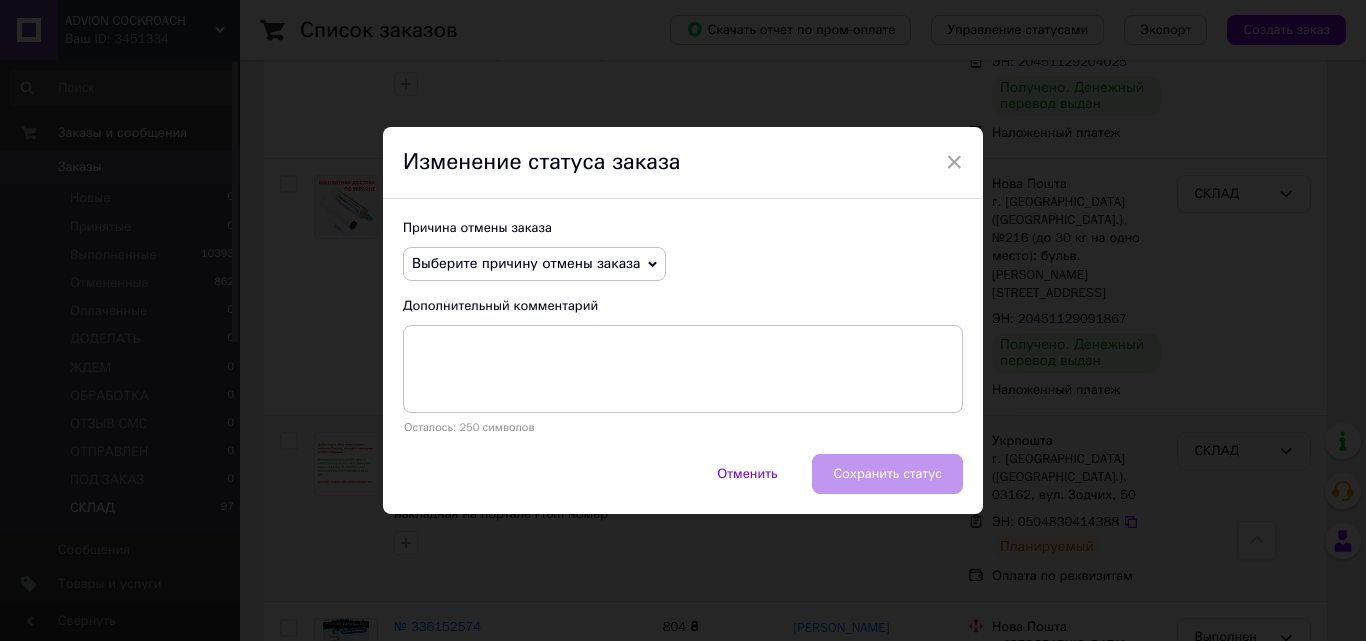 click on "Выберите причину отмены заказа" at bounding box center [526, 263] 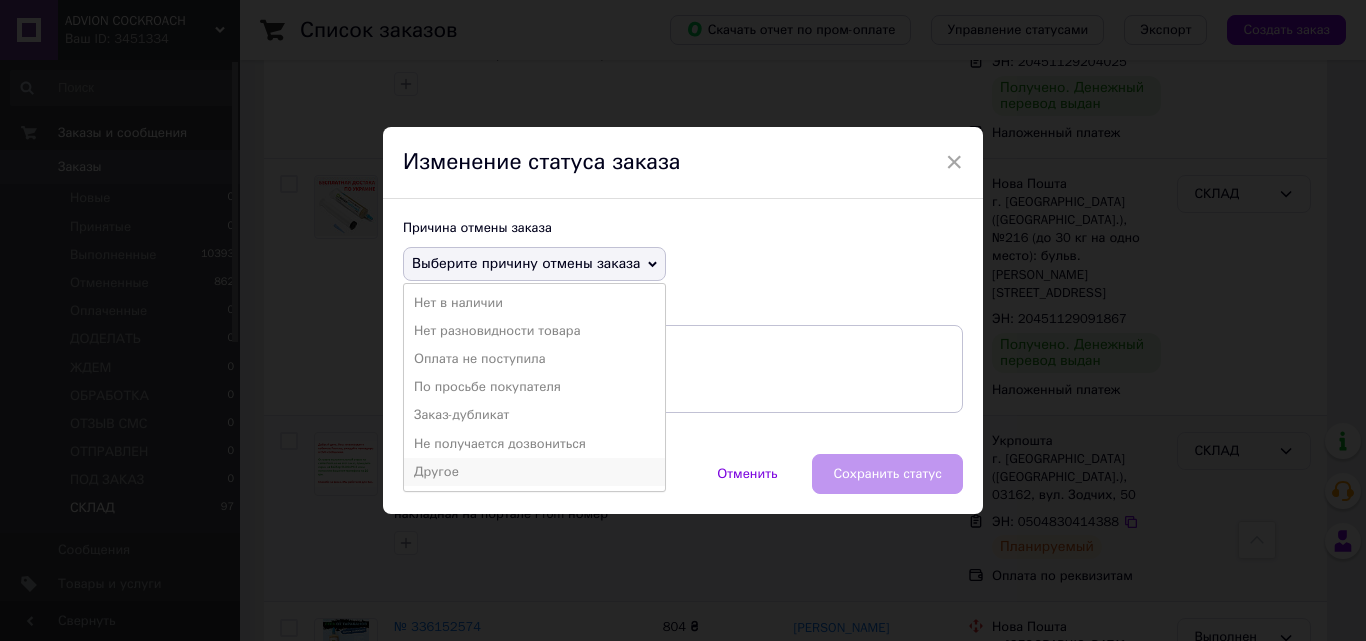 click on "Другое" at bounding box center (534, 472) 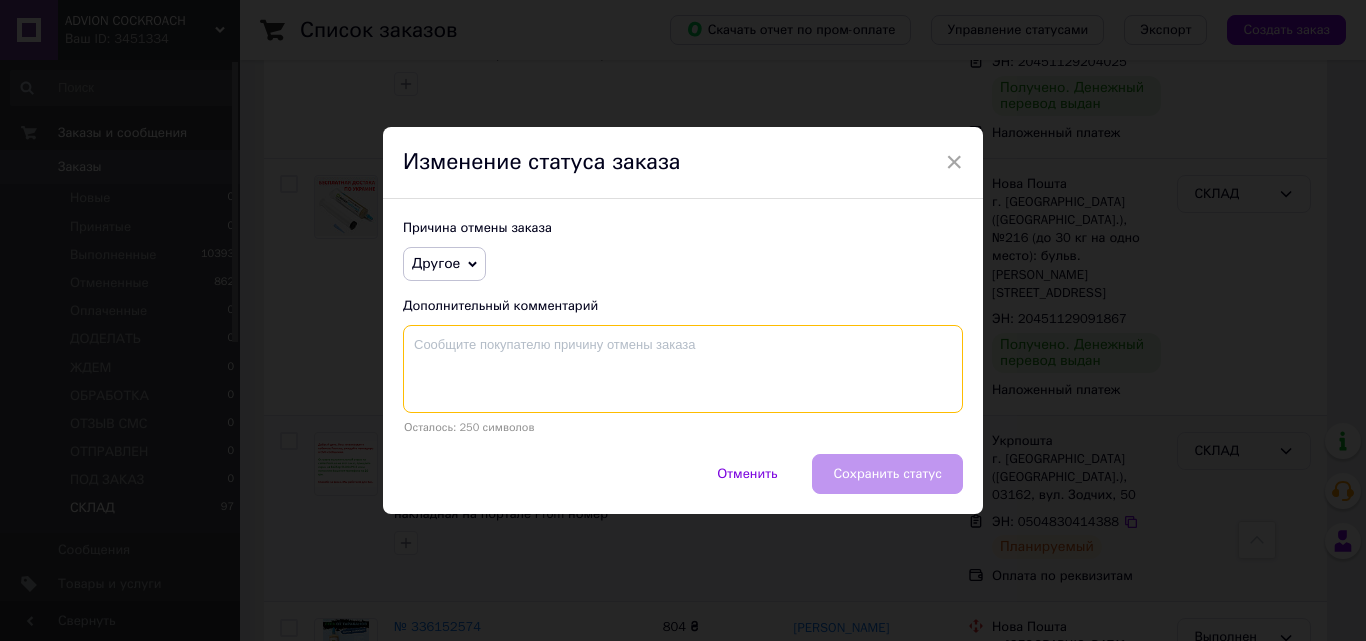 click at bounding box center [683, 369] 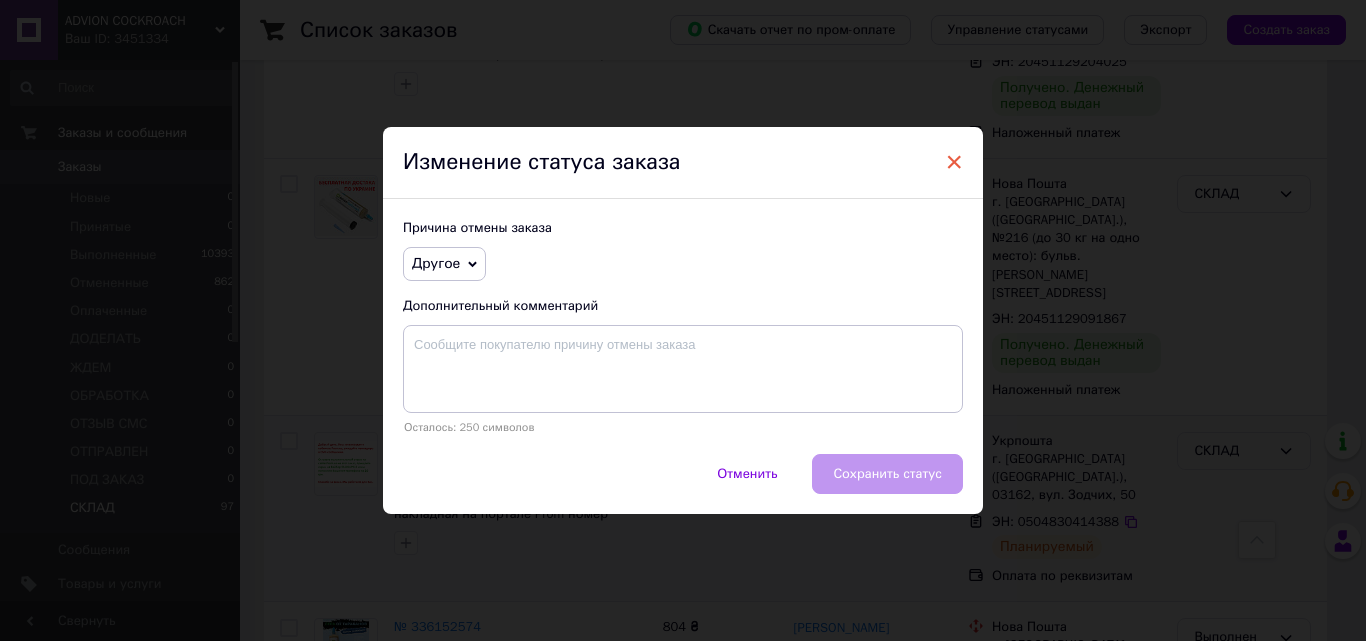 click on "×" at bounding box center (954, 162) 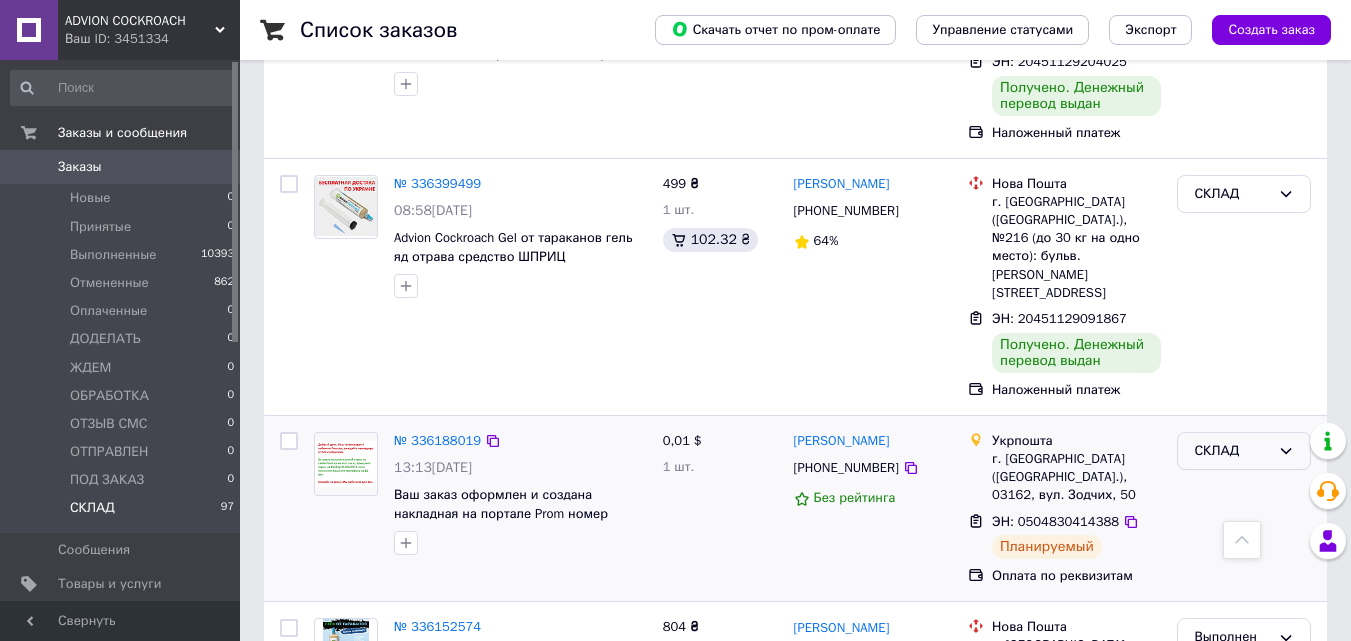 click on "СКЛАД" at bounding box center [1244, 451] 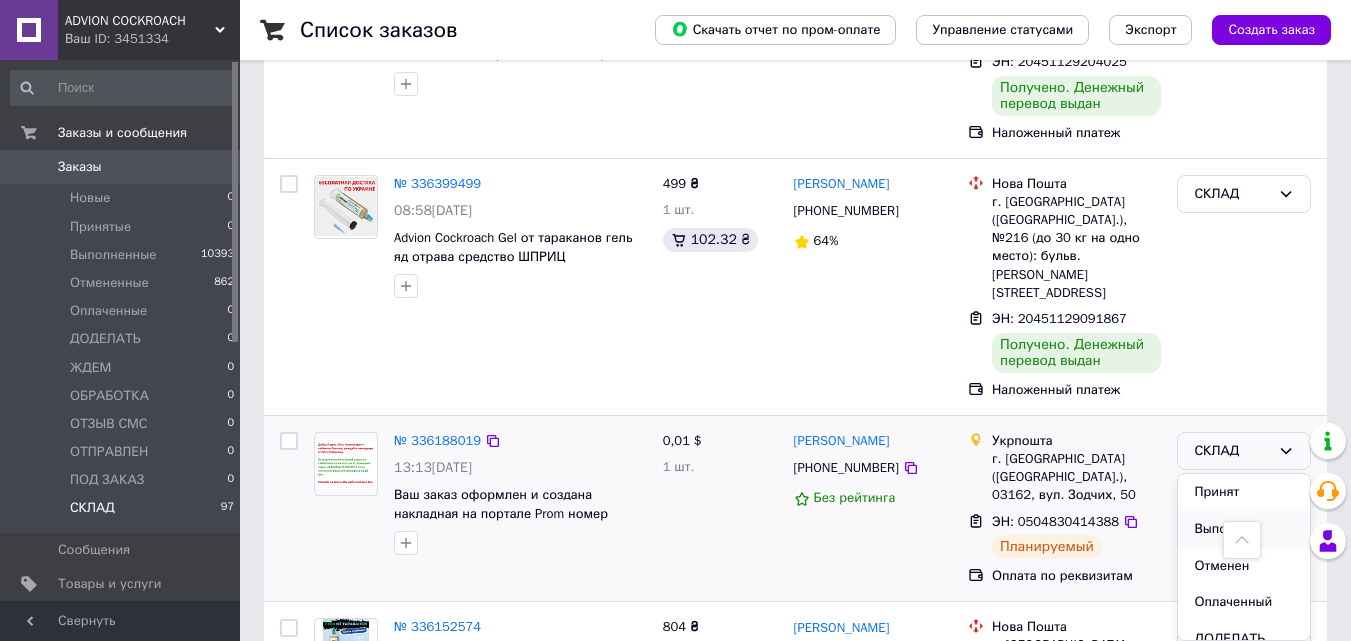 click on "Выполнен" at bounding box center (1244, 529) 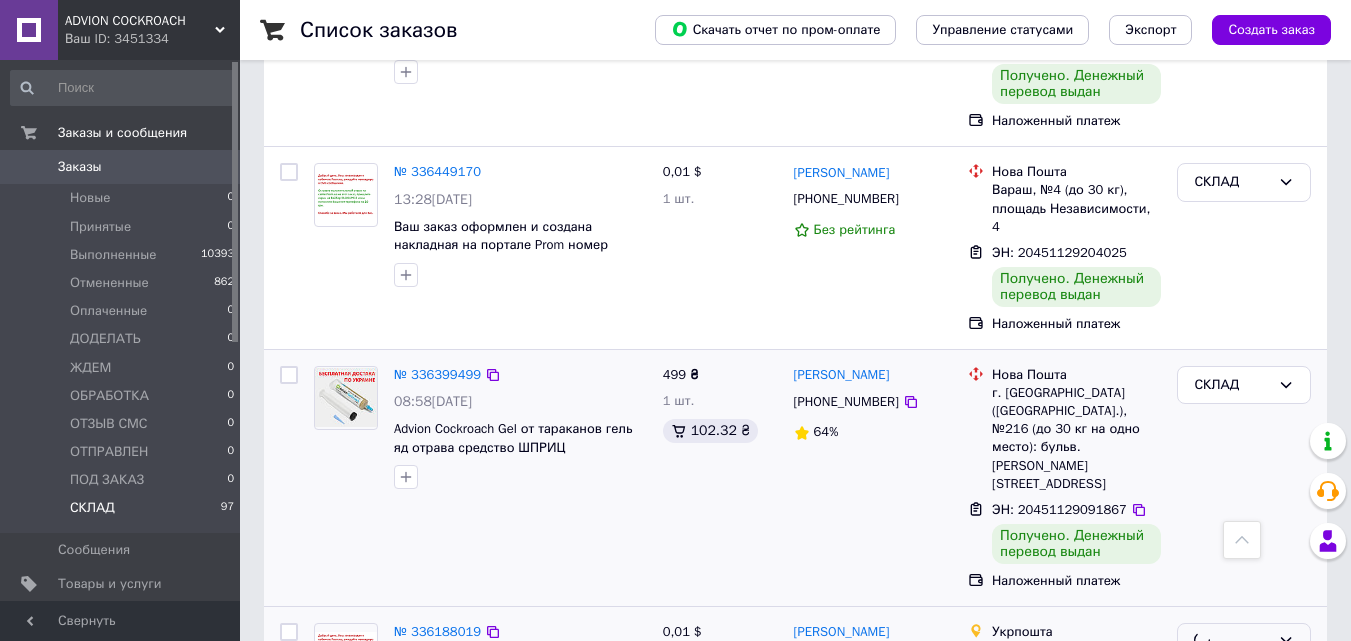 scroll, scrollTop: 2674, scrollLeft: 0, axis: vertical 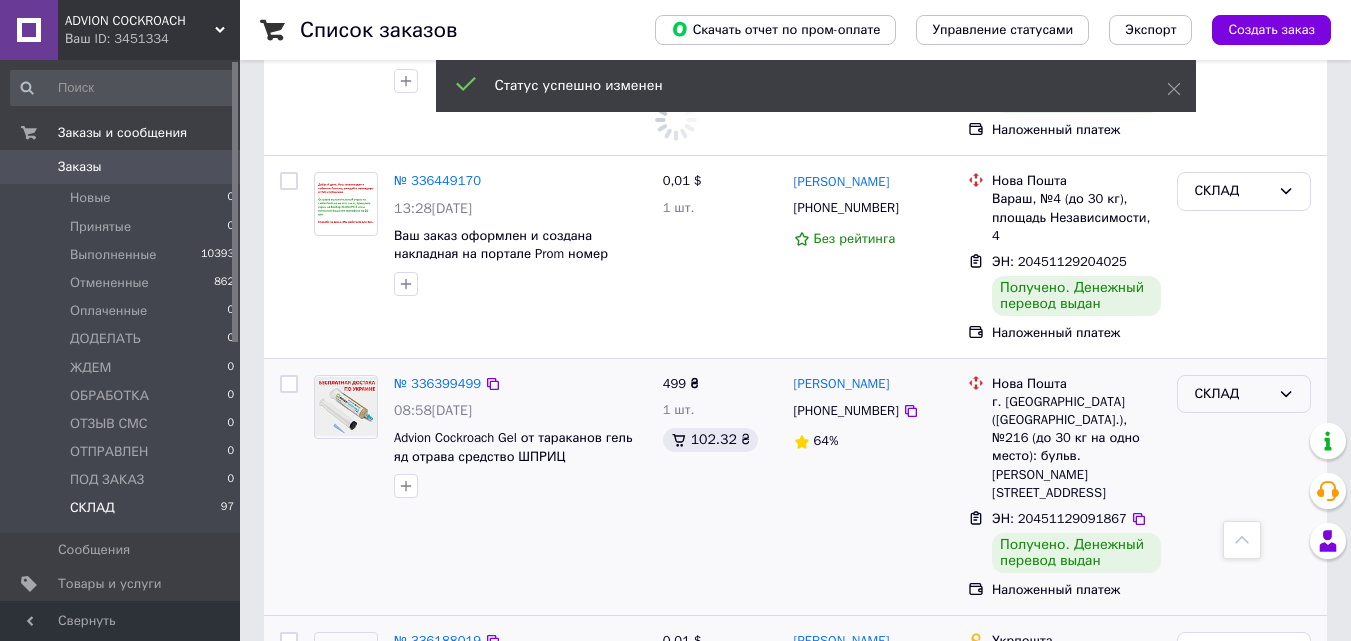 click on "СКЛАД" at bounding box center (1232, 394) 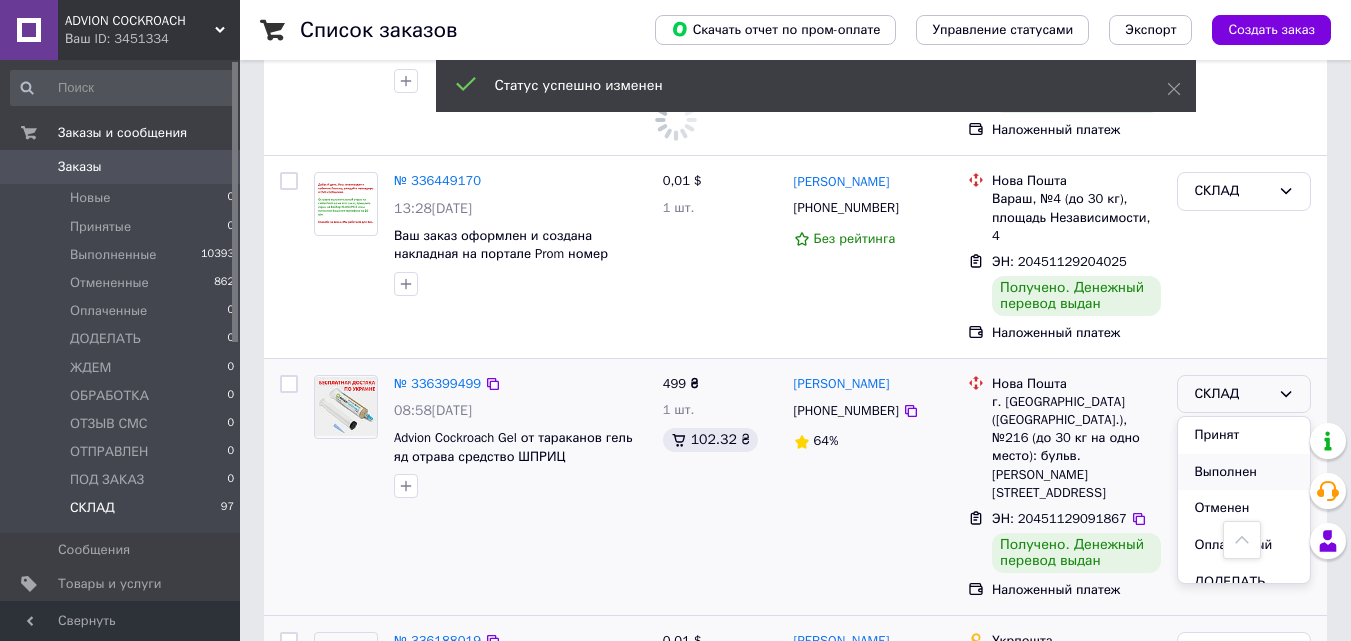 click on "Выполнен" at bounding box center (1244, 472) 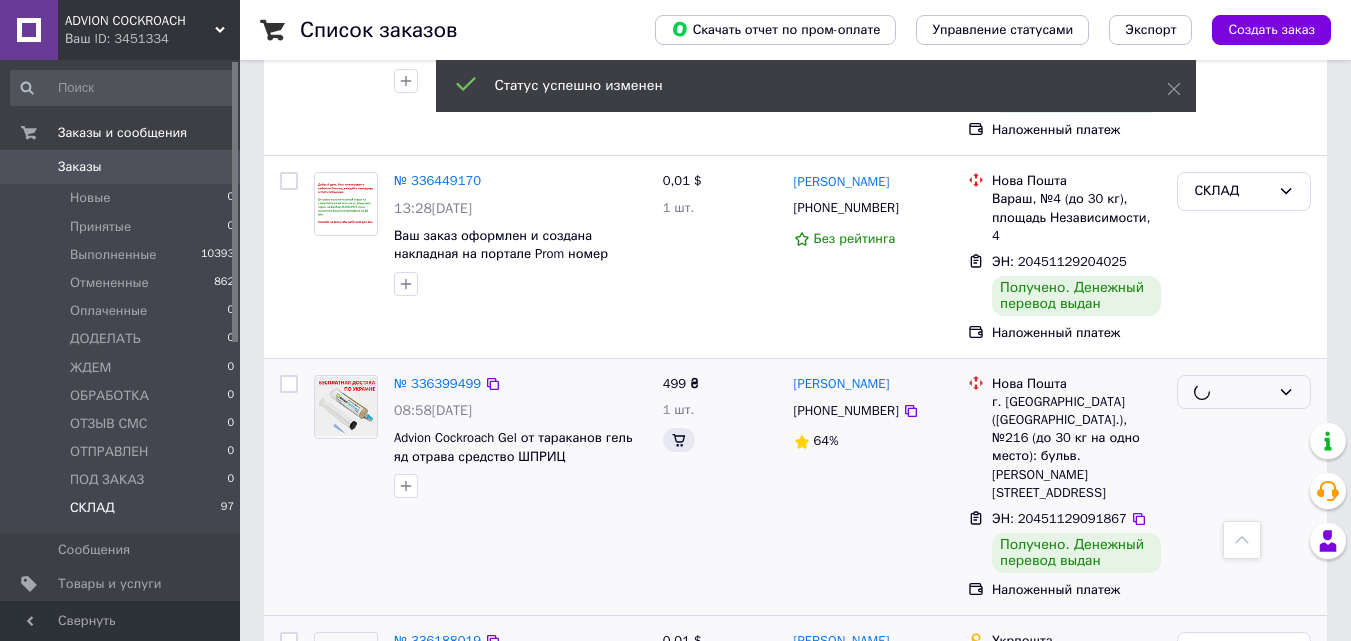scroll, scrollTop: 2574, scrollLeft: 0, axis: vertical 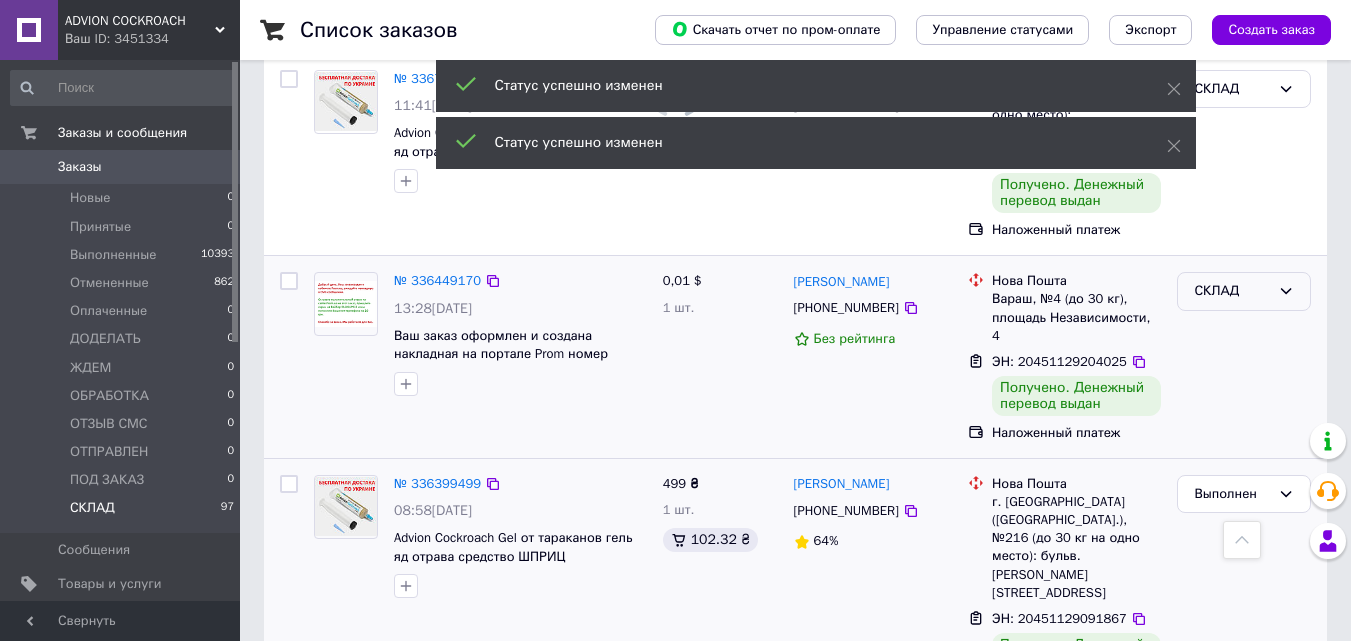 click on "СКЛАД" at bounding box center [1232, 291] 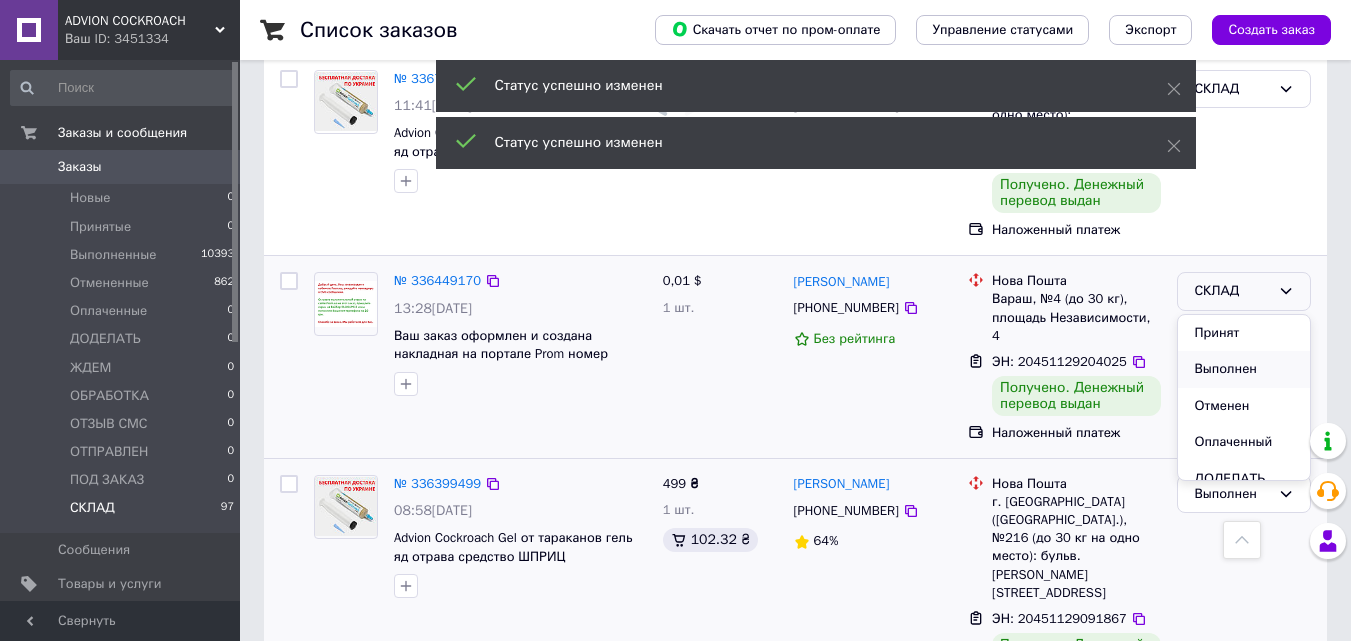 click on "Выполнен" at bounding box center (1244, 369) 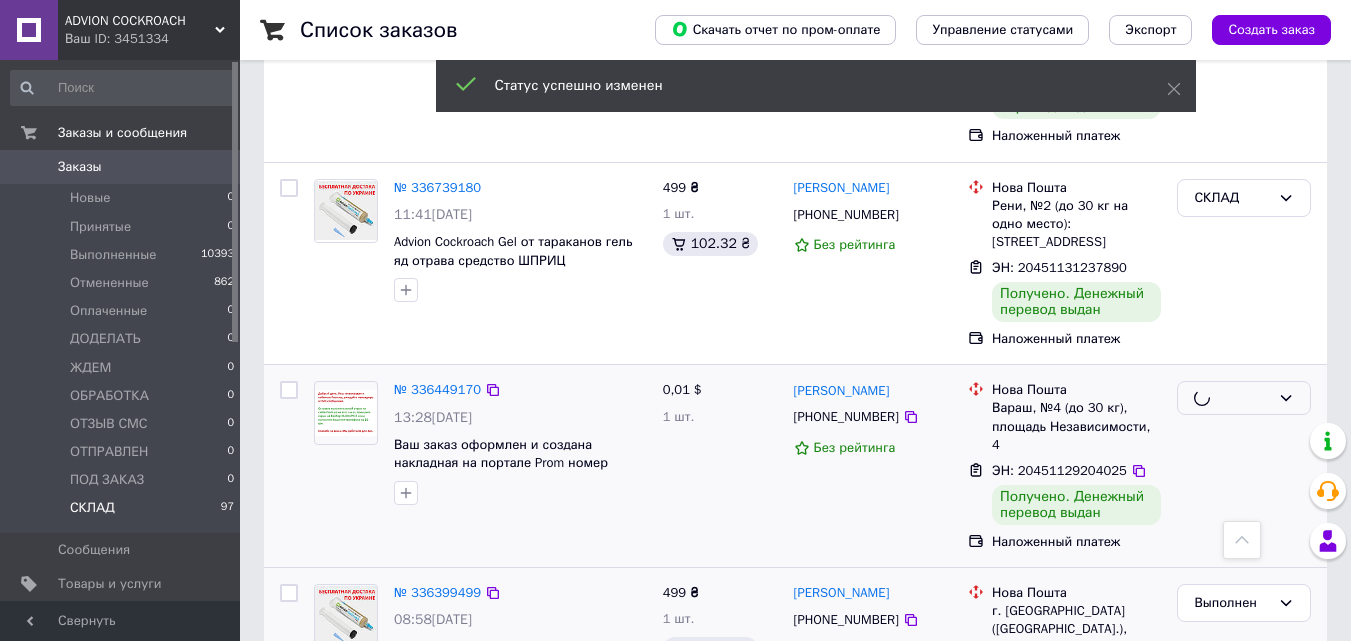 scroll, scrollTop: 2374, scrollLeft: 0, axis: vertical 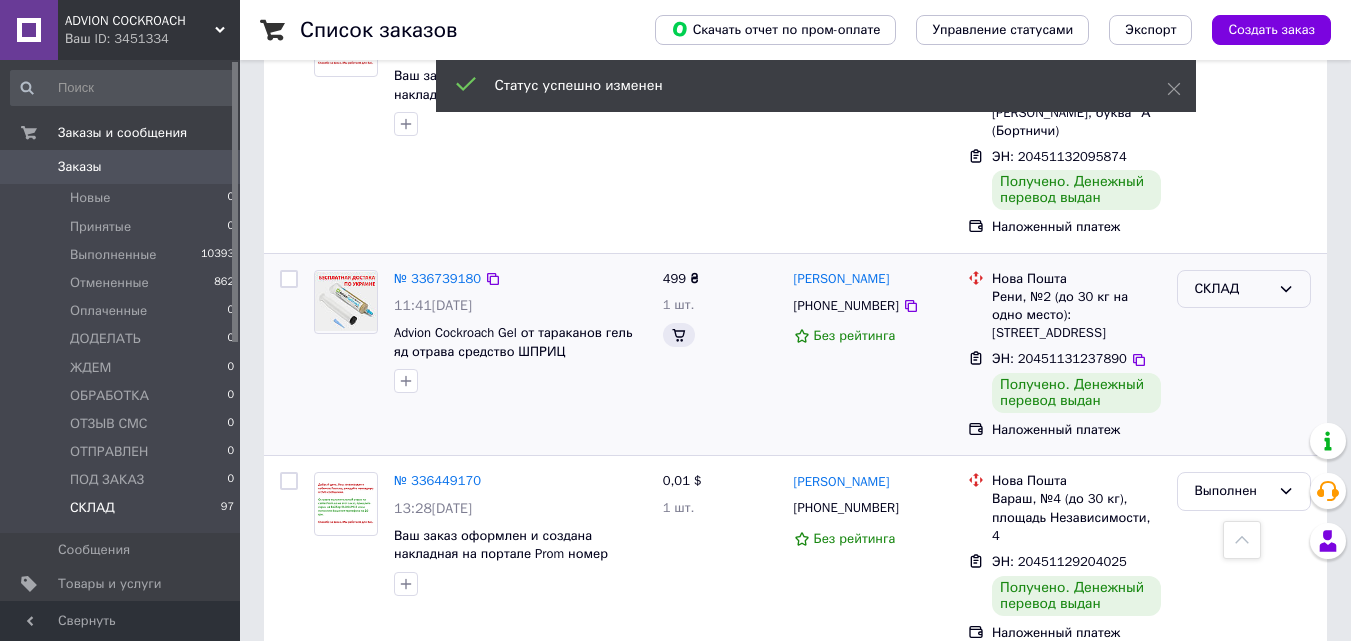click on "СКЛАД" at bounding box center (1232, 289) 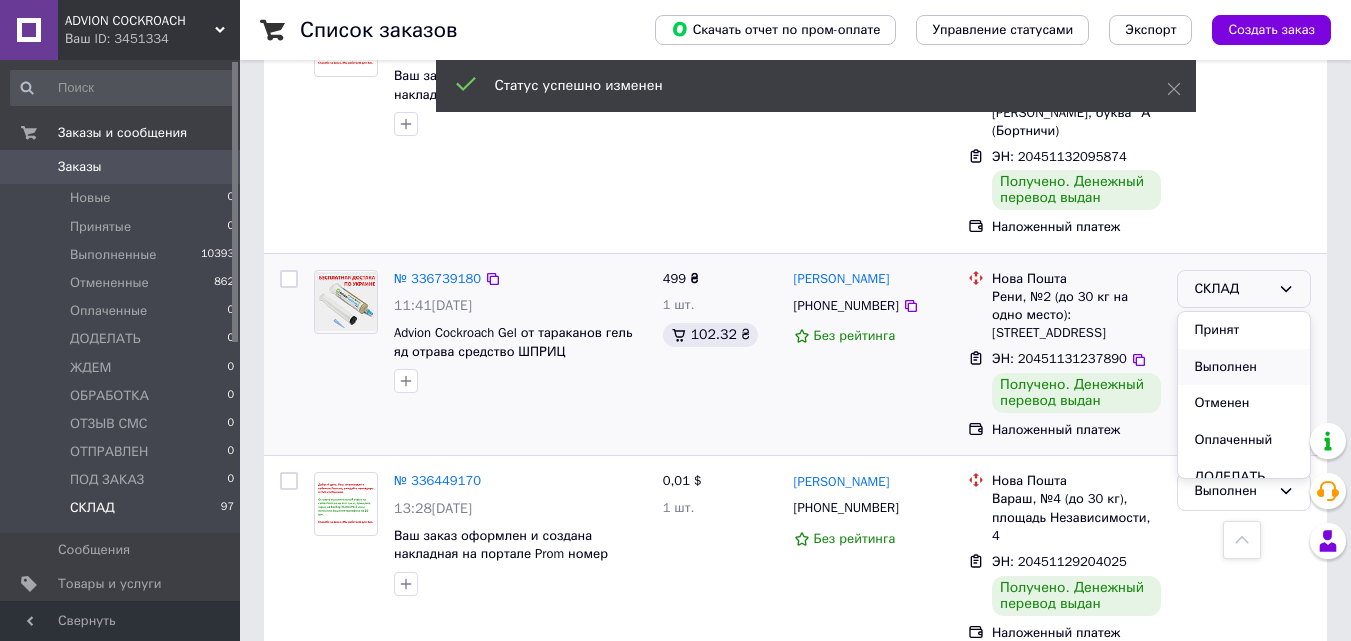 click on "Выполнен" at bounding box center [1244, 367] 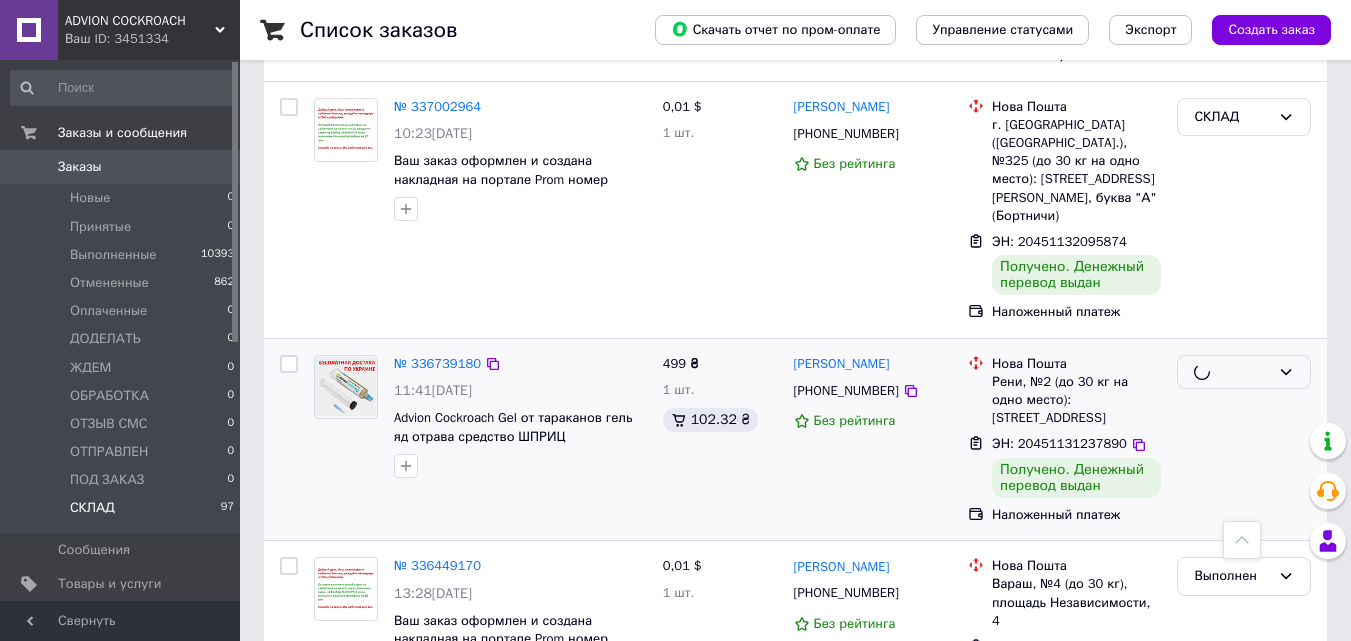 scroll, scrollTop: 2174, scrollLeft: 0, axis: vertical 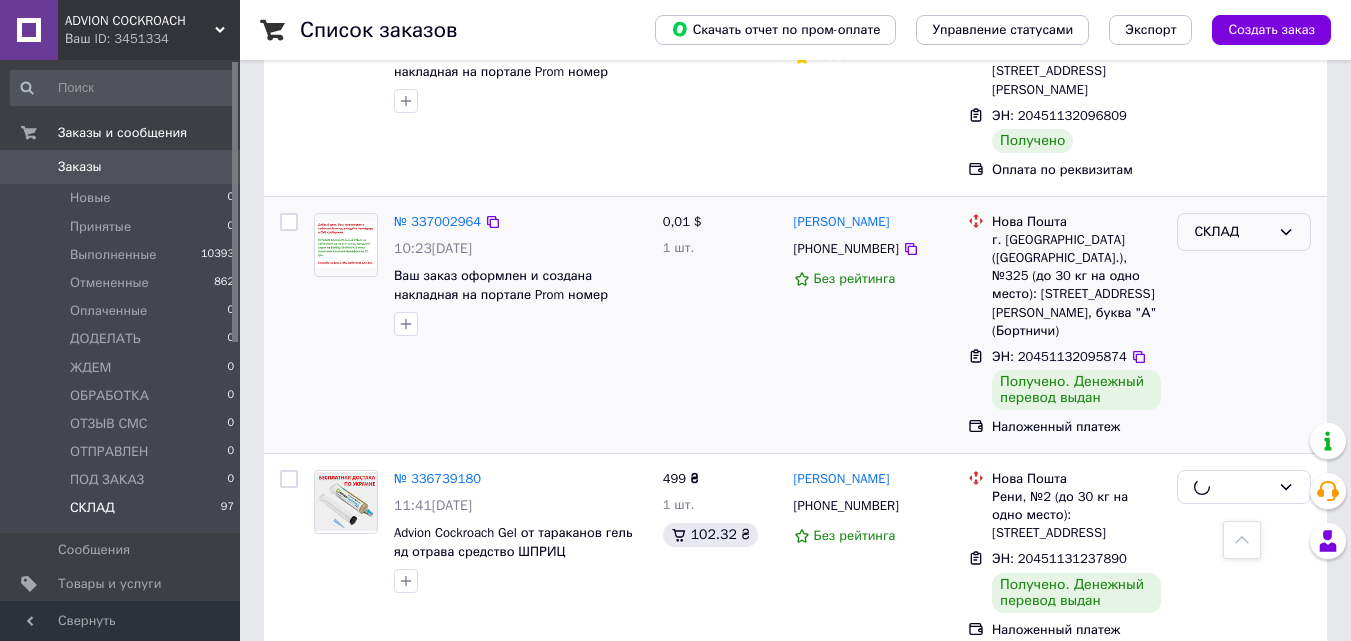 click on "СКЛАД" at bounding box center [1232, 232] 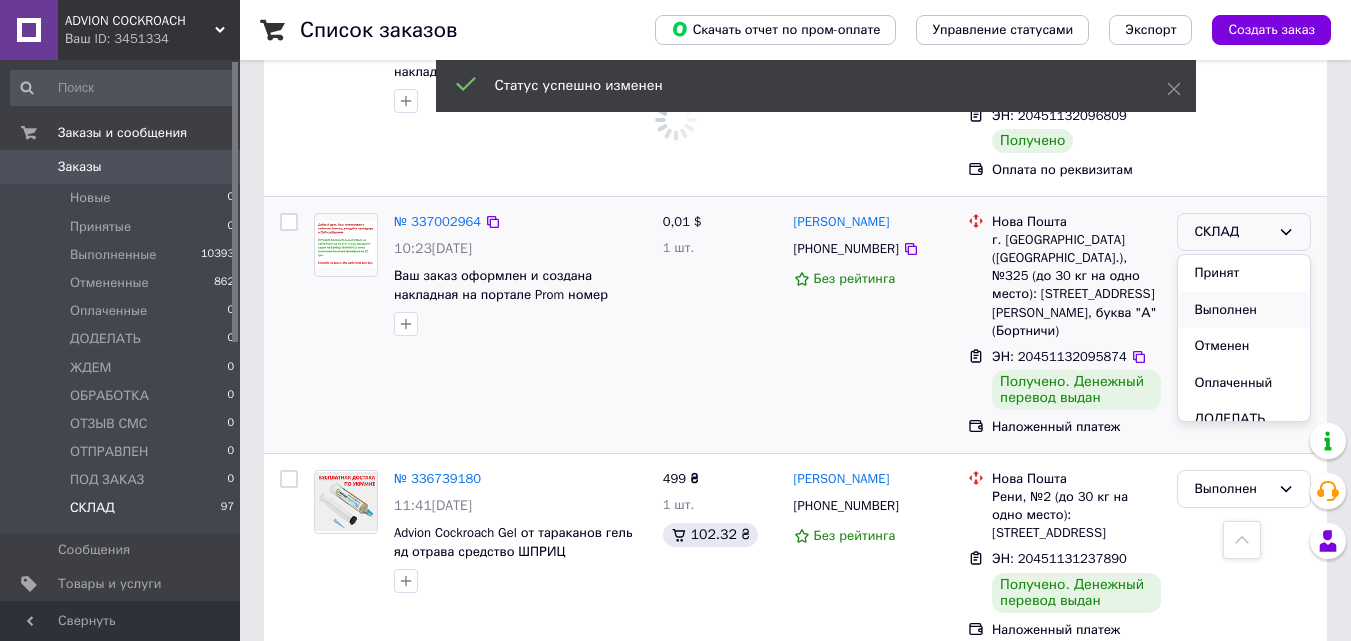 click on "Выполнен" at bounding box center [1244, 310] 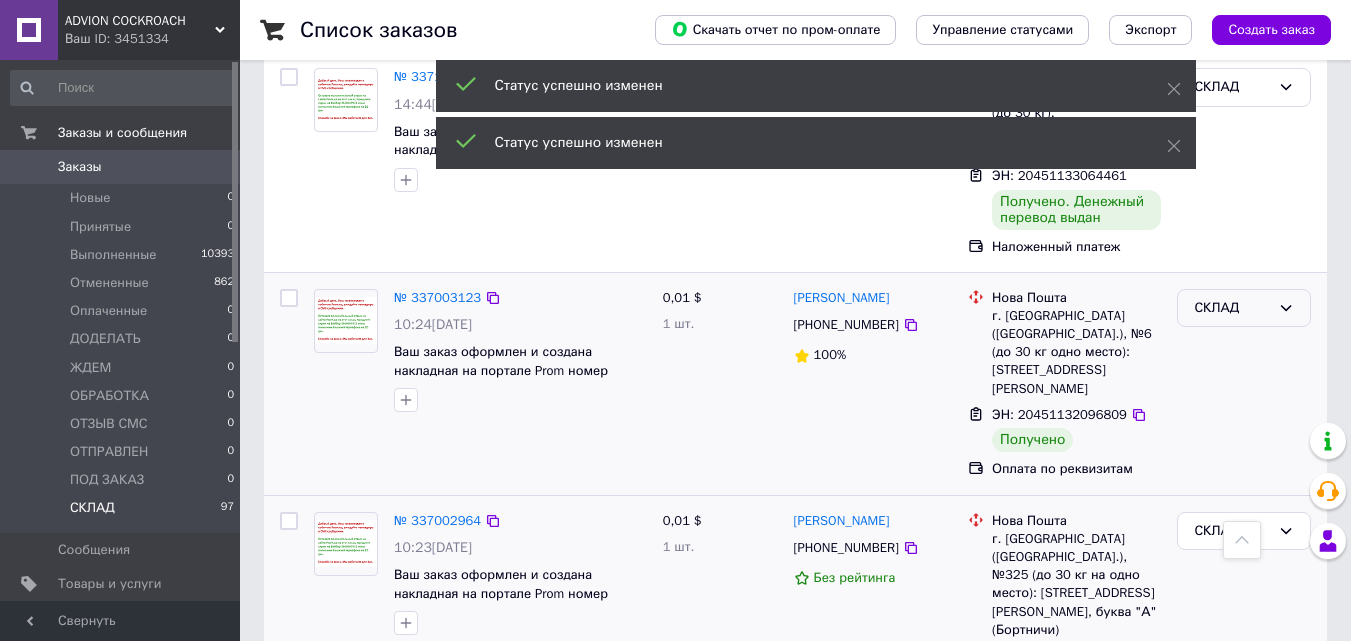 scroll, scrollTop: 1874, scrollLeft: 0, axis: vertical 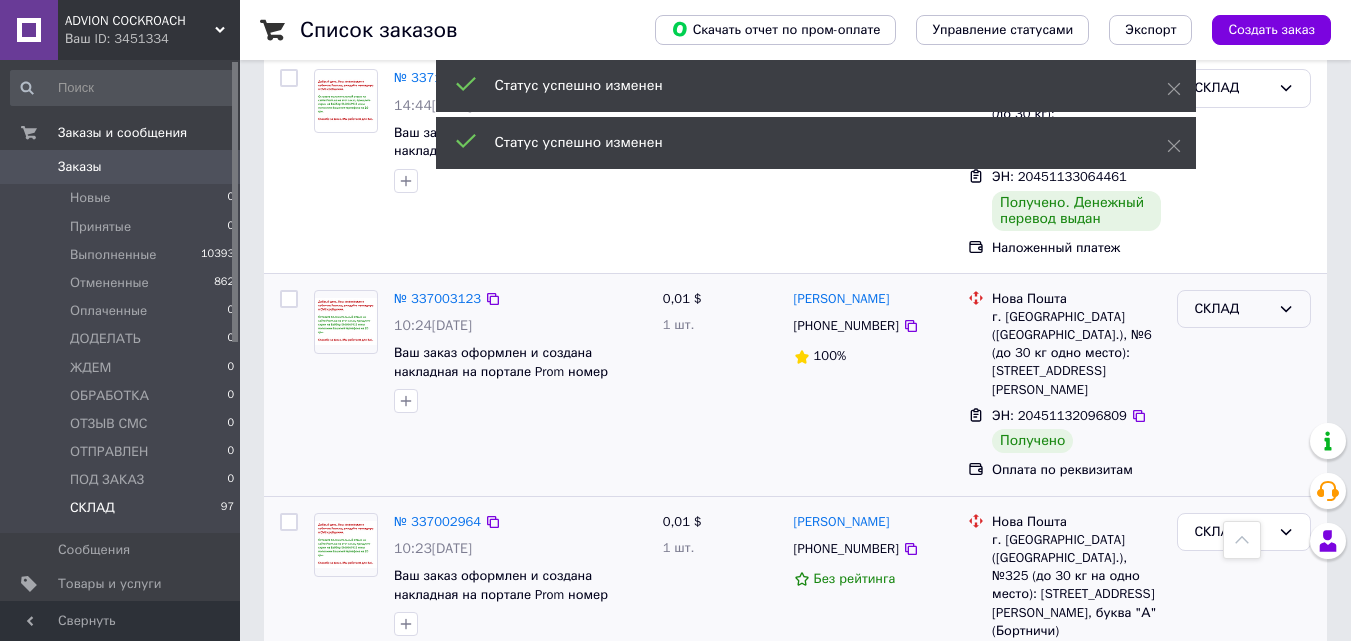 click on "СКЛАД" at bounding box center (1232, 309) 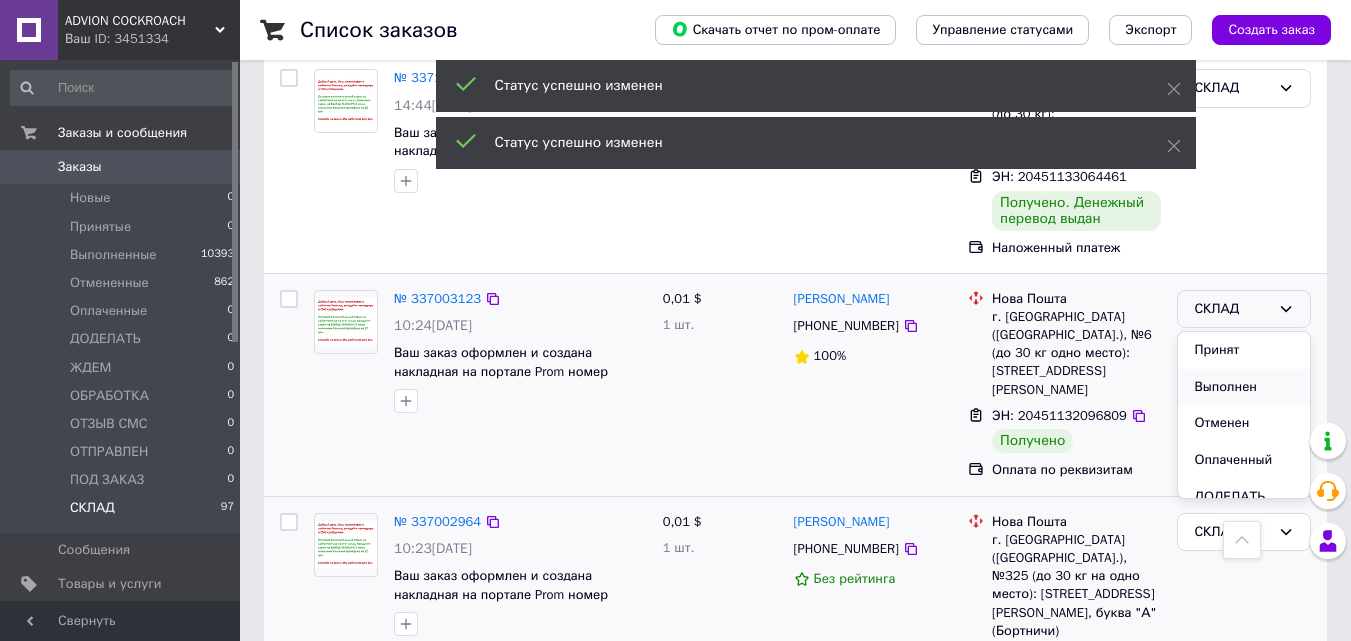 click on "Выполнен" at bounding box center (1244, 387) 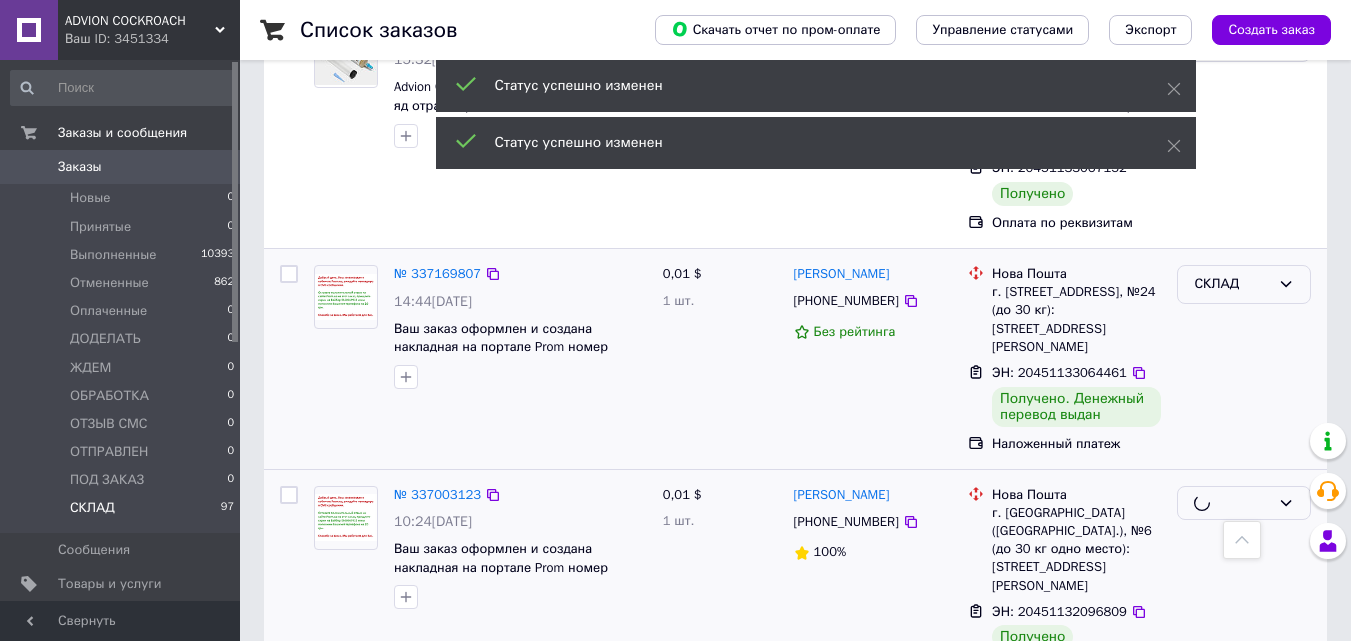 scroll, scrollTop: 1674, scrollLeft: 0, axis: vertical 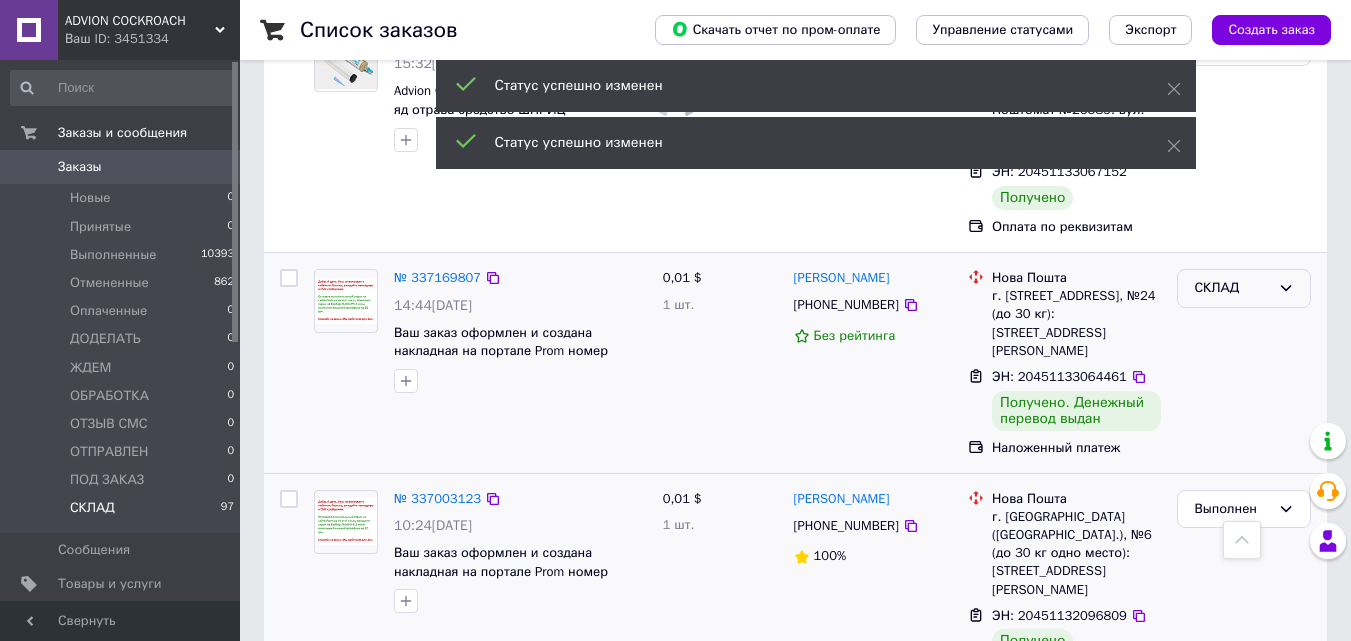 click on "СКЛАД" at bounding box center [1232, 288] 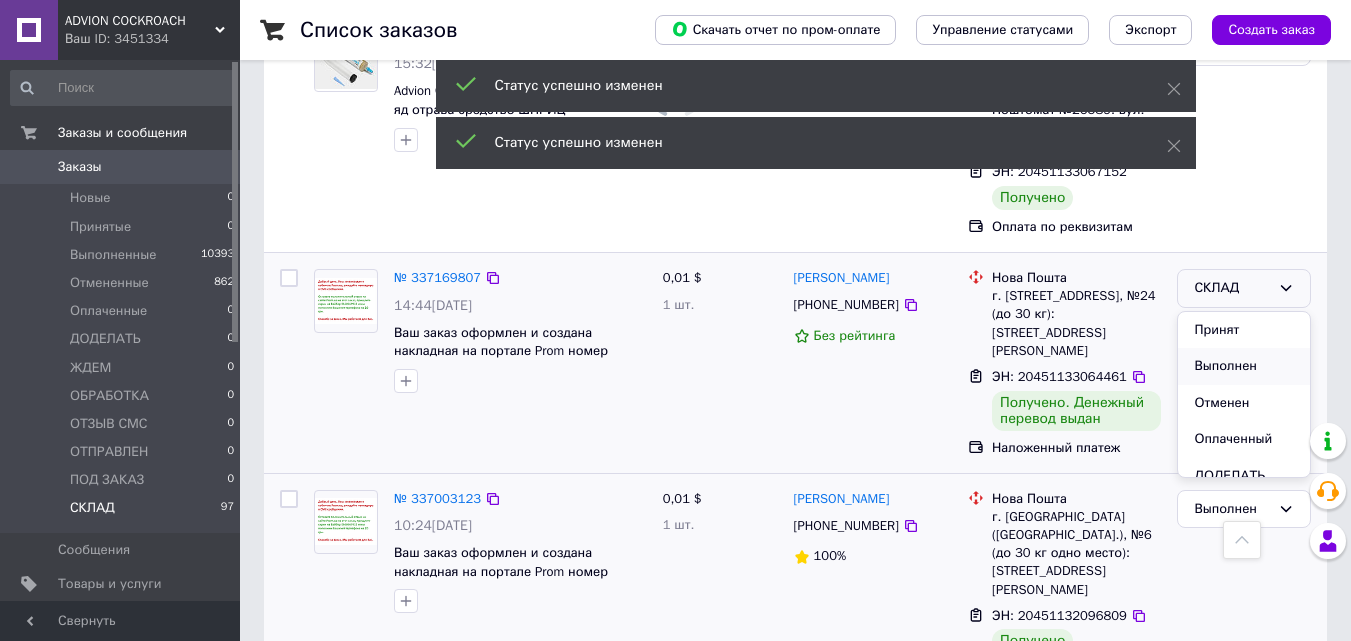 click on "Выполнен" at bounding box center [1244, 366] 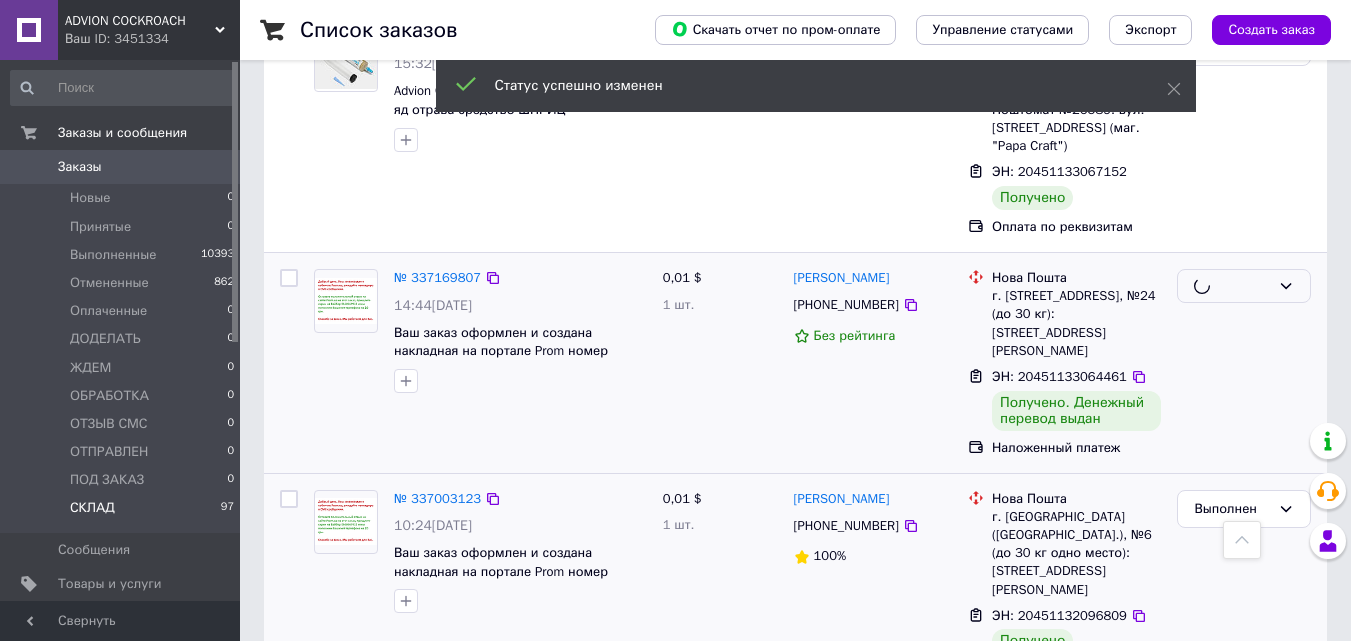 scroll, scrollTop: 1474, scrollLeft: 0, axis: vertical 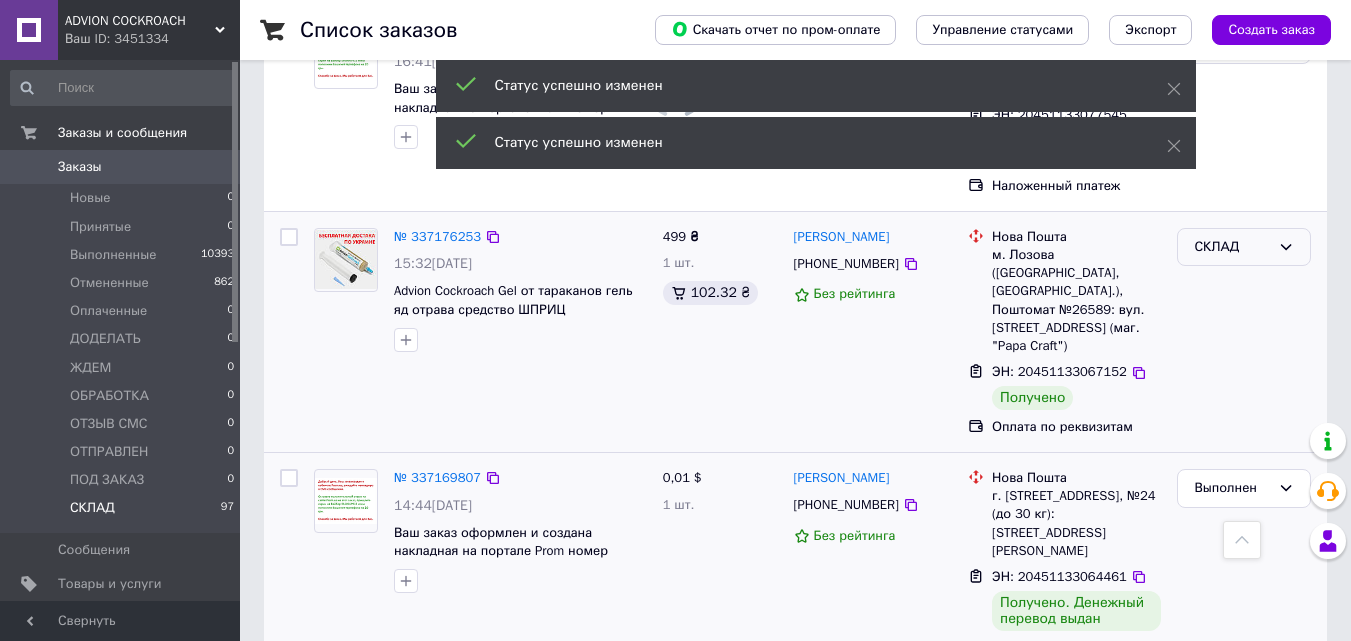click on "СКЛАД" at bounding box center [1232, 247] 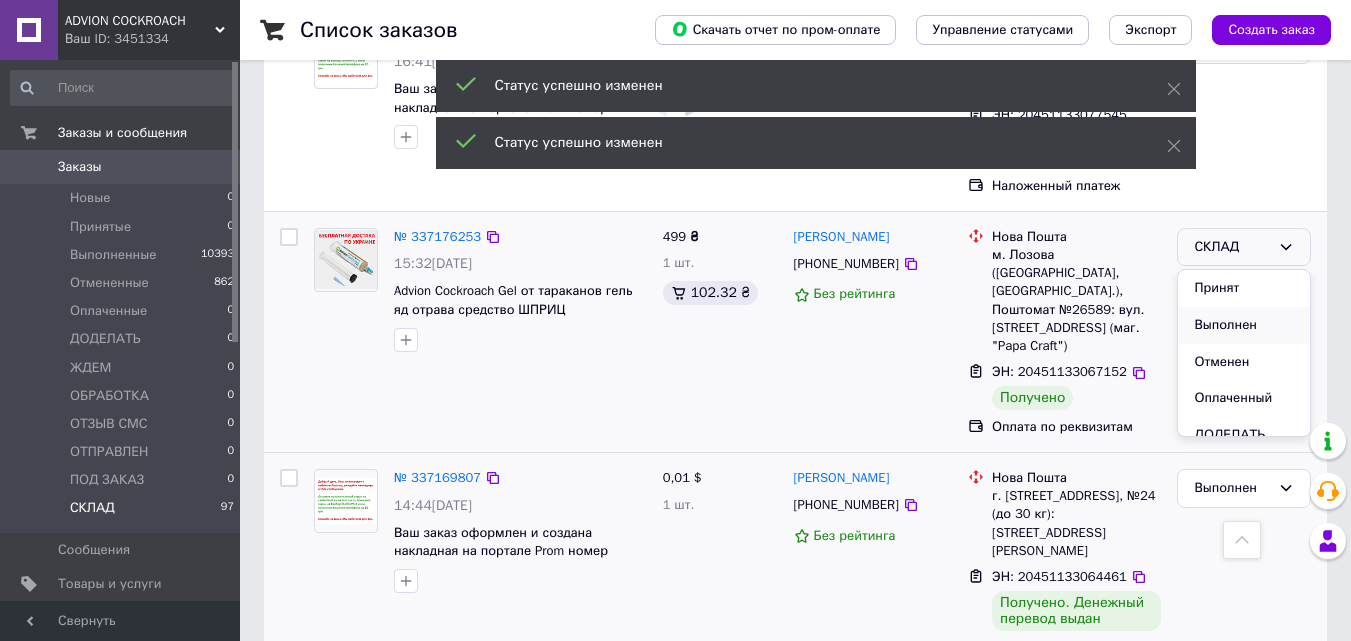 click on "Выполнен" at bounding box center (1244, 325) 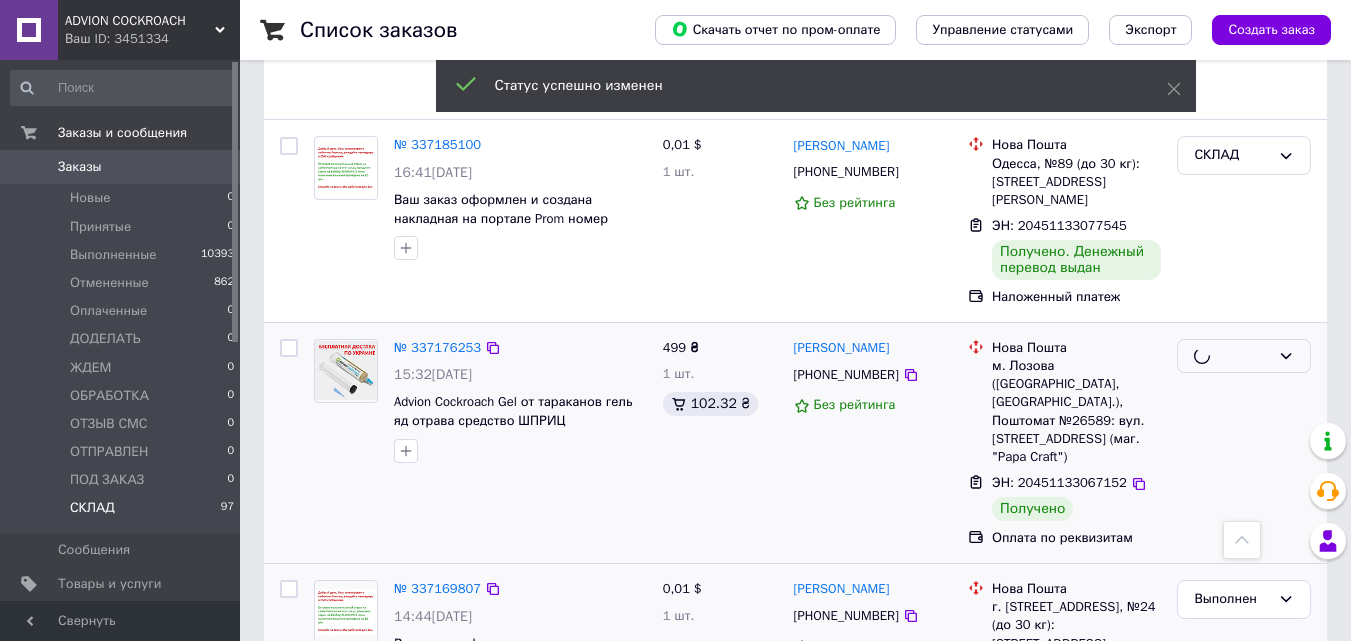 scroll, scrollTop: 1274, scrollLeft: 0, axis: vertical 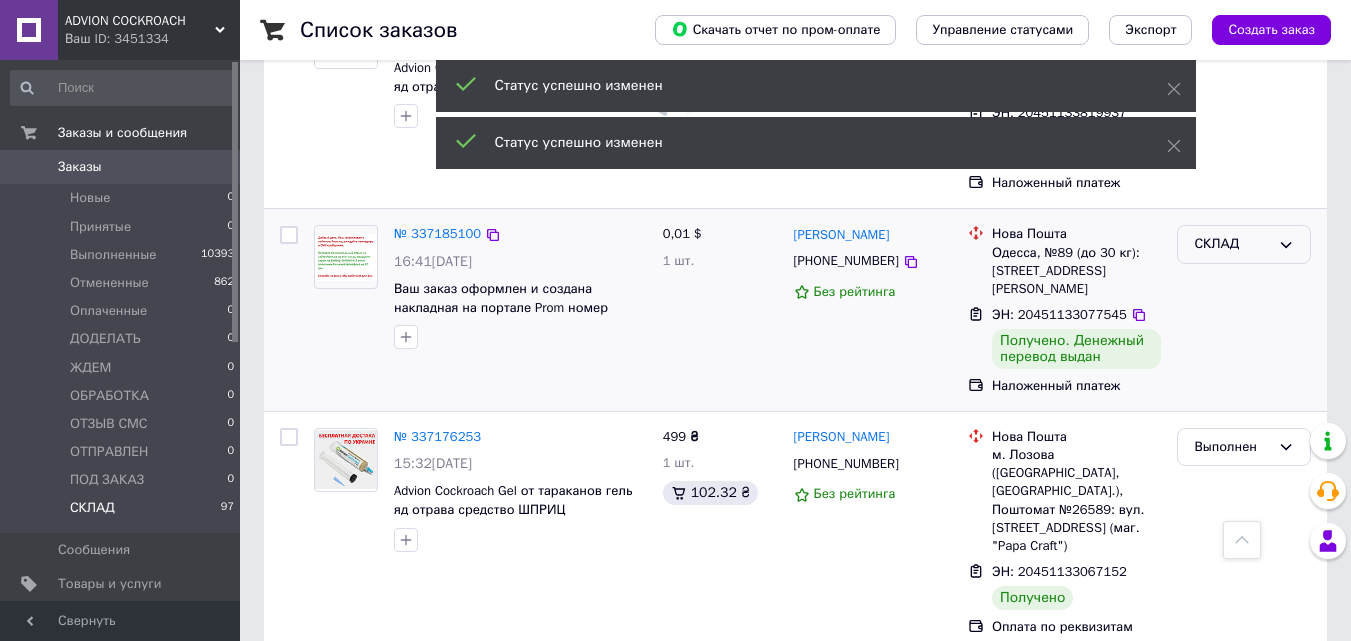 click on "СКЛАД" at bounding box center (1232, 244) 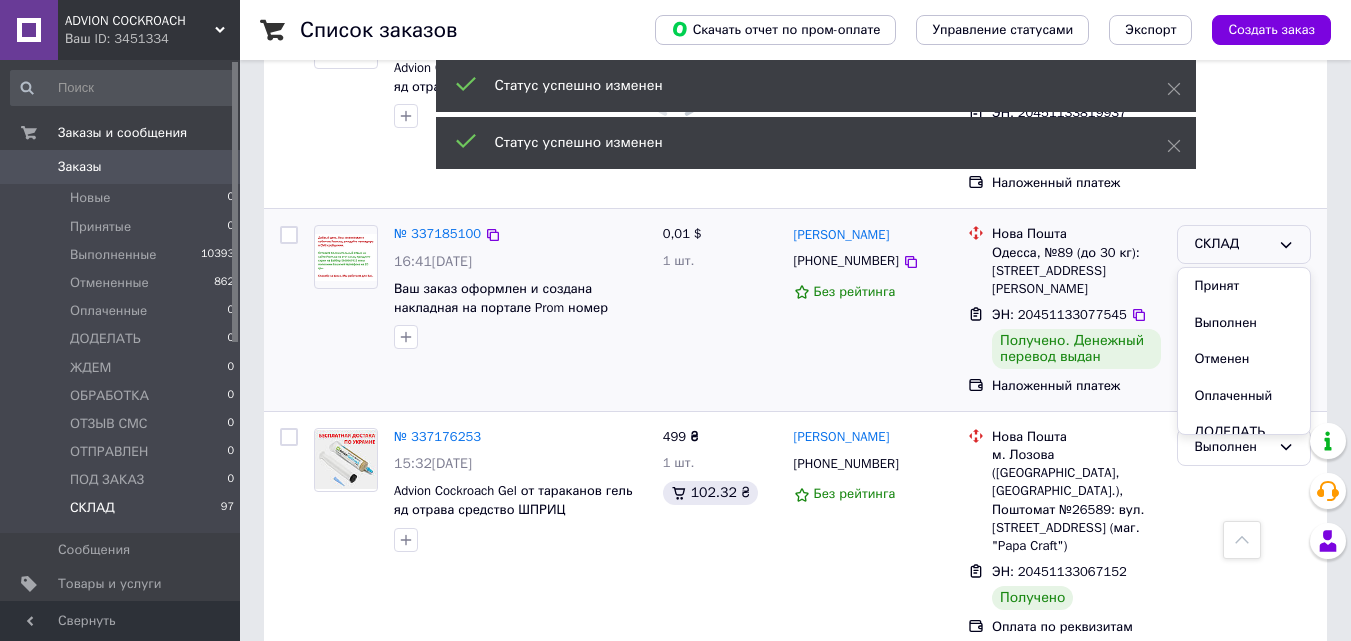 click on "Выполнен" at bounding box center [1244, 323] 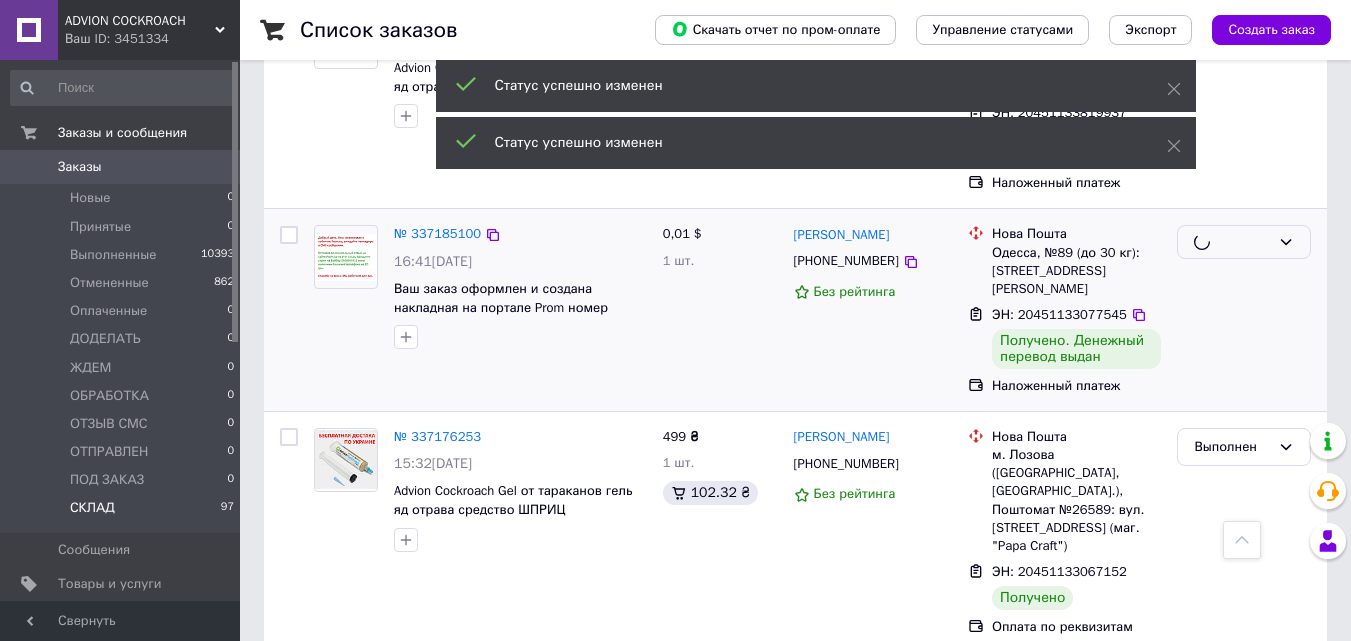 scroll, scrollTop: 1074, scrollLeft: 0, axis: vertical 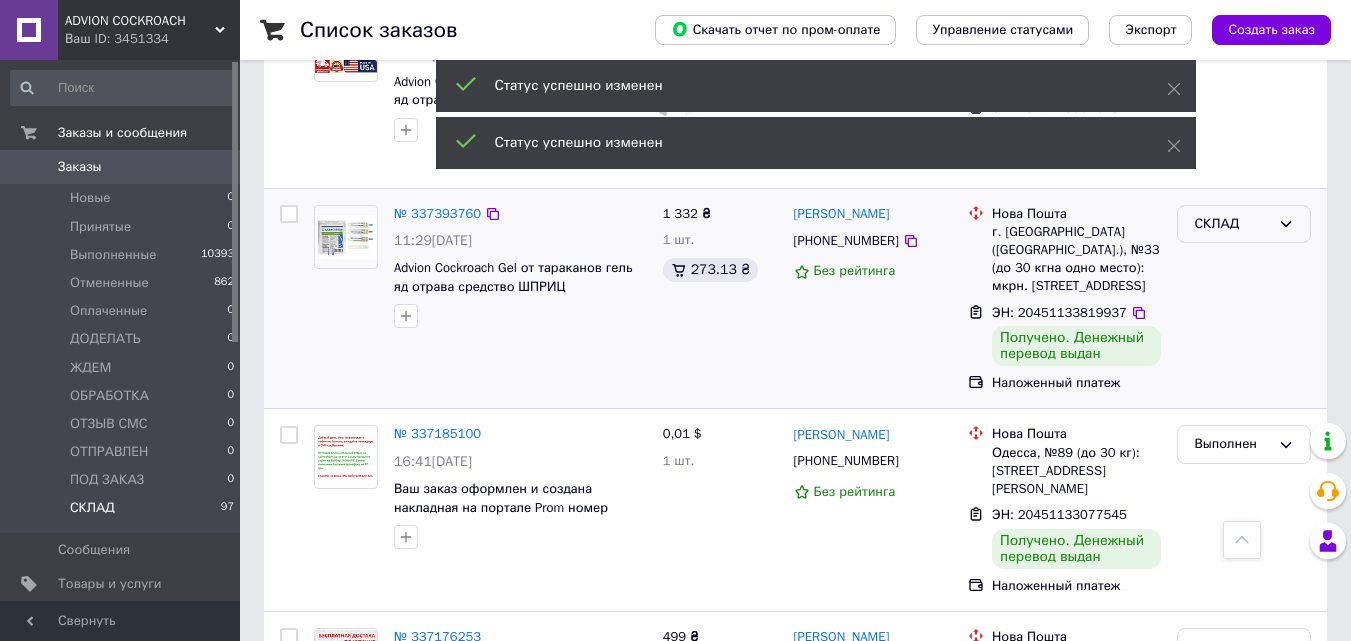 click on "СКЛАД" at bounding box center [1232, 224] 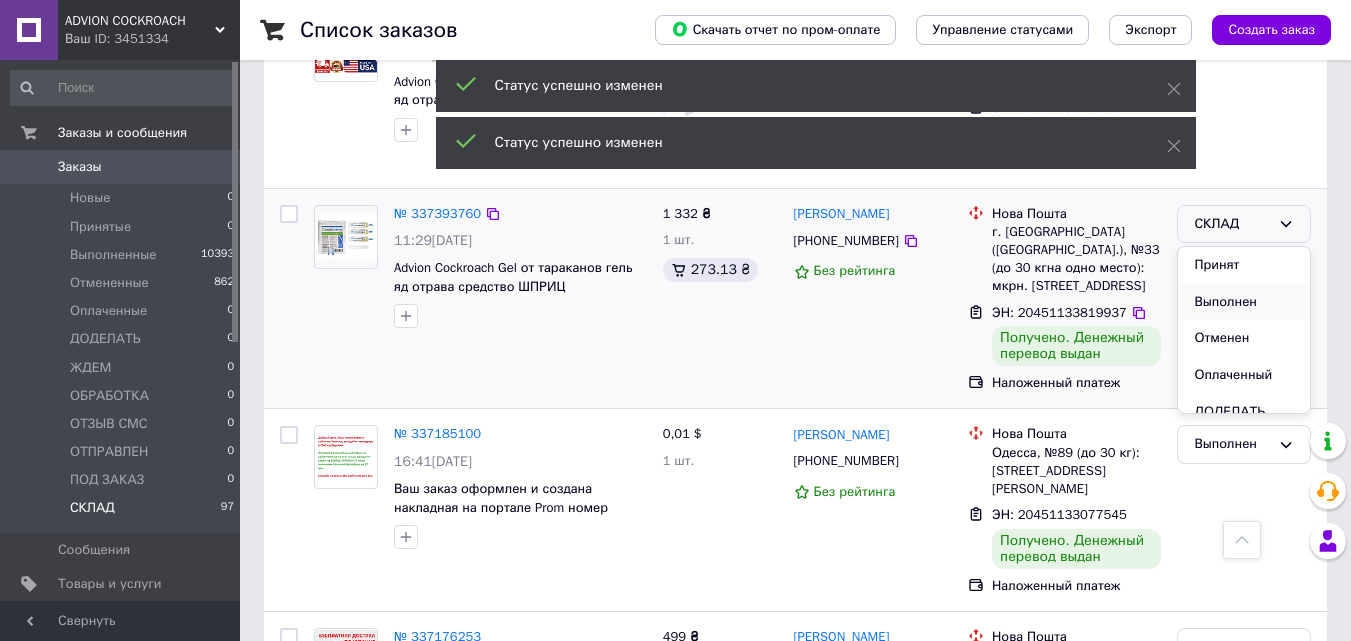 click on "Выполнен" at bounding box center (1244, 302) 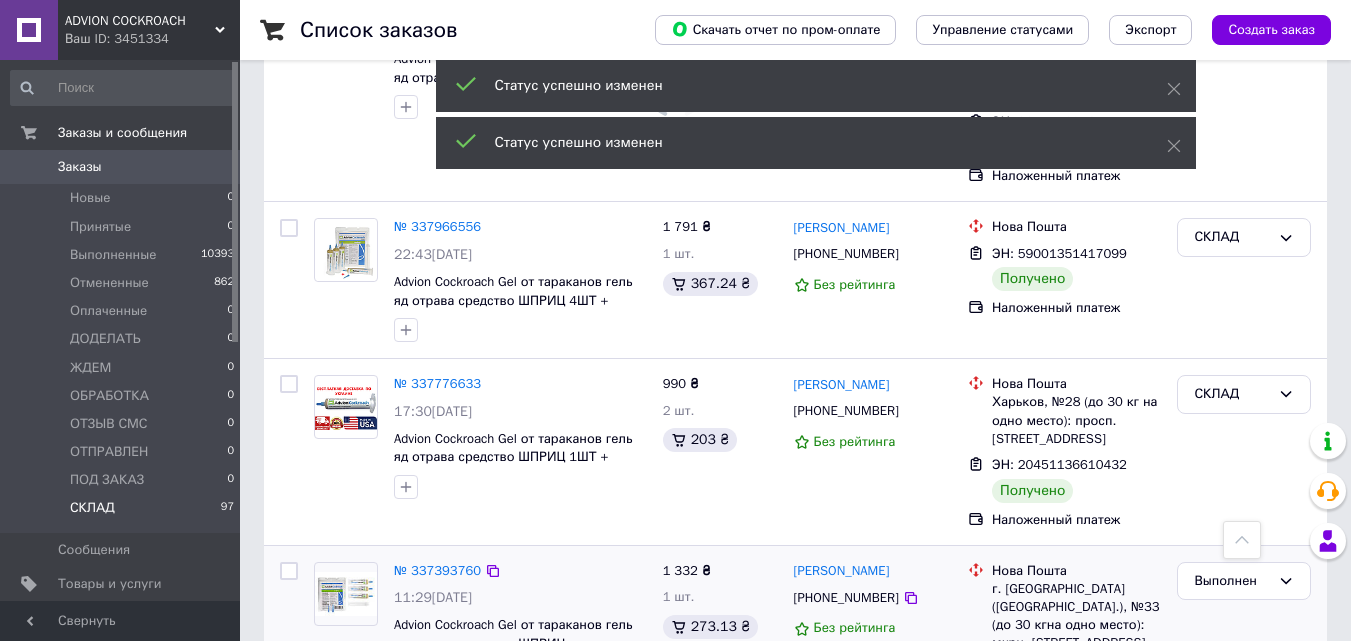scroll, scrollTop: 674, scrollLeft: 0, axis: vertical 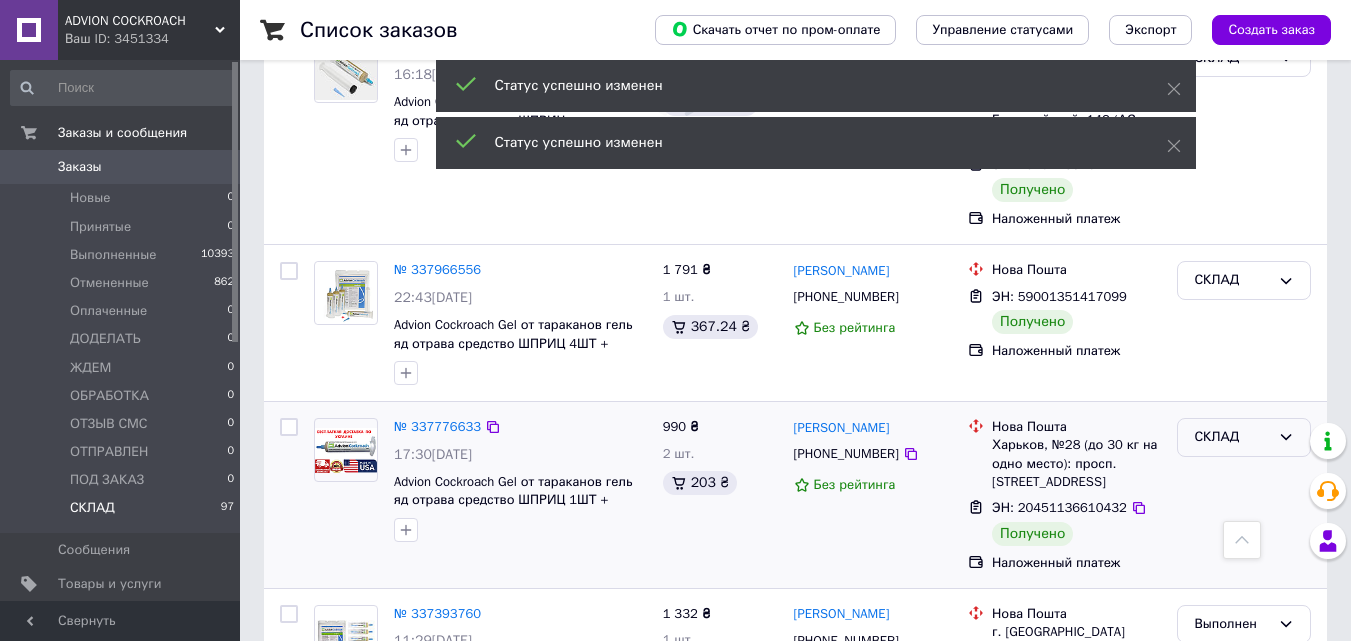 click on "СКЛАД" at bounding box center (1232, 437) 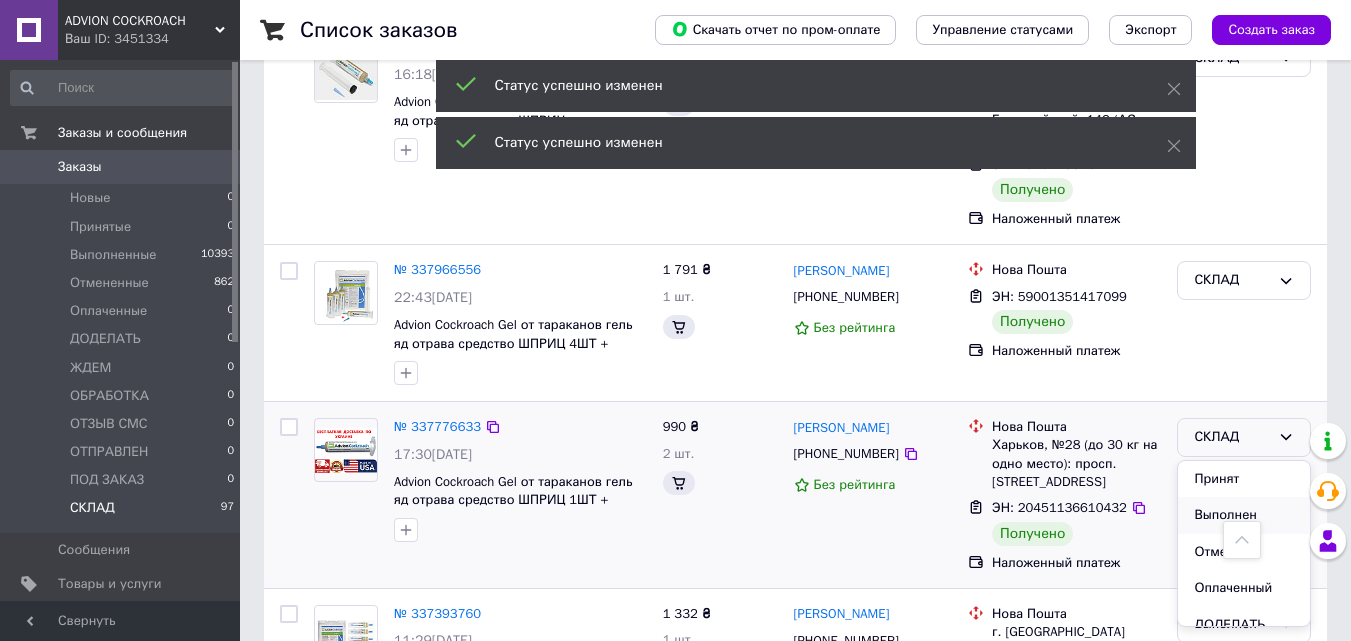click on "Выполнен" at bounding box center (1244, 515) 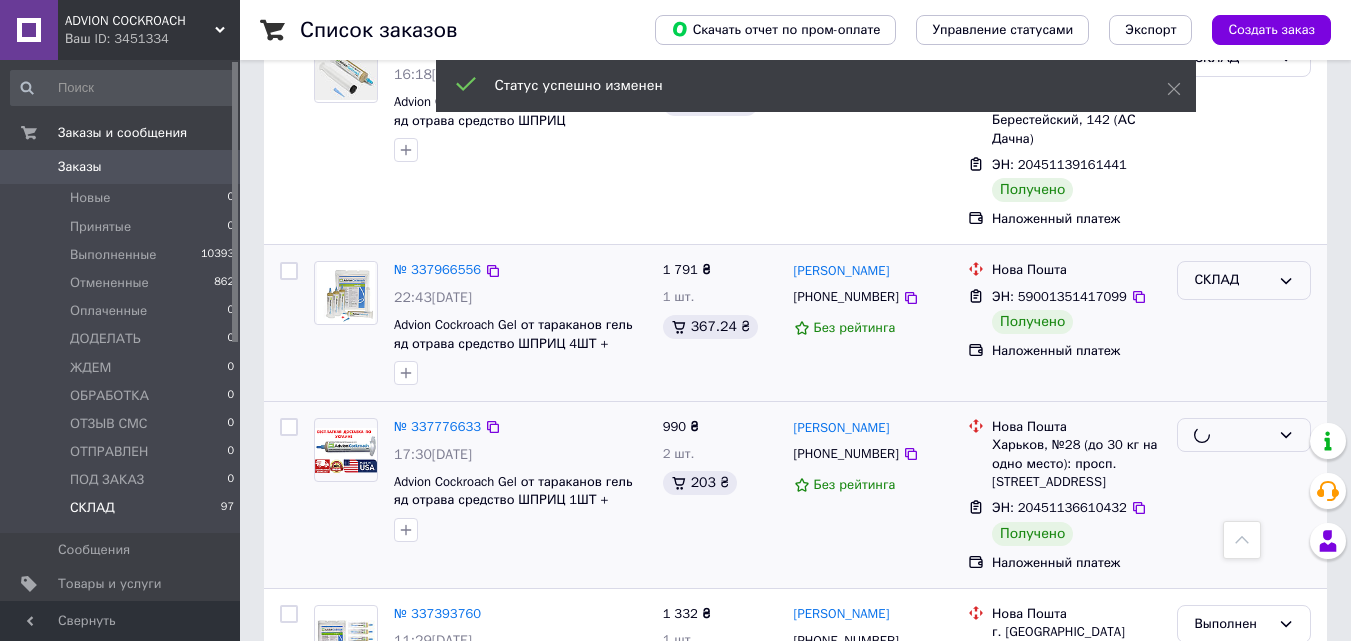click on "СКЛАД" at bounding box center [1232, 280] 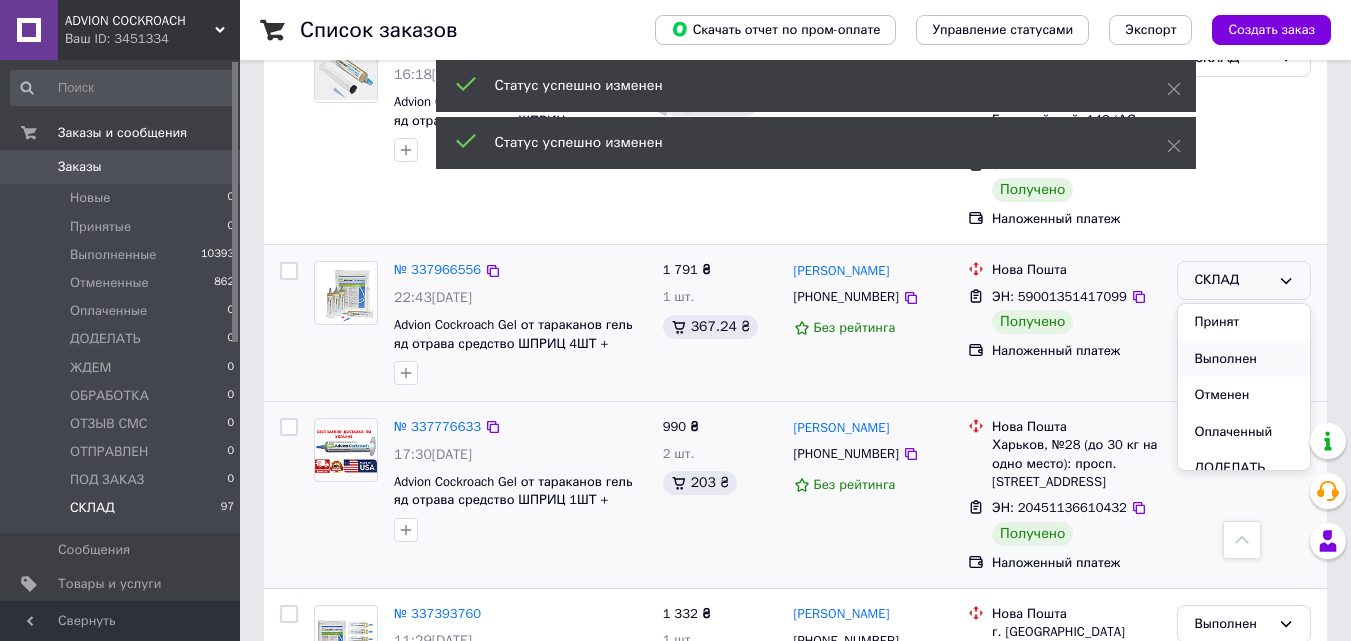 click on "Выполнен" at bounding box center (1244, 359) 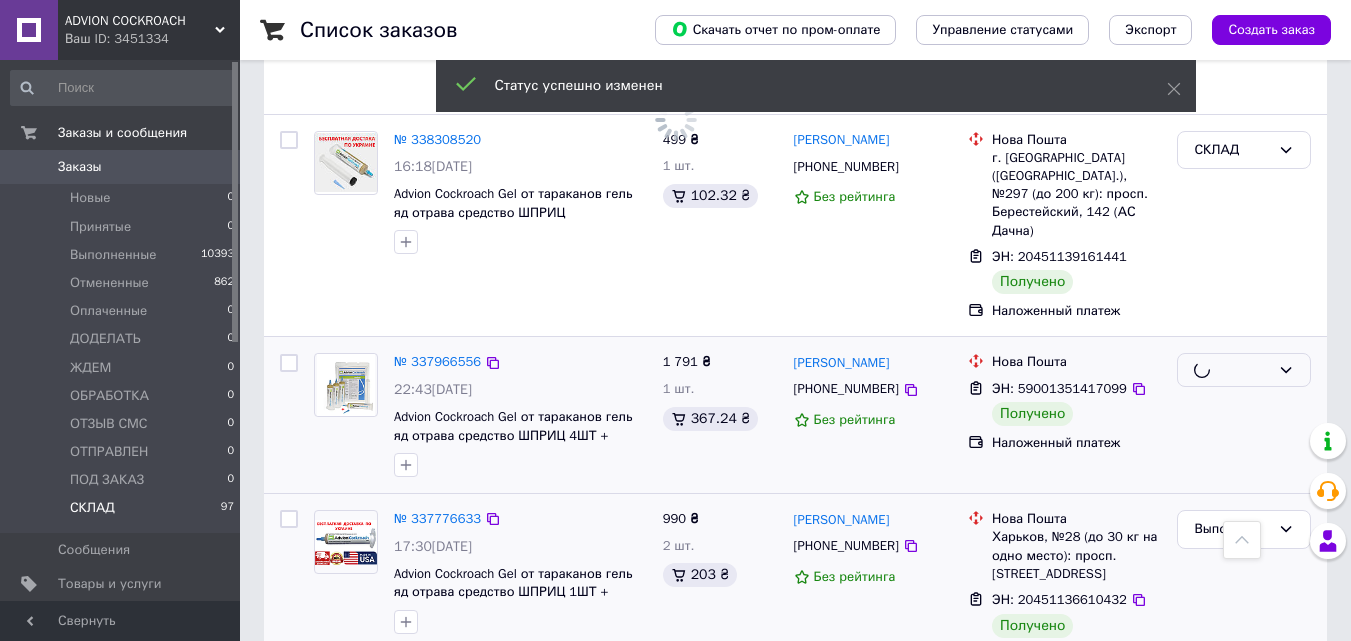 scroll, scrollTop: 474, scrollLeft: 0, axis: vertical 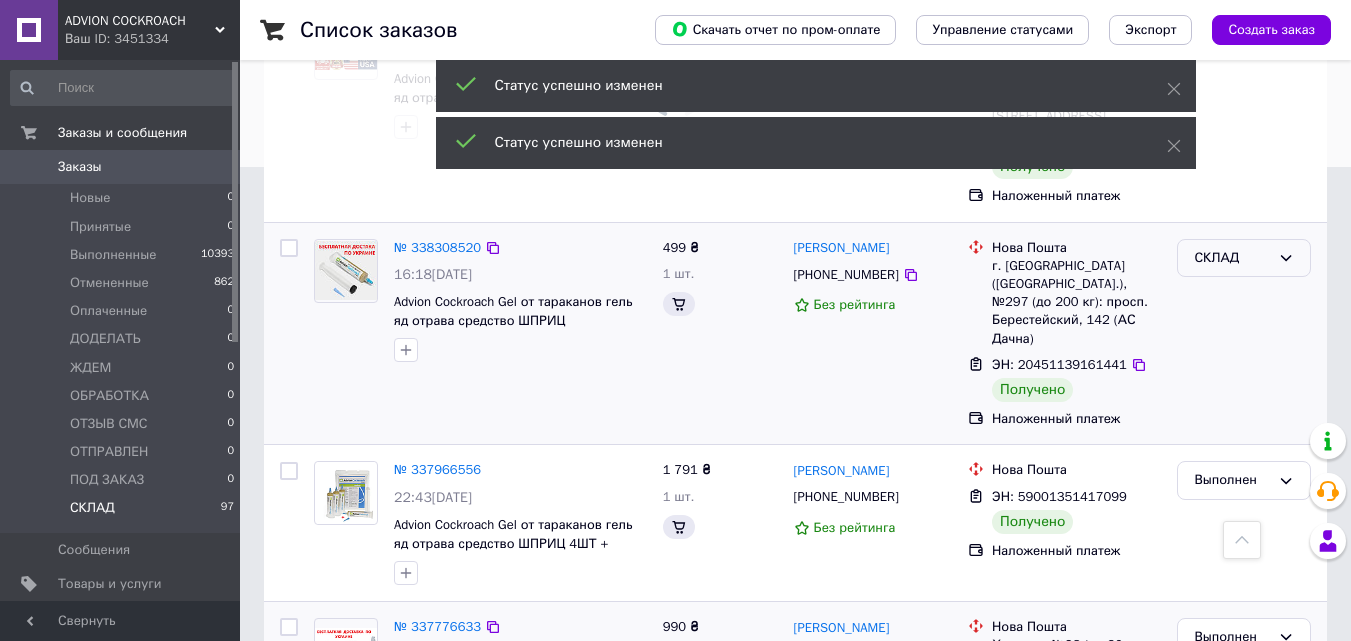 click on "СКЛАД" at bounding box center [1232, 258] 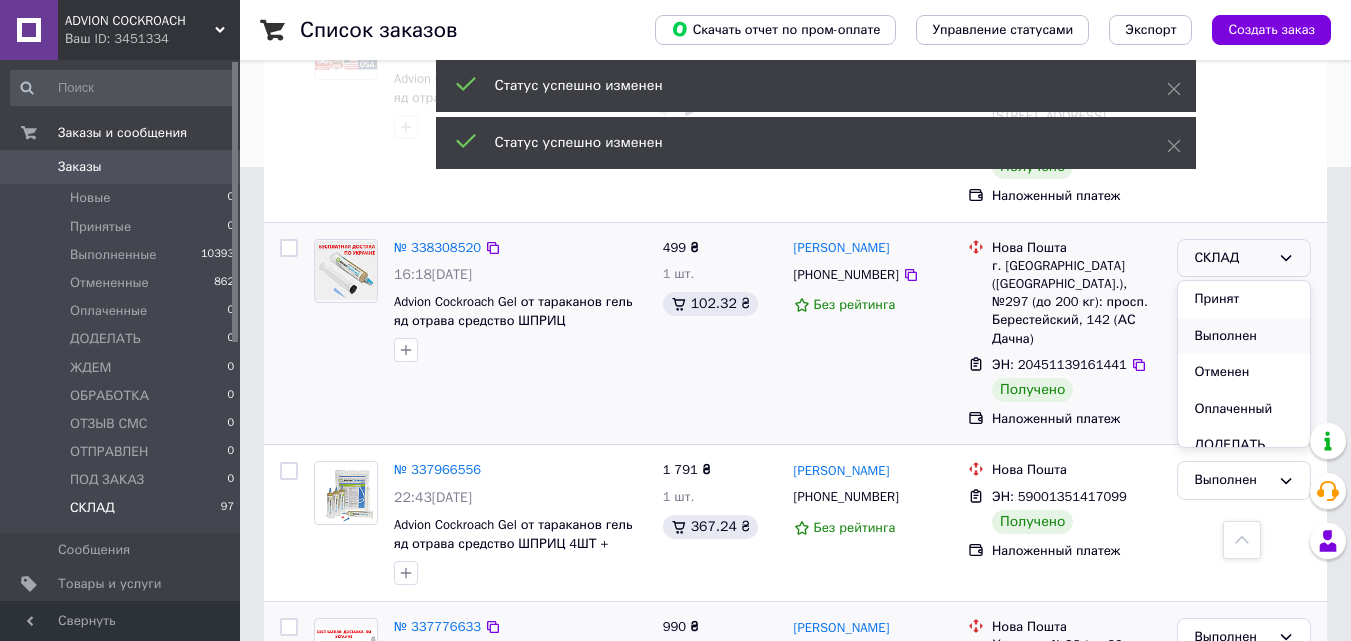 click on "Выполнен" at bounding box center [1244, 336] 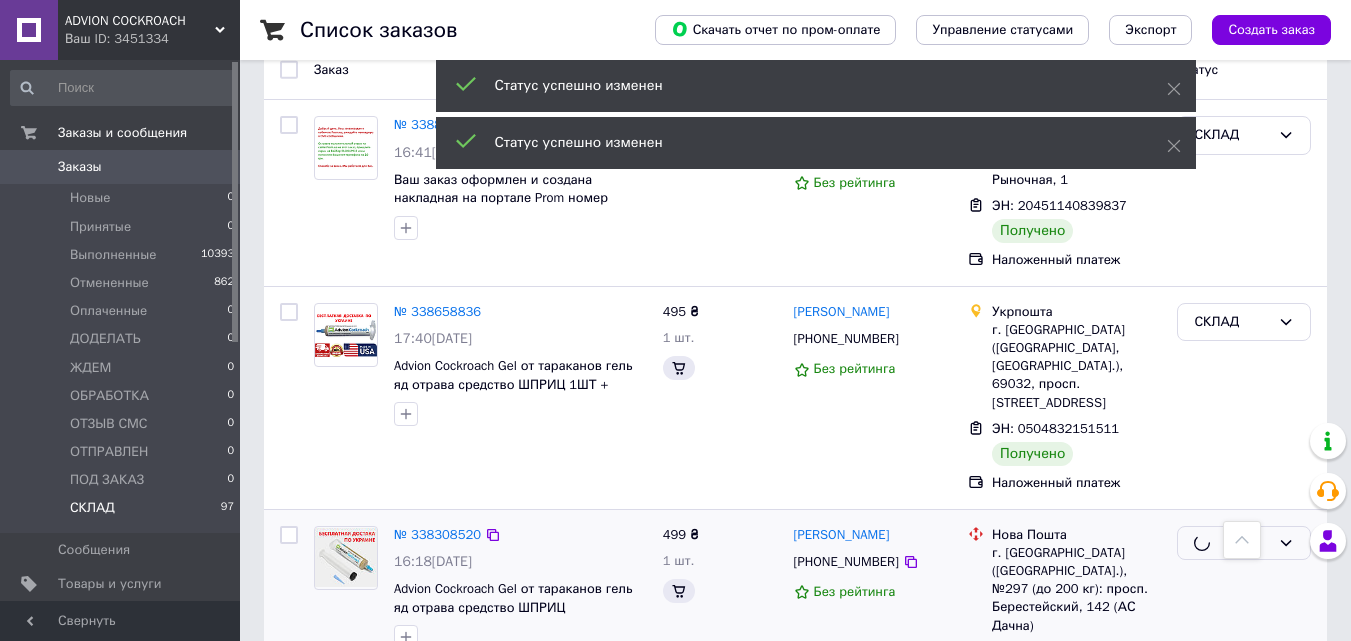 scroll, scrollTop: 174, scrollLeft: 0, axis: vertical 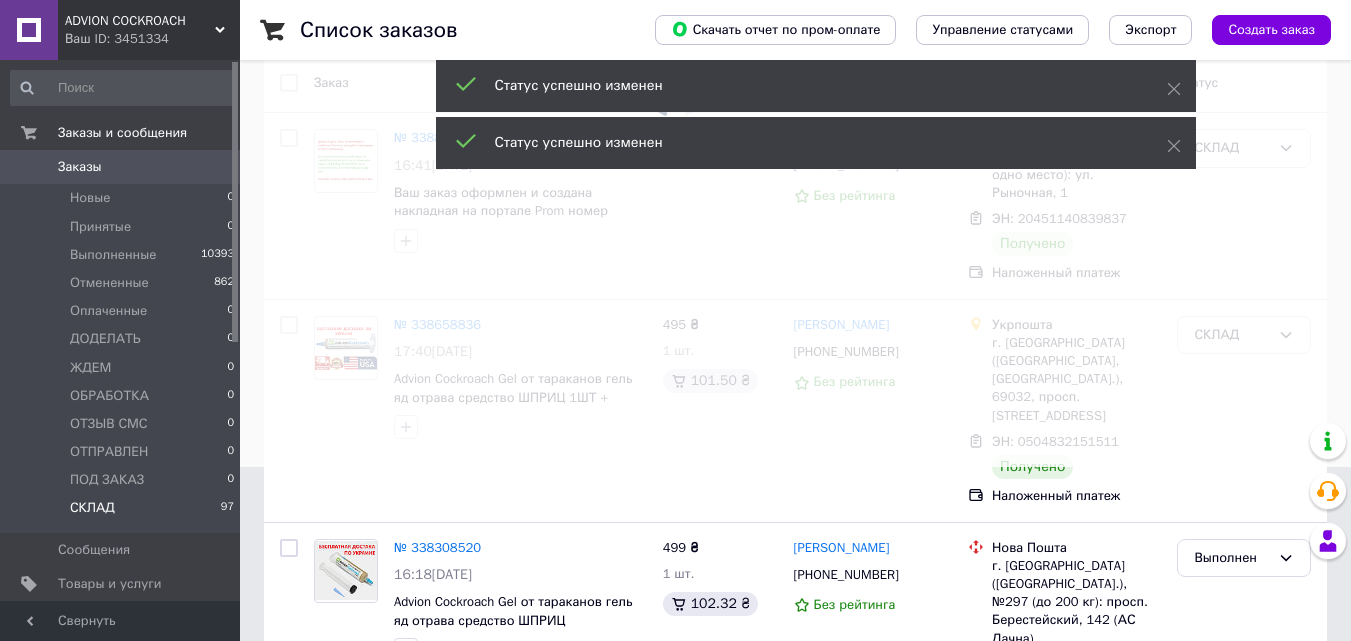 click at bounding box center (675, 146) 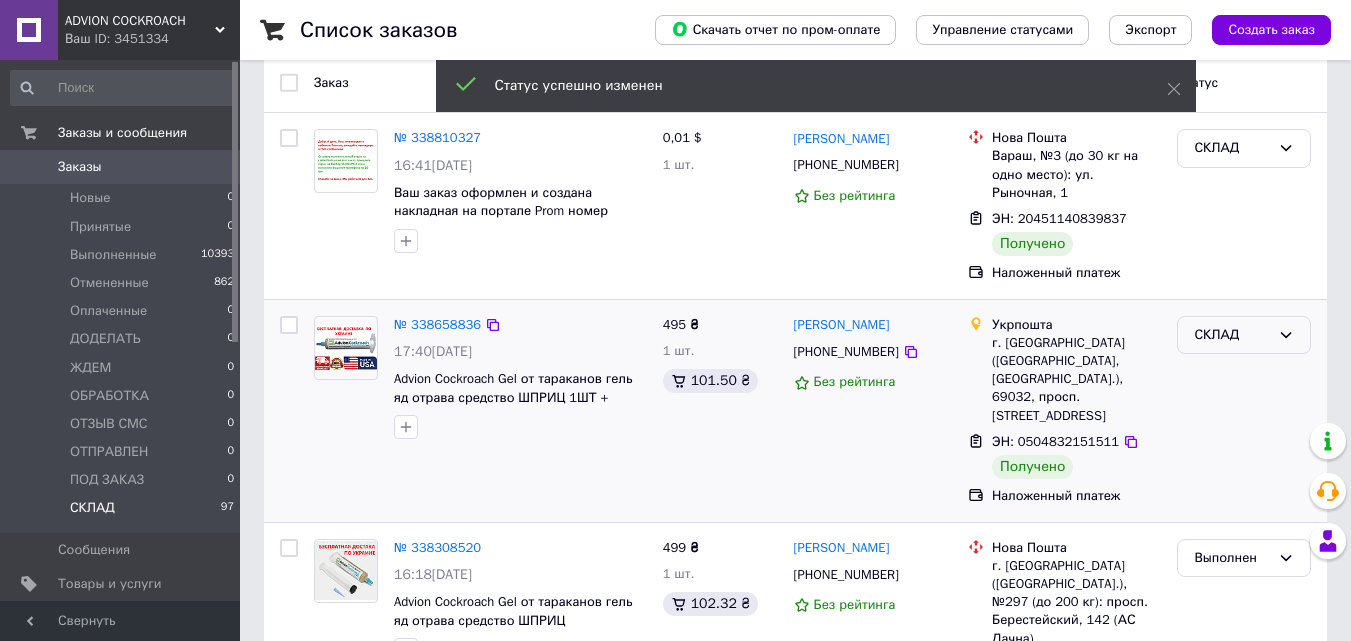 click on "СКЛАД" at bounding box center (1232, 335) 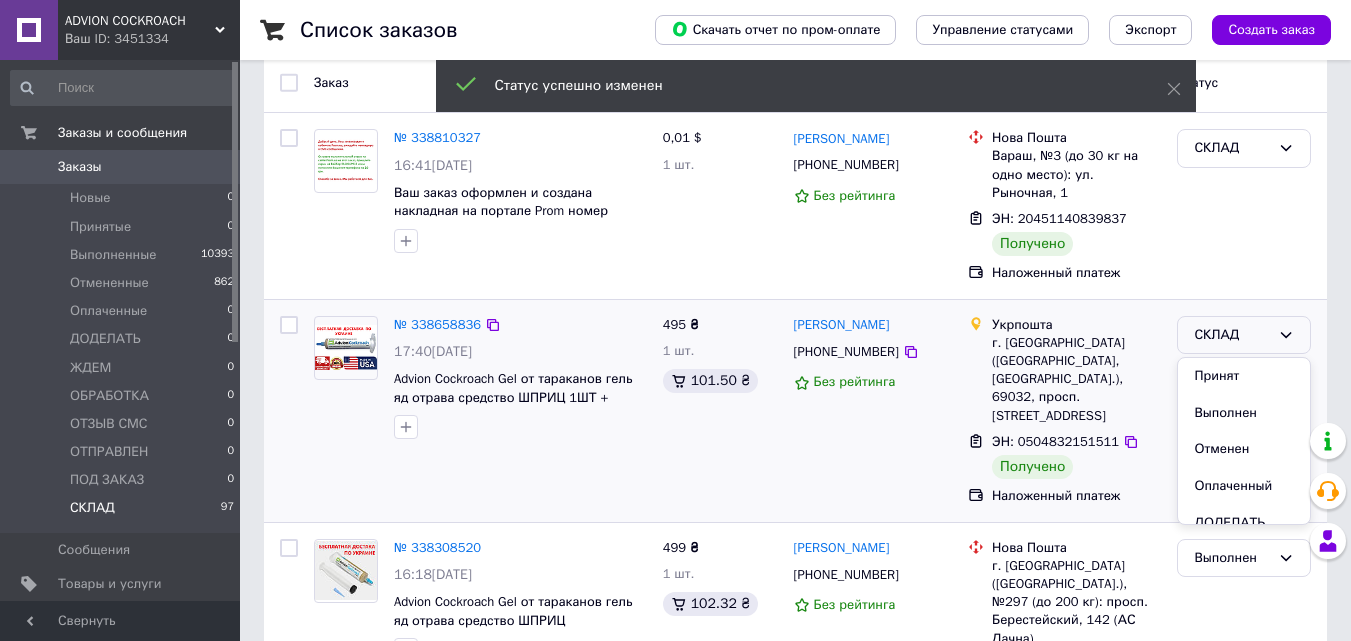 click on "Выполнен" at bounding box center [1244, 413] 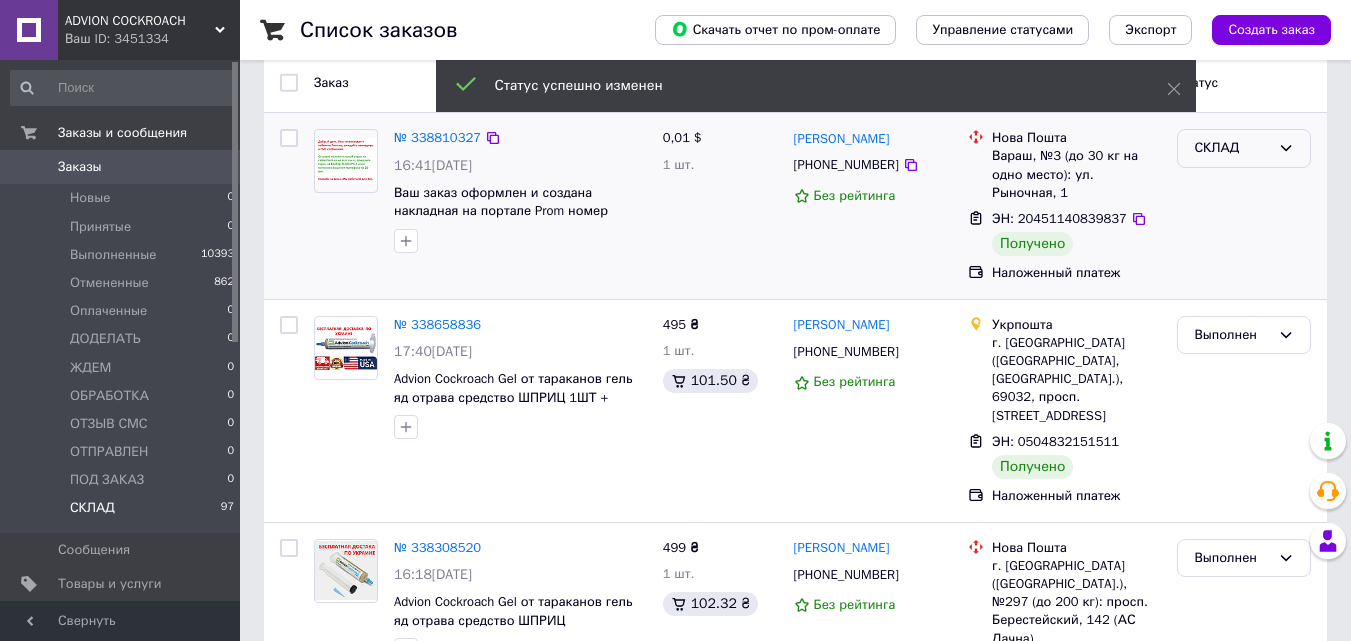 click on "СКЛАД" at bounding box center [1232, 148] 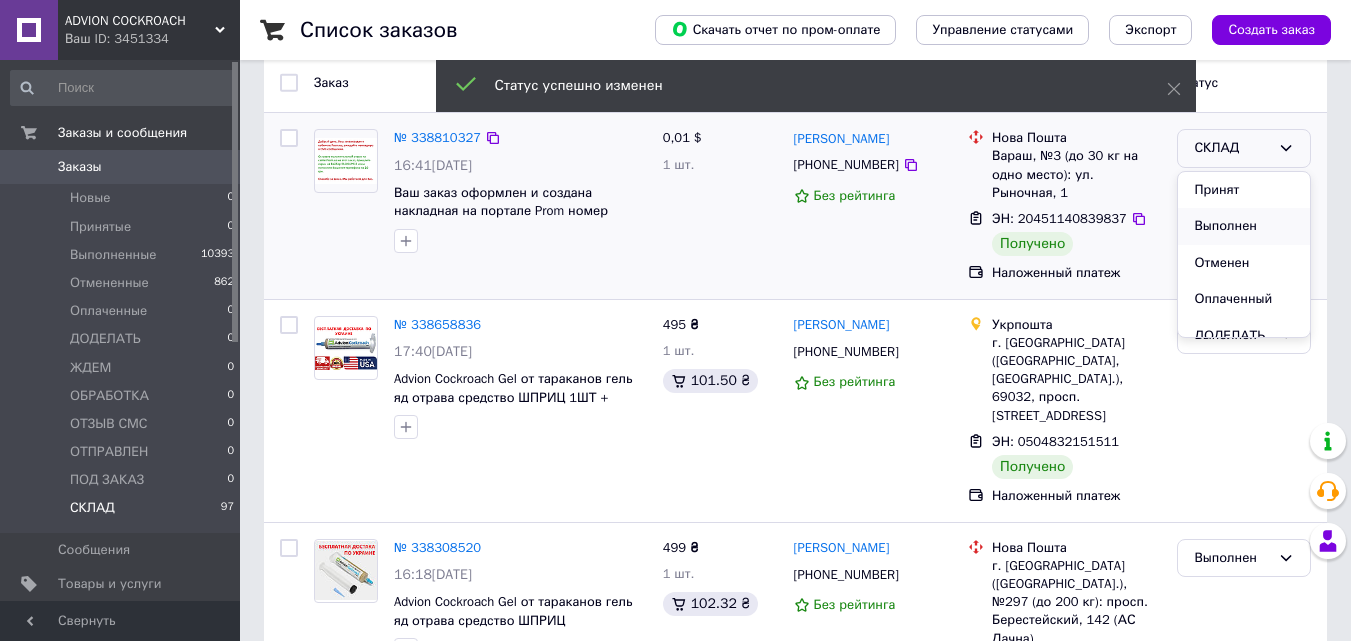click on "Выполнен" at bounding box center [1244, 226] 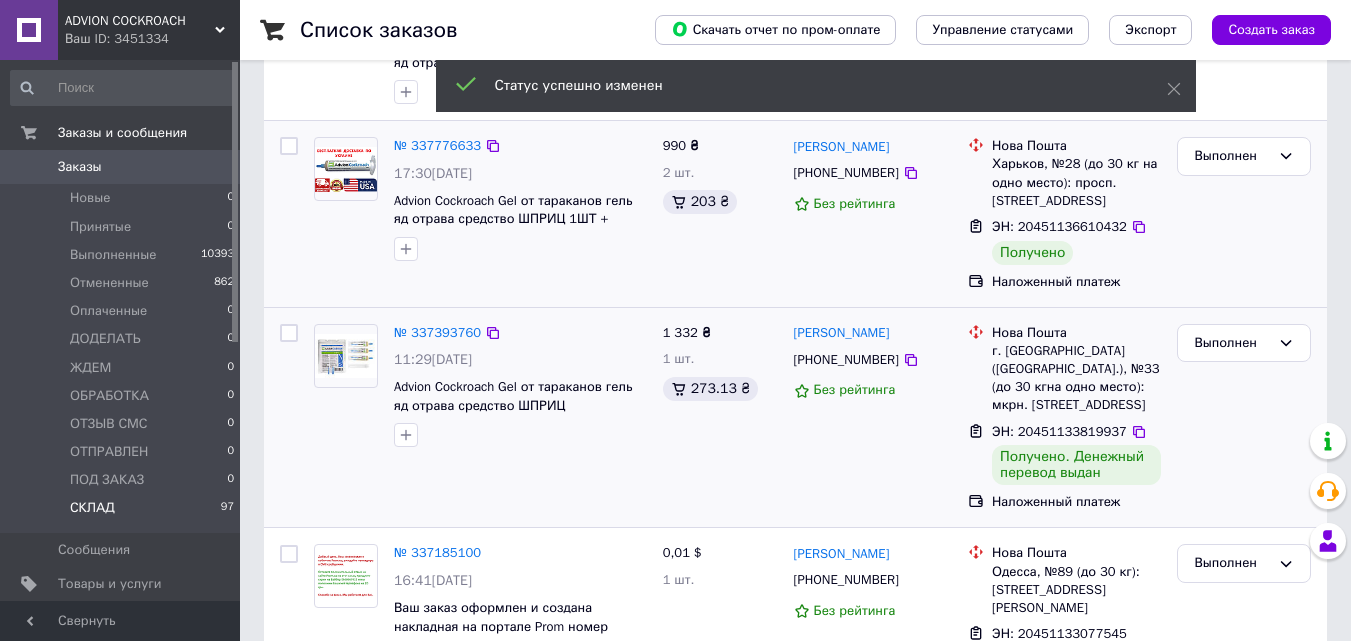 scroll, scrollTop: 1076, scrollLeft: 0, axis: vertical 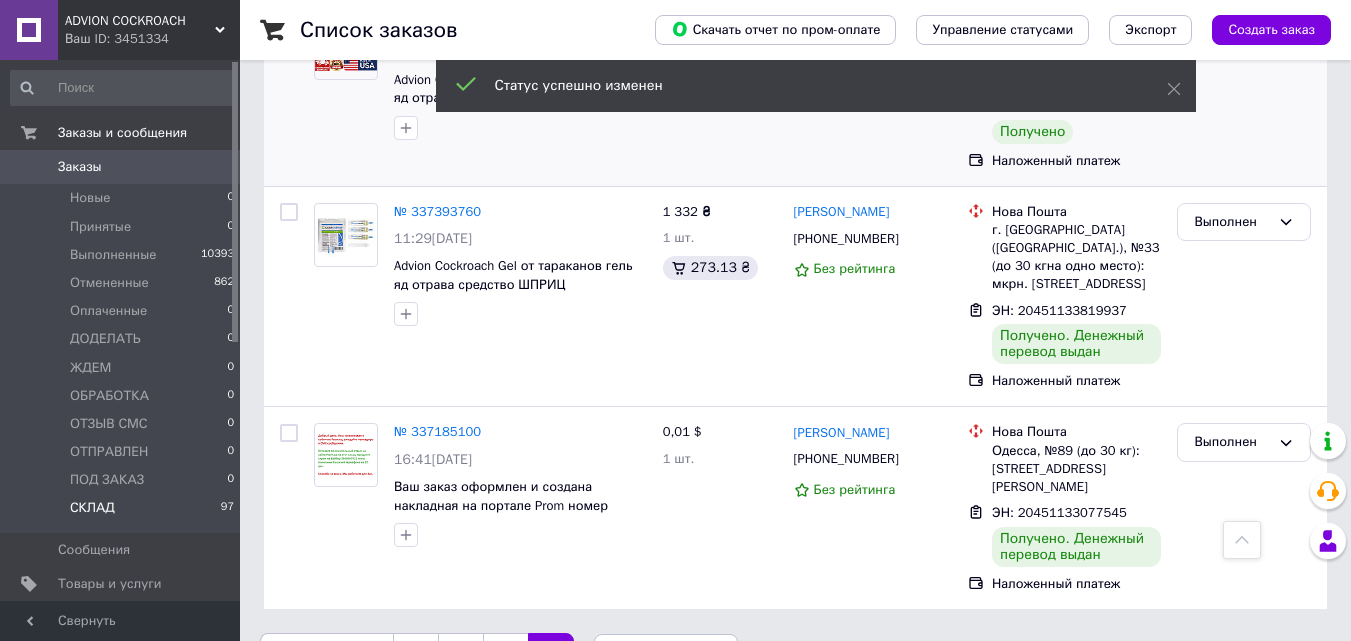 click on "3" at bounding box center (505, 654) 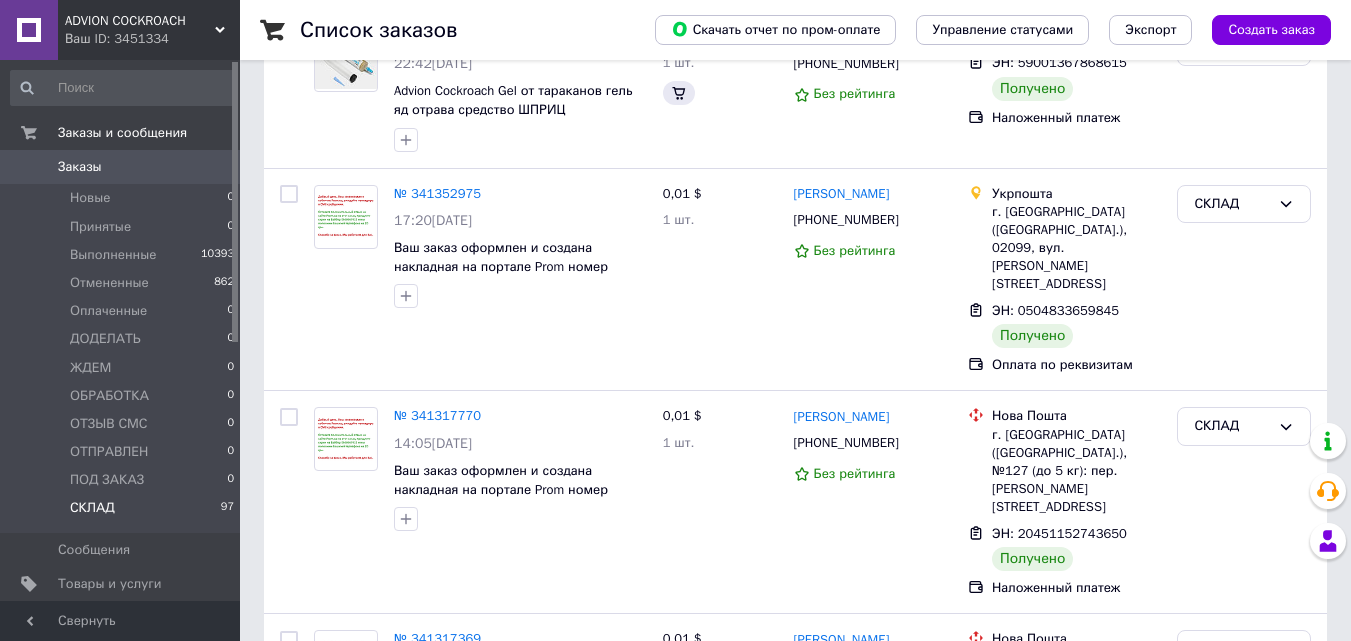 scroll, scrollTop: 0, scrollLeft: 0, axis: both 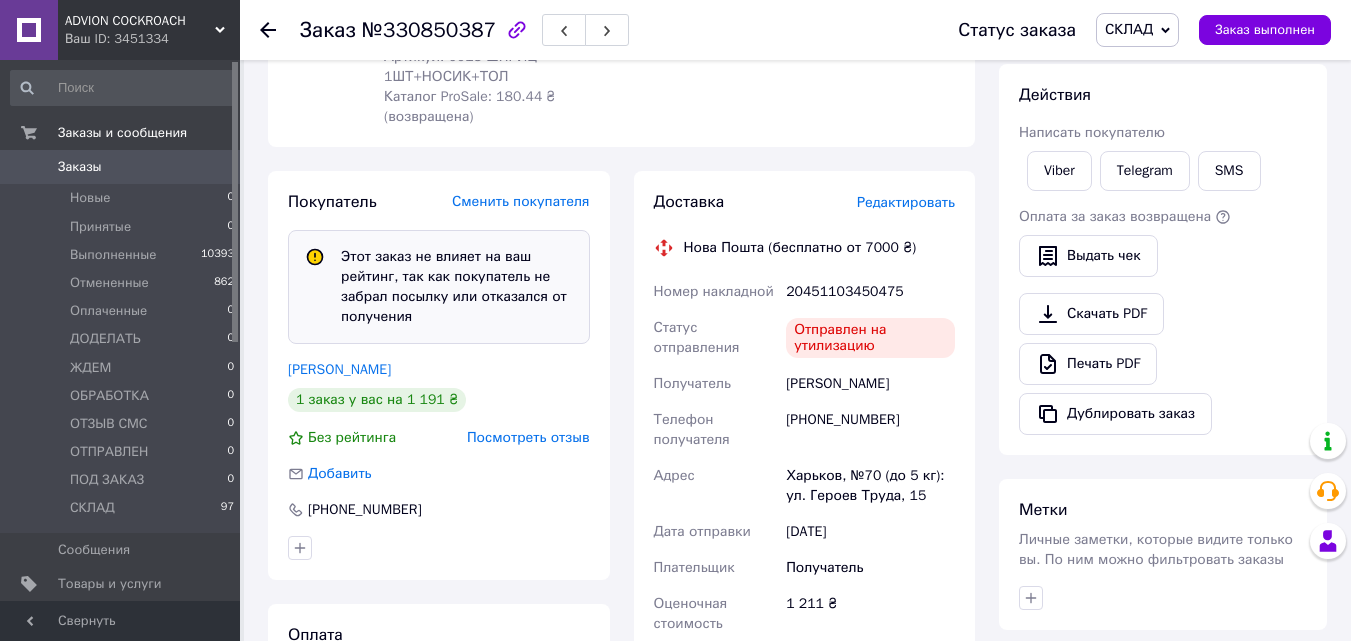 click on "20451103450475" at bounding box center [870, 292] 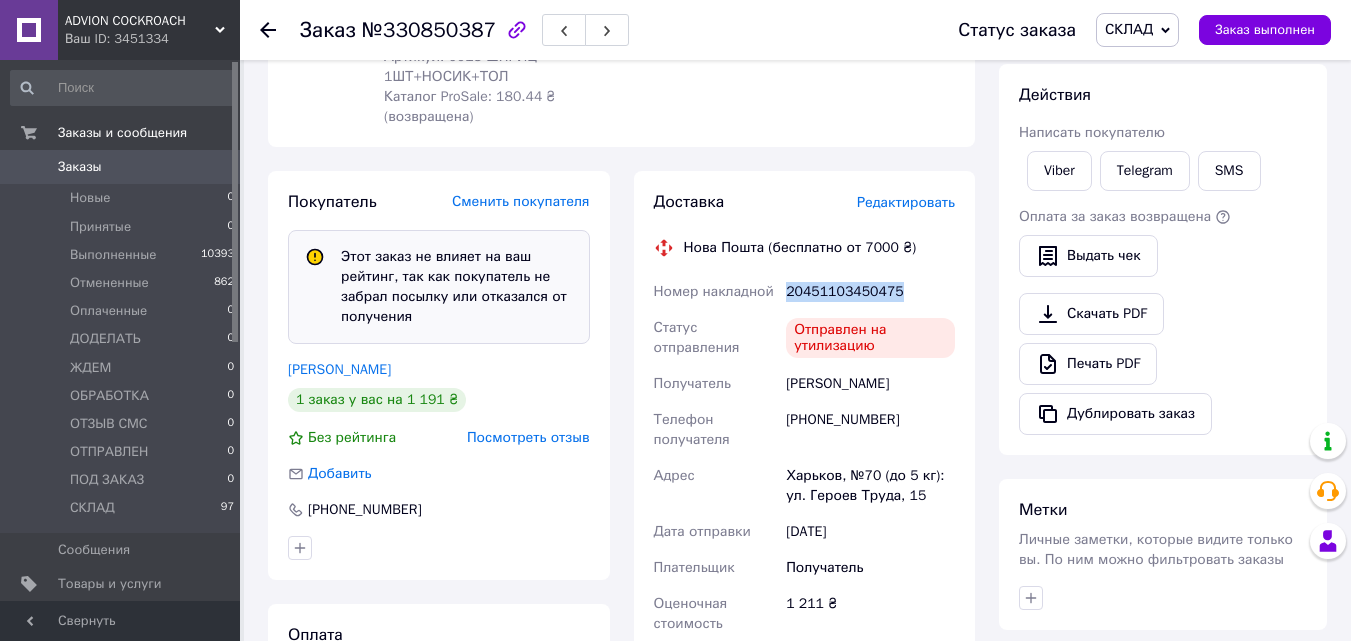 click on "20451103450475" at bounding box center [870, 292] 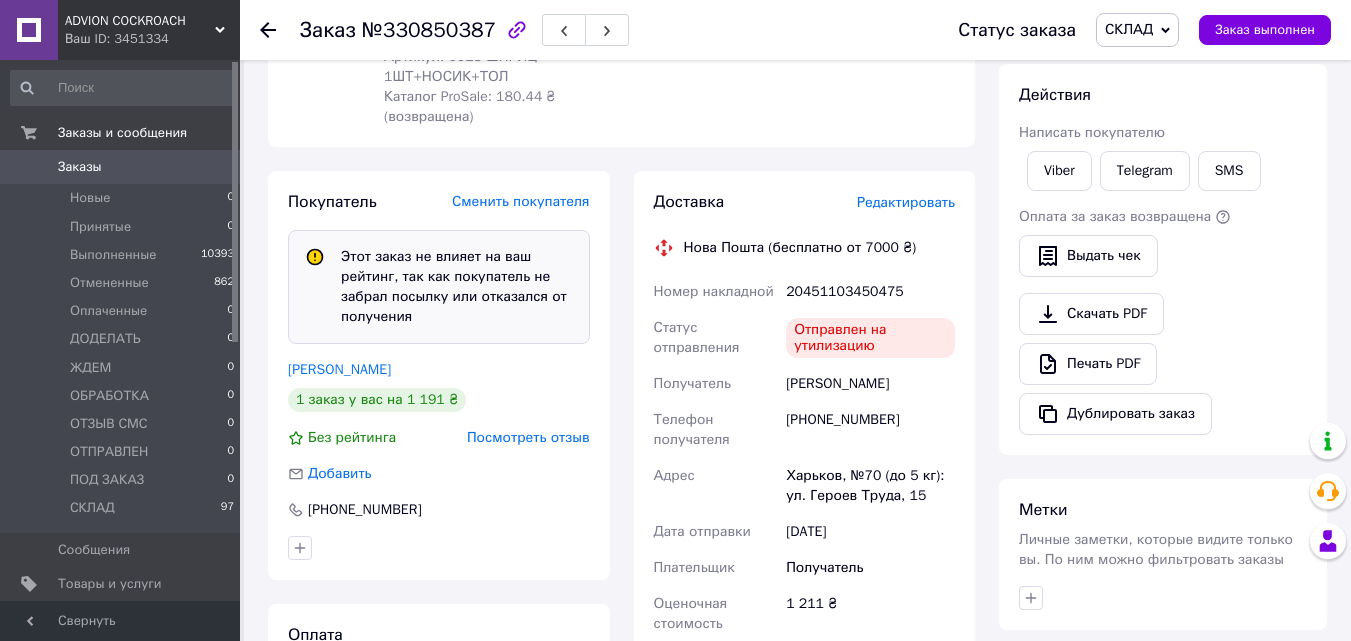 click on "Доставка Редактировать Нова Пошта (бесплатно от 7000 ₴) Номер накладной 20451103450475 Статус отправления Отправлен на утилизацию Получатель Канивец Любовь Телефон получателя +380507039947 Адрес Харьков, №70 (до 5 кг): ул. Героев Труда, 15 Дата отправки 13.02.2025 Плательщик Получатель Оценочная стоимость 1 211 ₴ Сумма наложенного платежа 1 211 ₴ Комиссия за наложенный платёж 44.22 ₴ Плательщик комиссии наложенного платежа Получатель Стоимость доставки 86.06 ₴ Распечатать ЭН Плательщик Получатель Отправитель Фамилия получателя Канивец Имя получателя Любовь +380507039947 Курьером <" at bounding box center [805, 596] 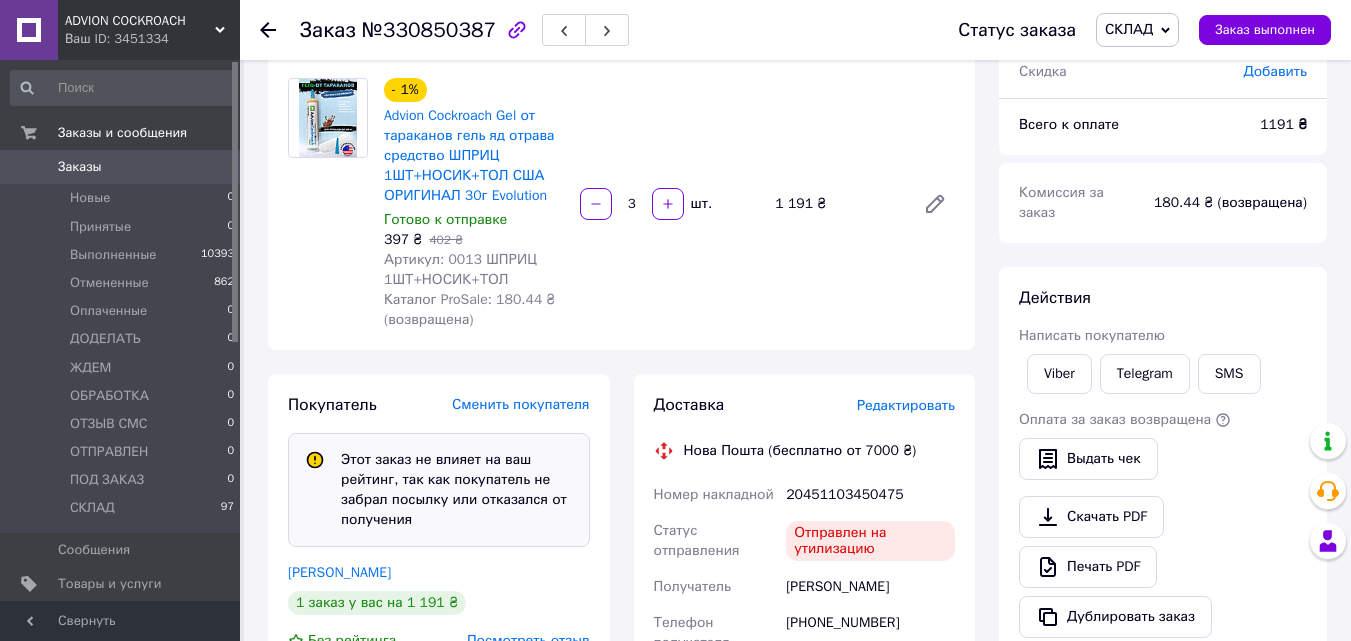 scroll, scrollTop: 0, scrollLeft: 0, axis: both 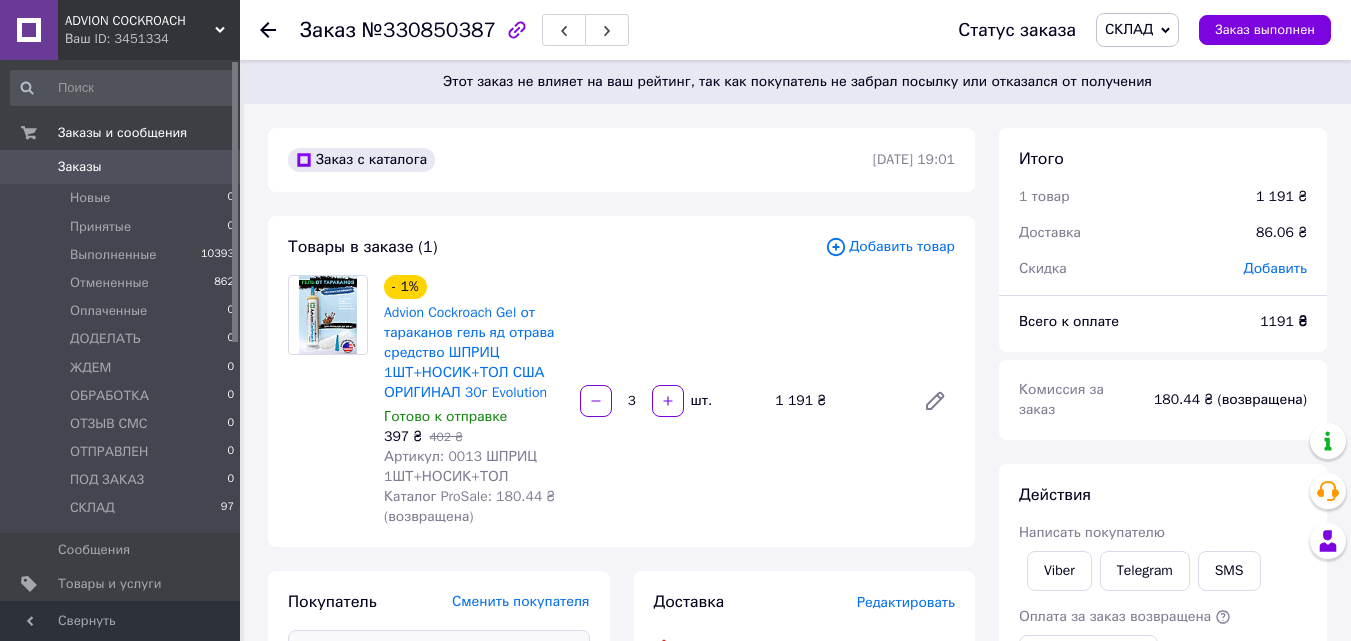 click on "СКЛАД" at bounding box center [1129, 29] 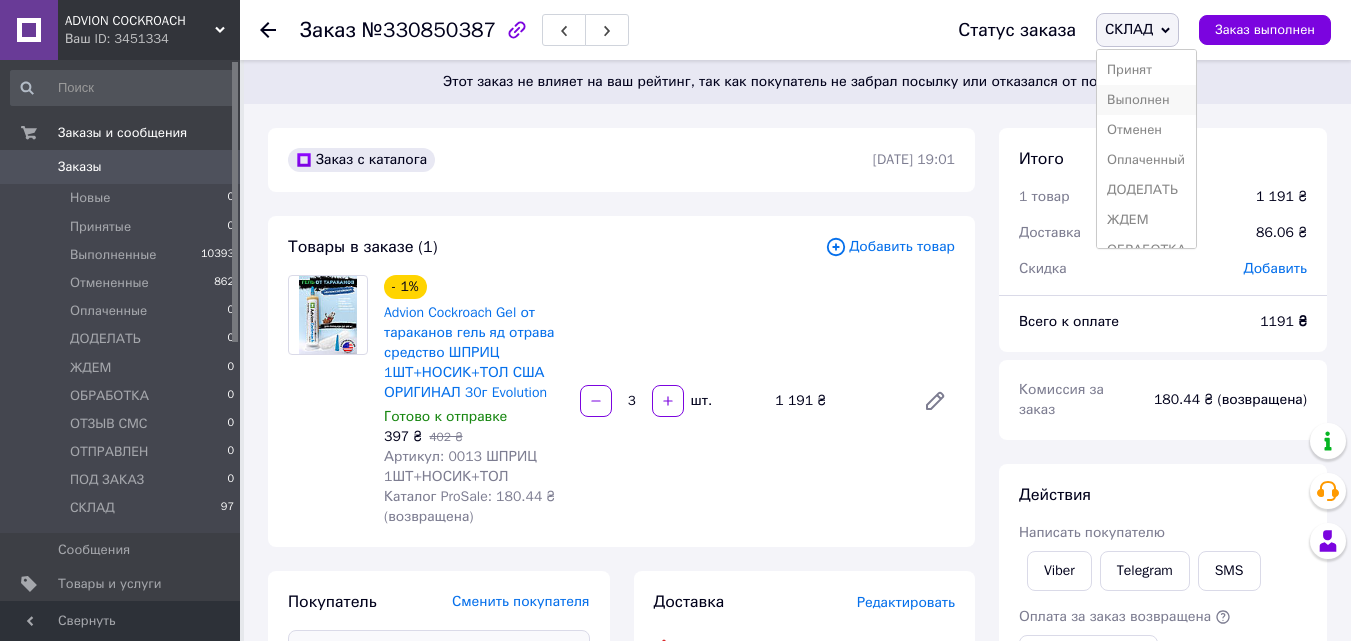 click on "Выполнен" at bounding box center (1146, 100) 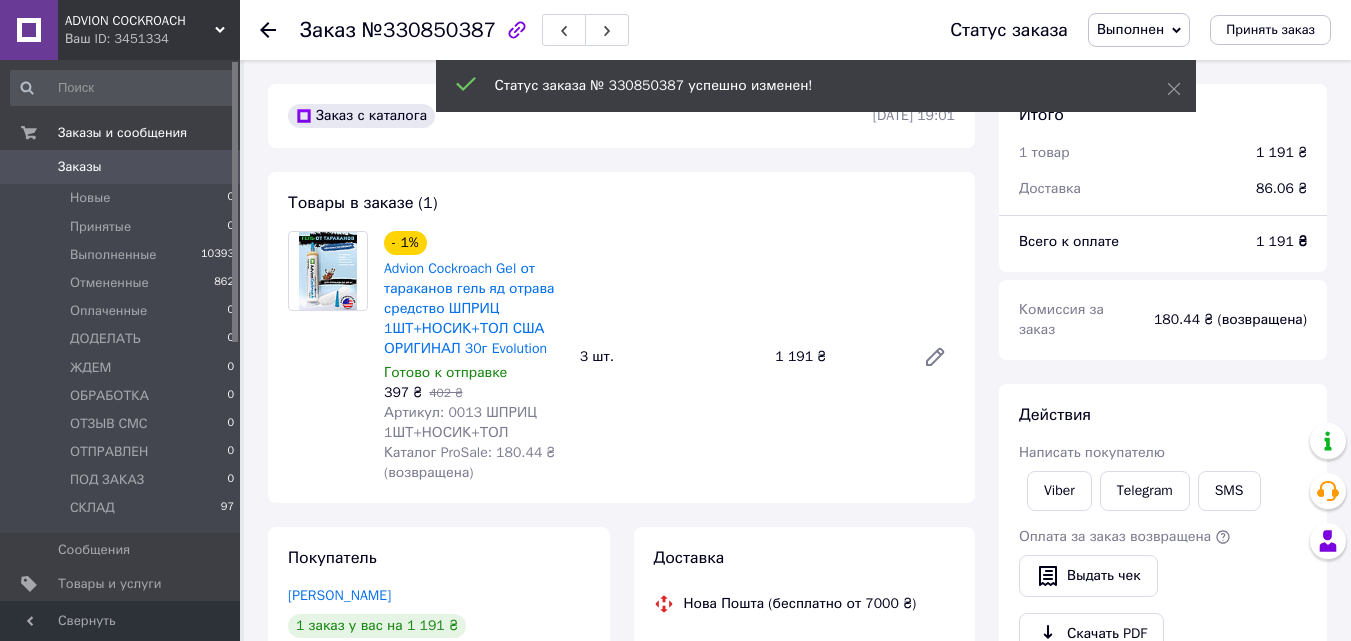 scroll, scrollTop: 32, scrollLeft: 0, axis: vertical 